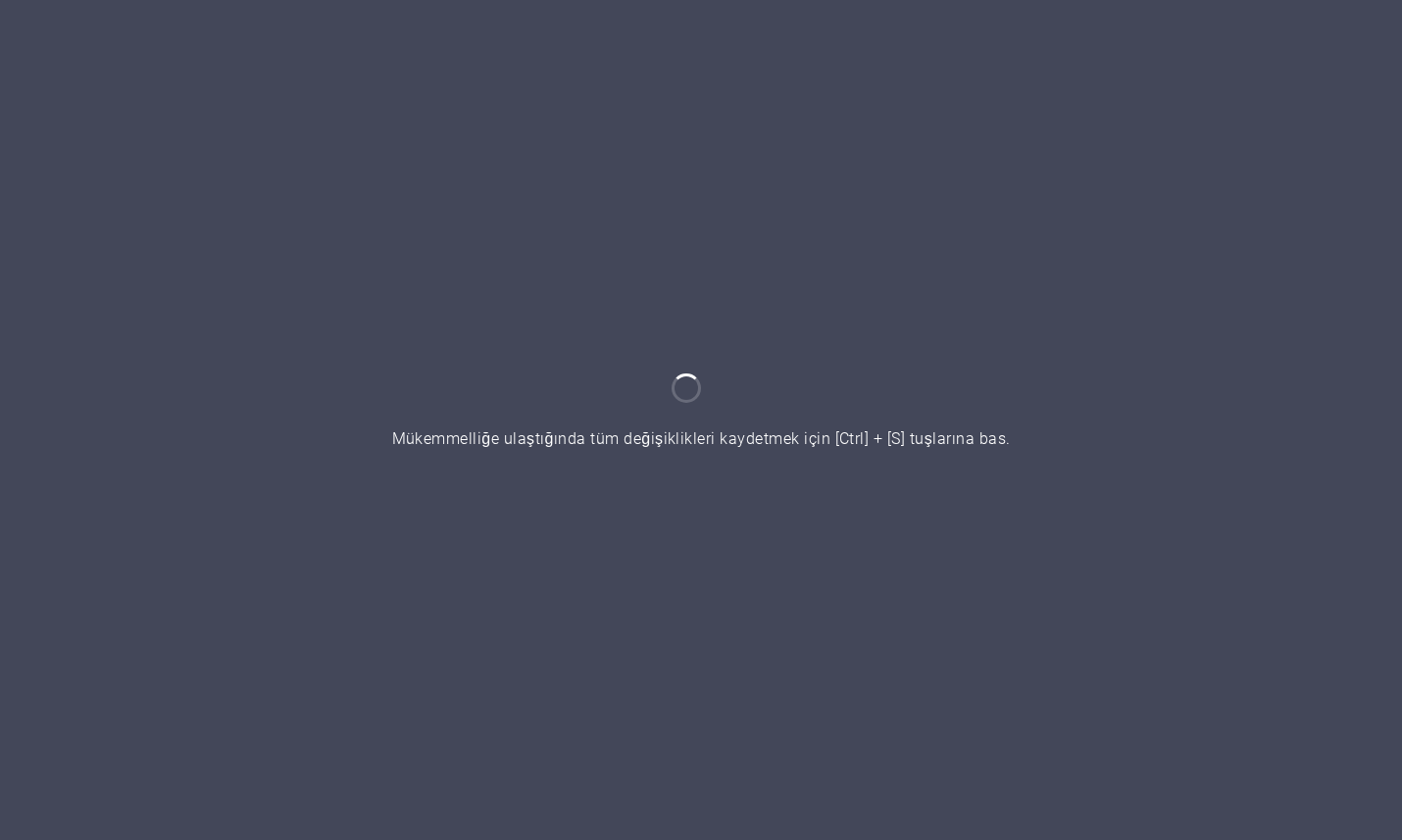 scroll, scrollTop: 0, scrollLeft: 0, axis: both 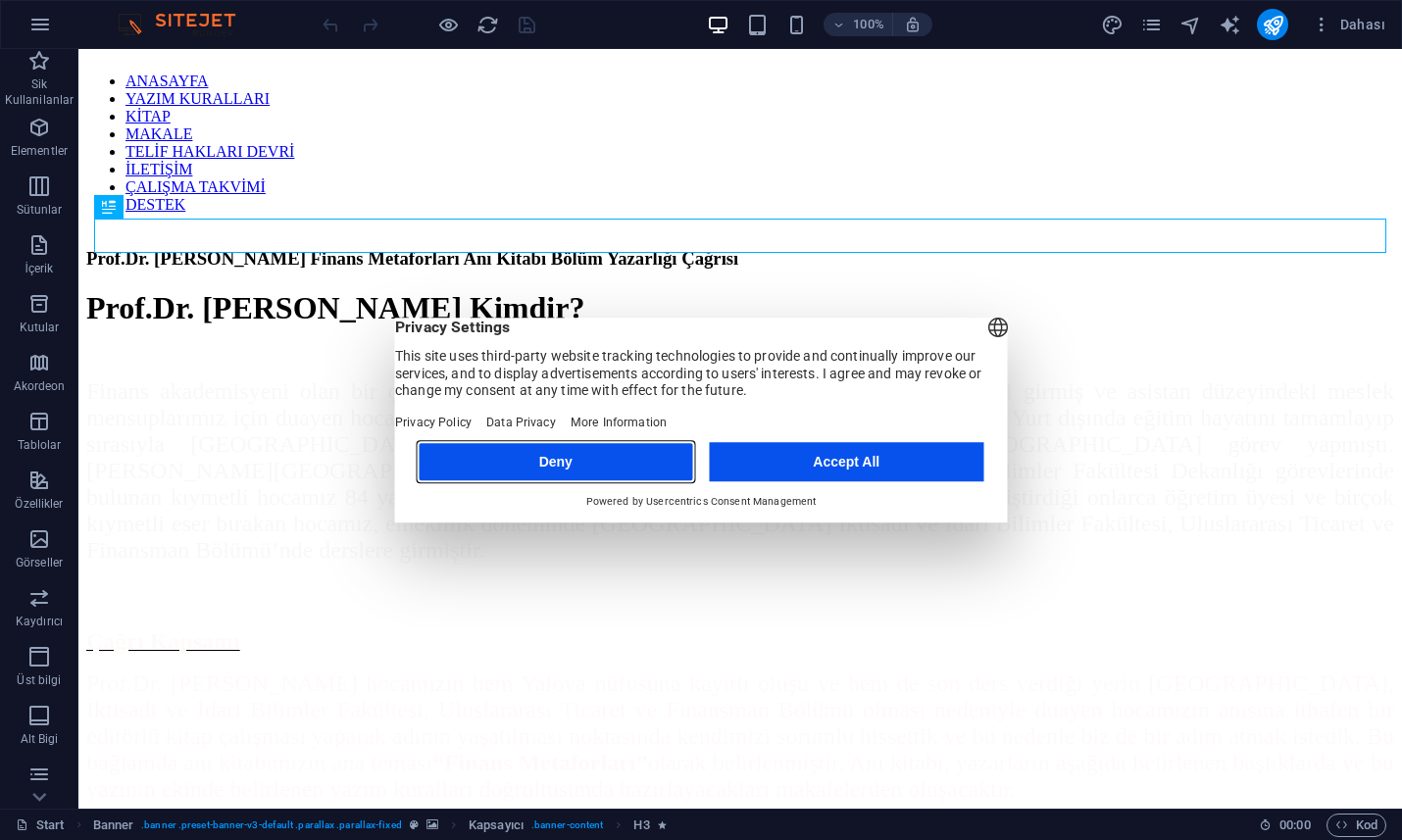 click on "Deny" at bounding box center [556, 462] 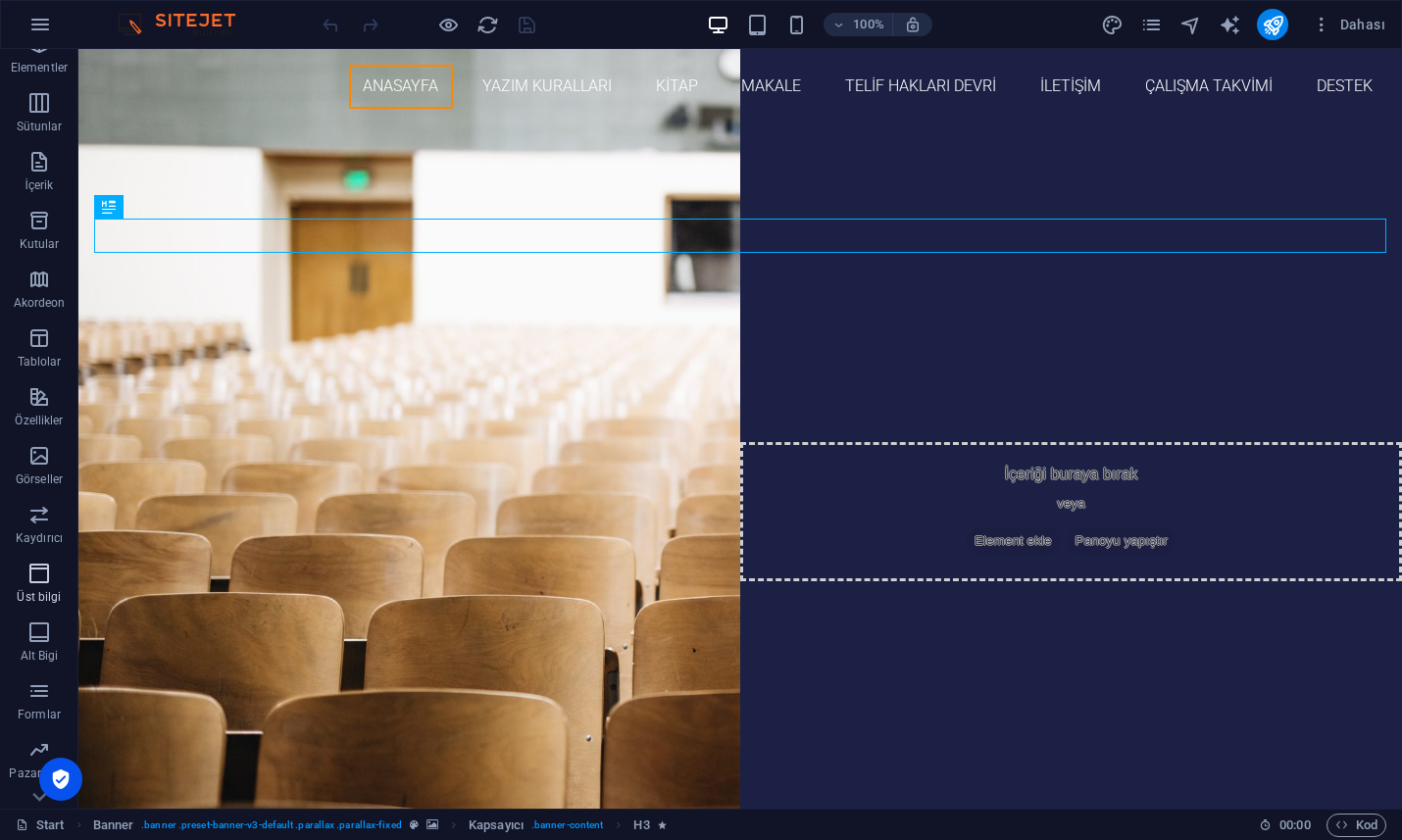 scroll, scrollTop: 123, scrollLeft: 0, axis: vertical 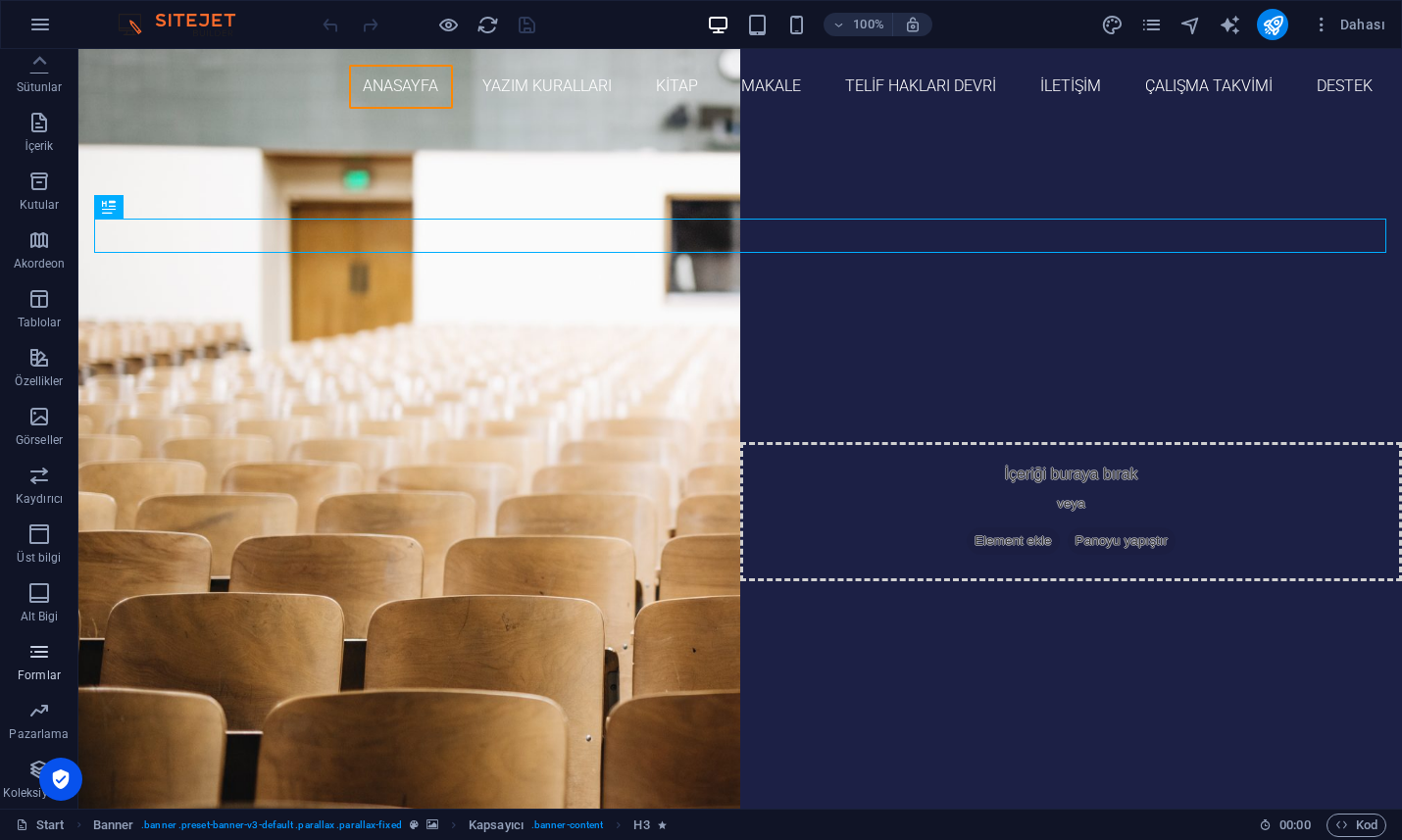 click at bounding box center [39, 652] 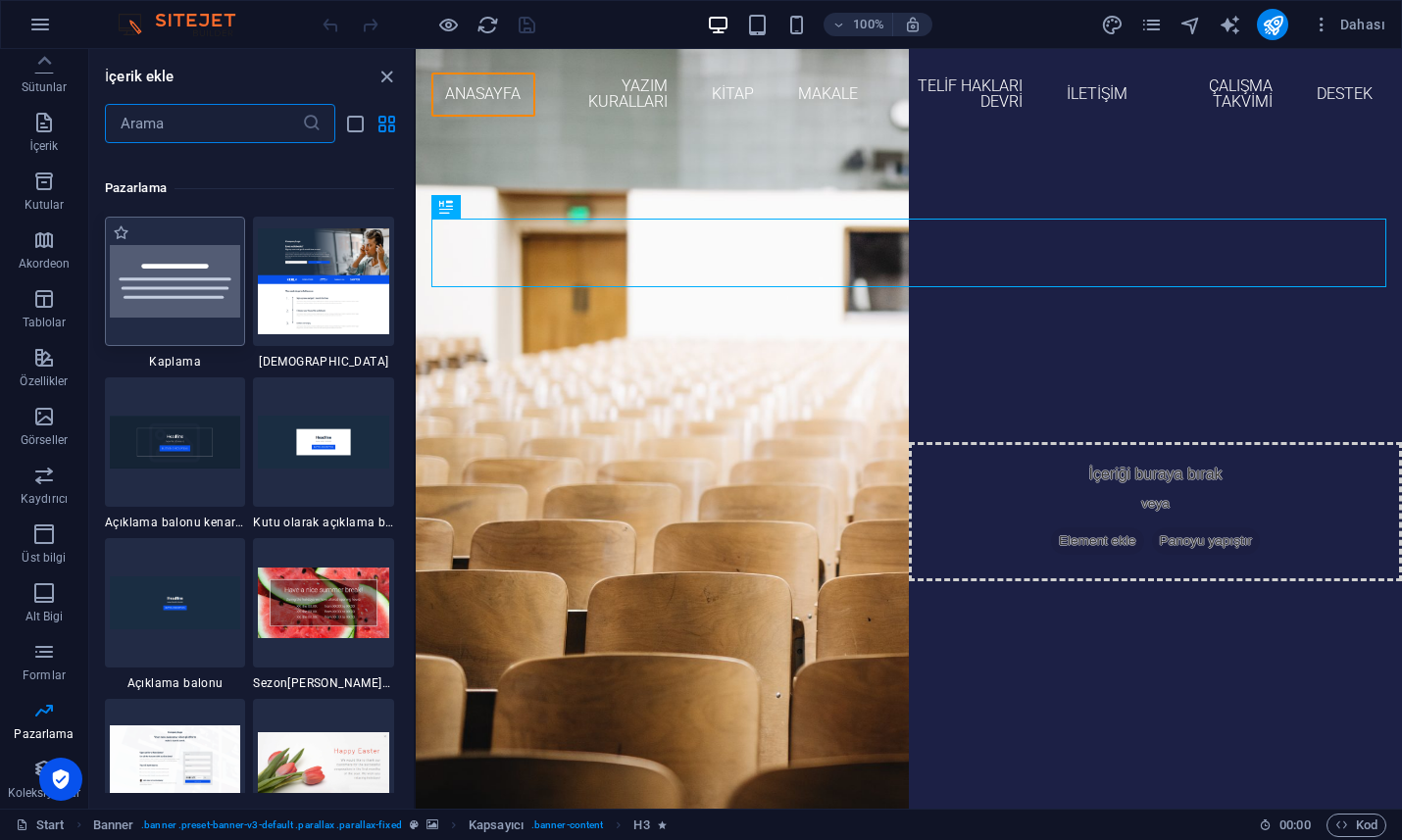 scroll, scrollTop: 15787, scrollLeft: 0, axis: vertical 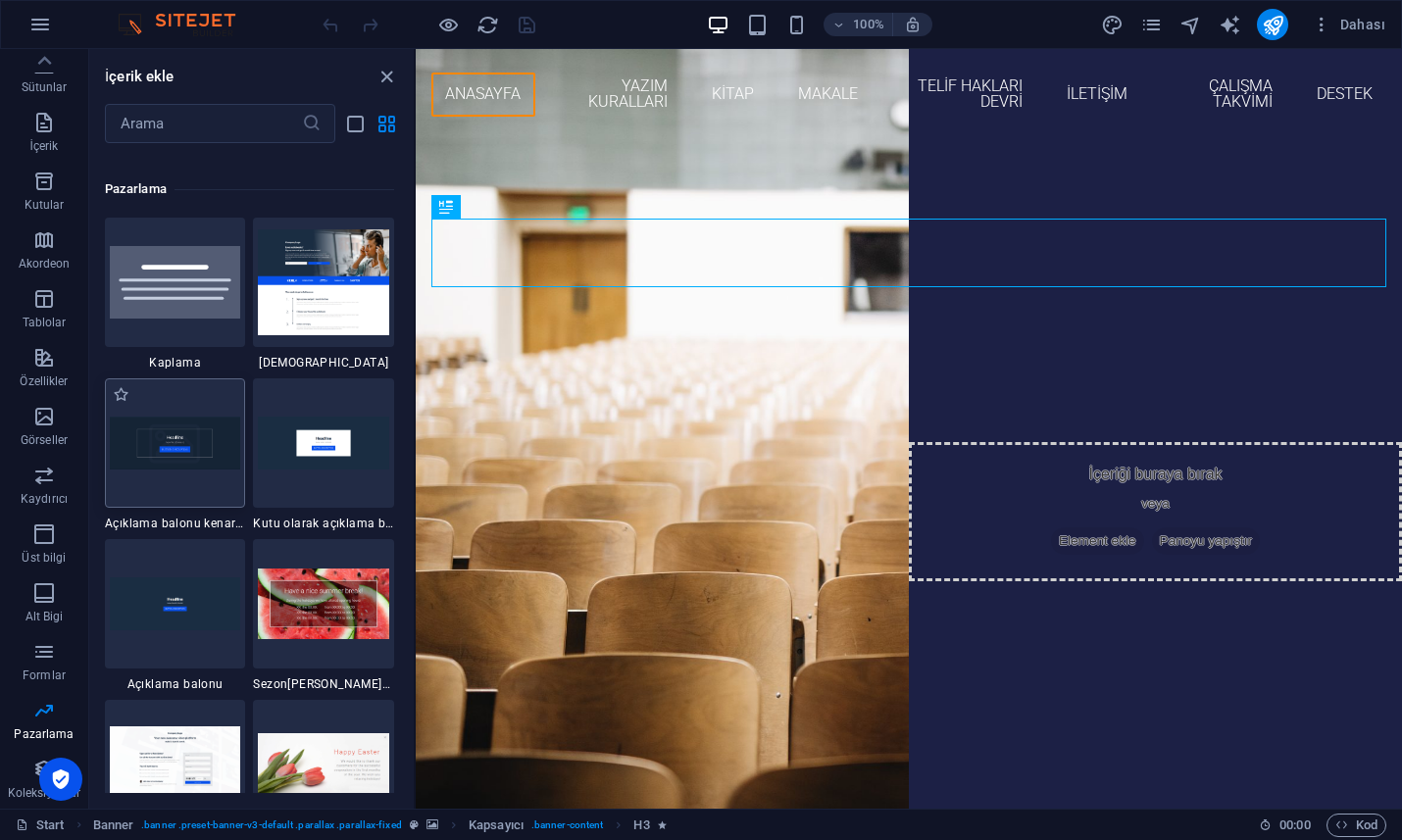 click at bounding box center [175, 442] 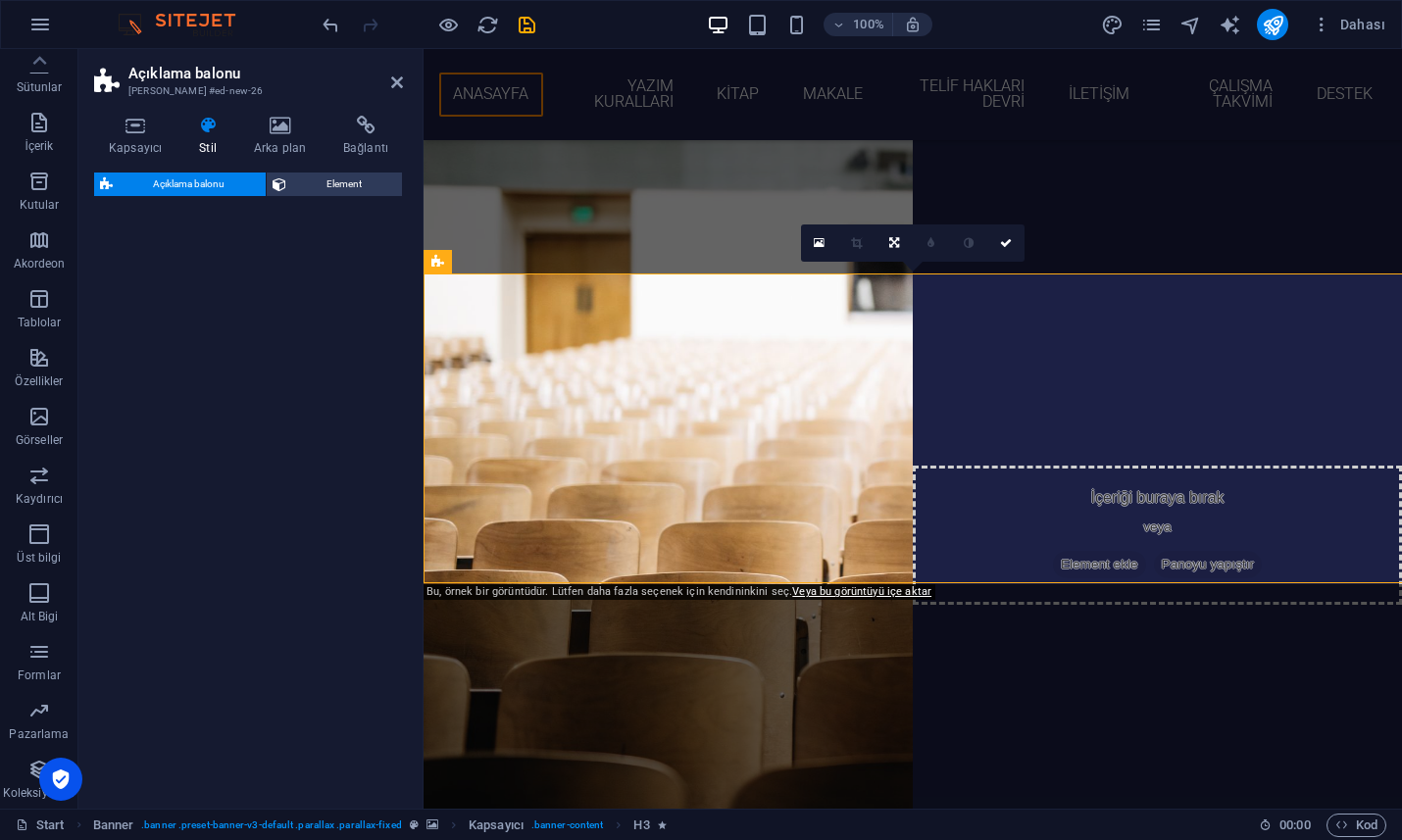 select on "rem" 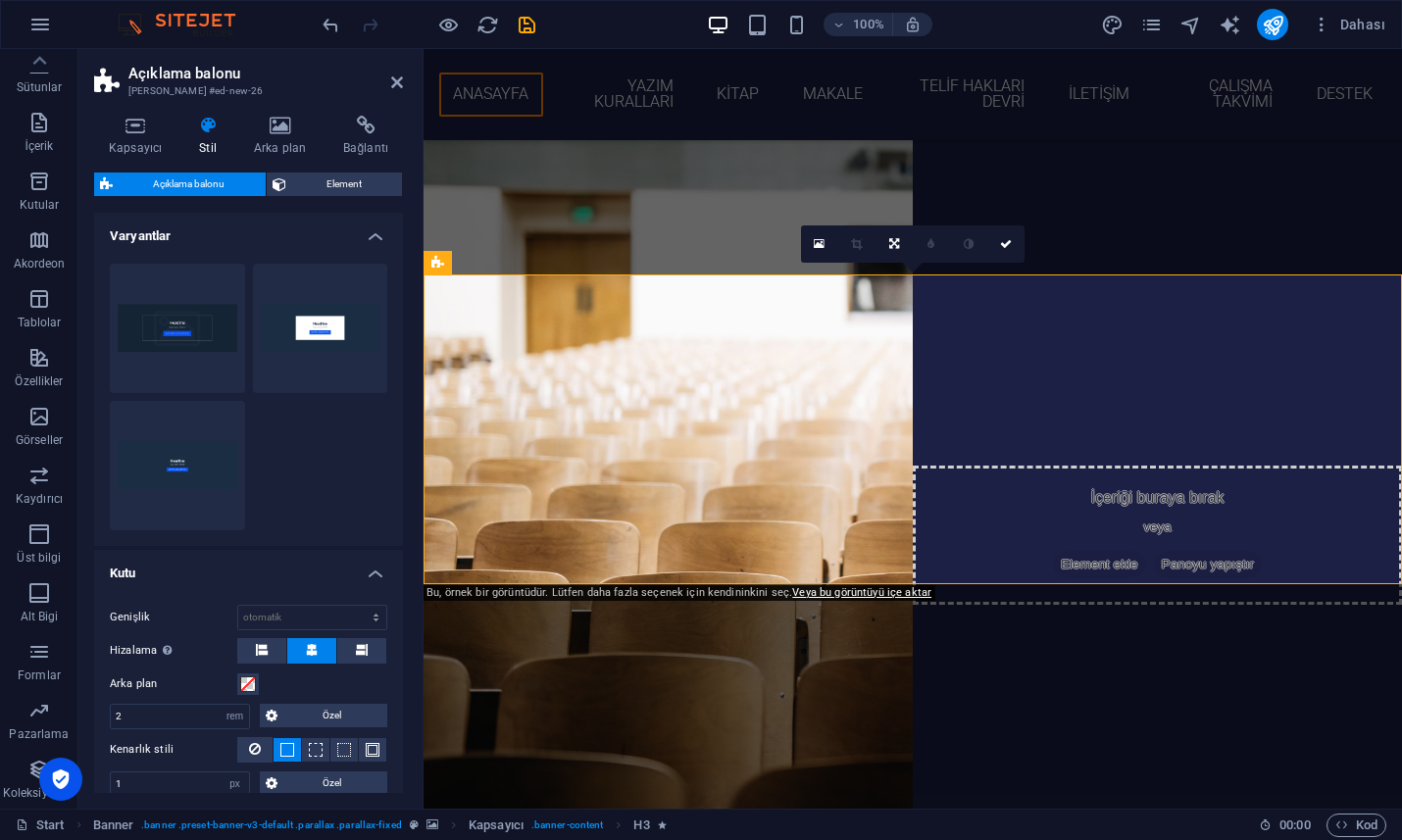 scroll, scrollTop: 943, scrollLeft: 0, axis: vertical 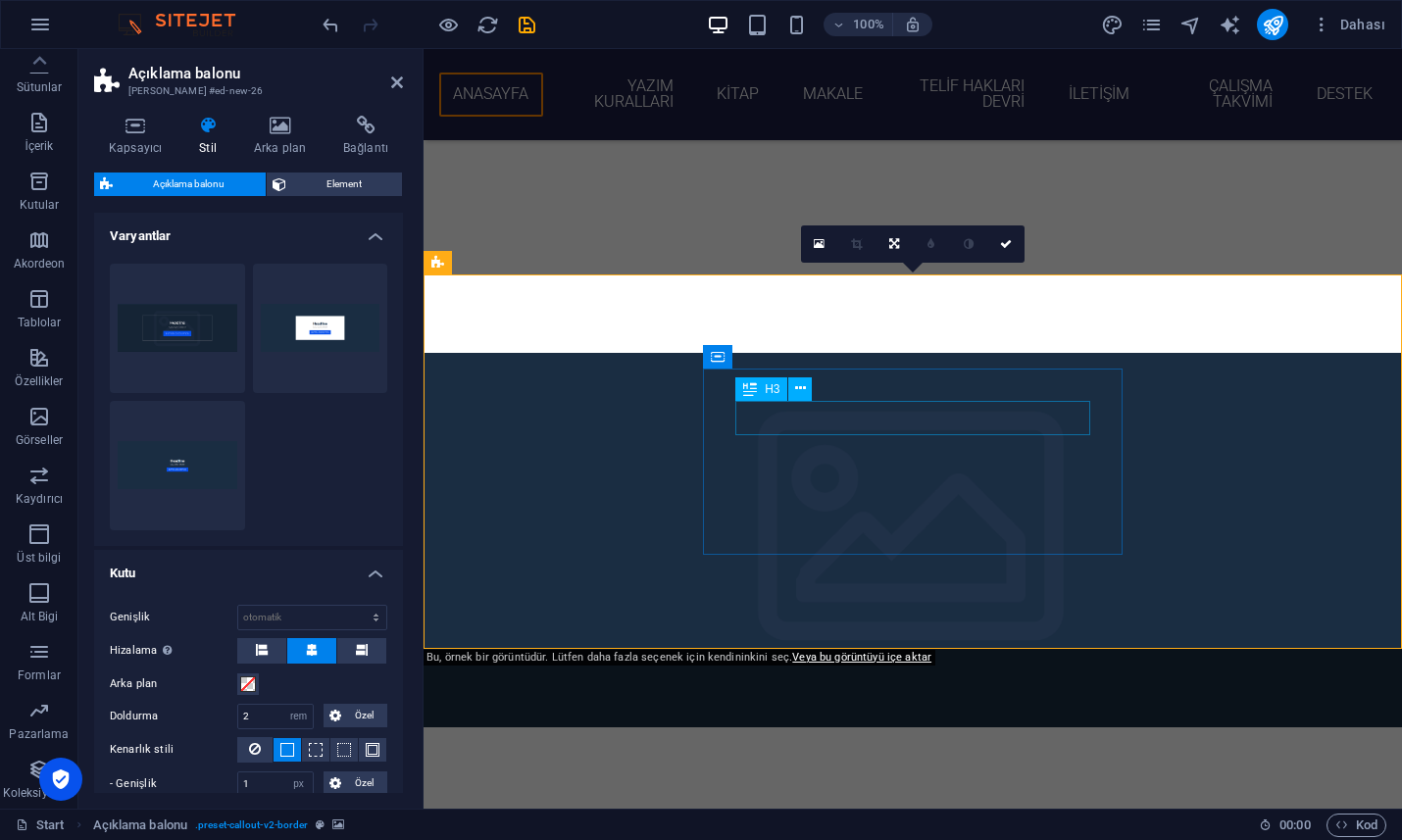 click on "Headline" at bounding box center [913, 870] 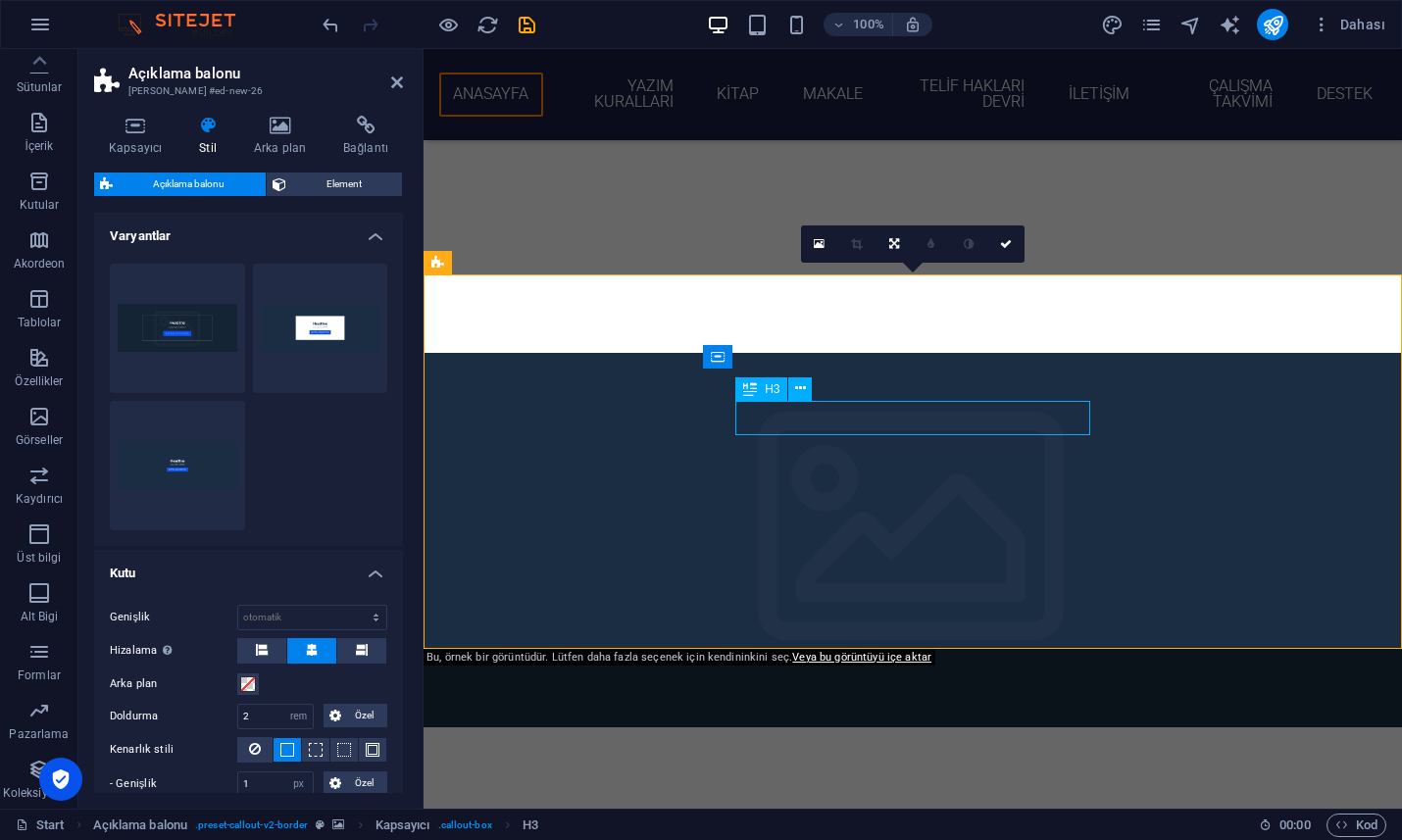 click on "Headline" at bounding box center [913, 870] 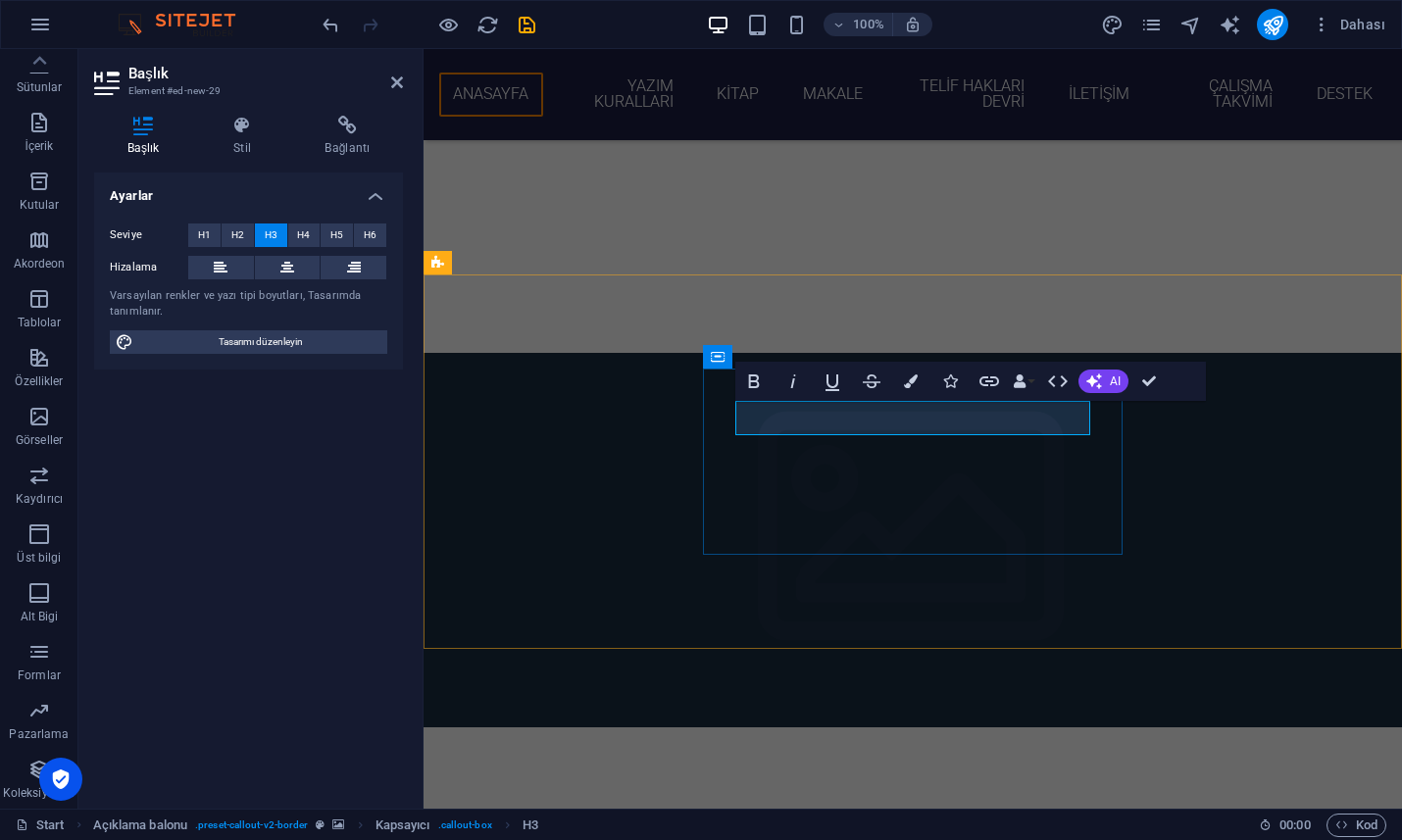 type 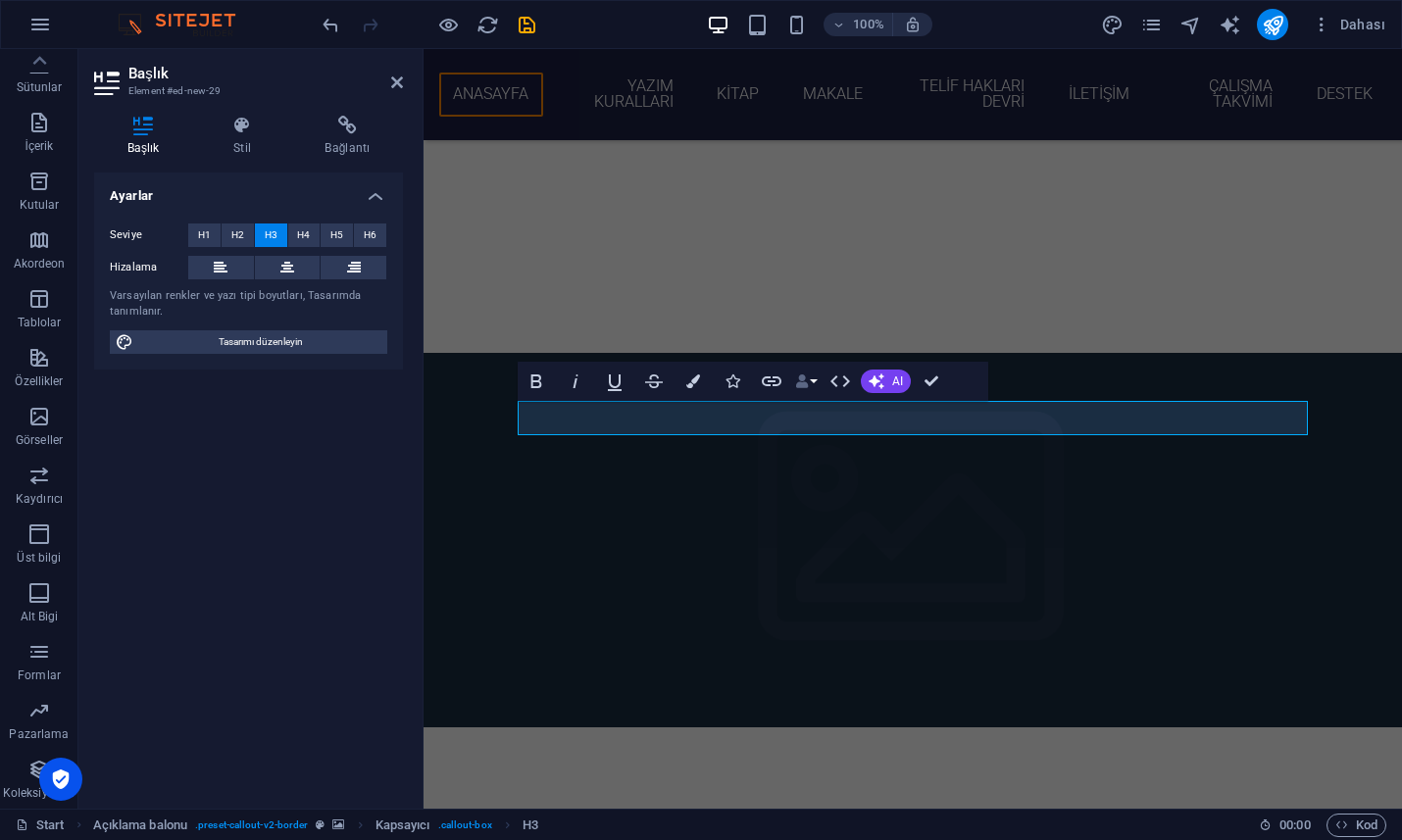 click on "Data Bindings" at bounding box center (806, 381) 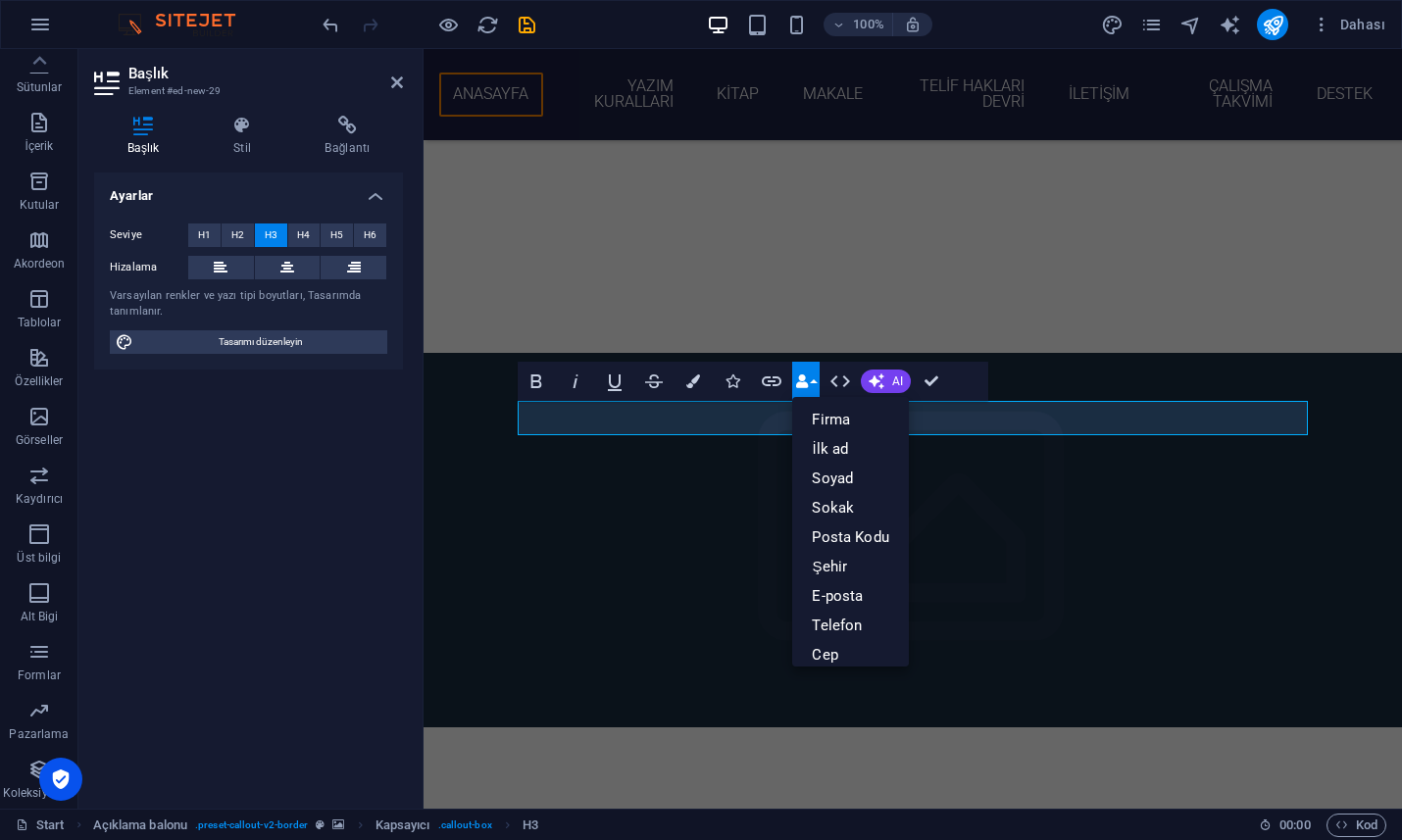 click at bounding box center [802, 381] 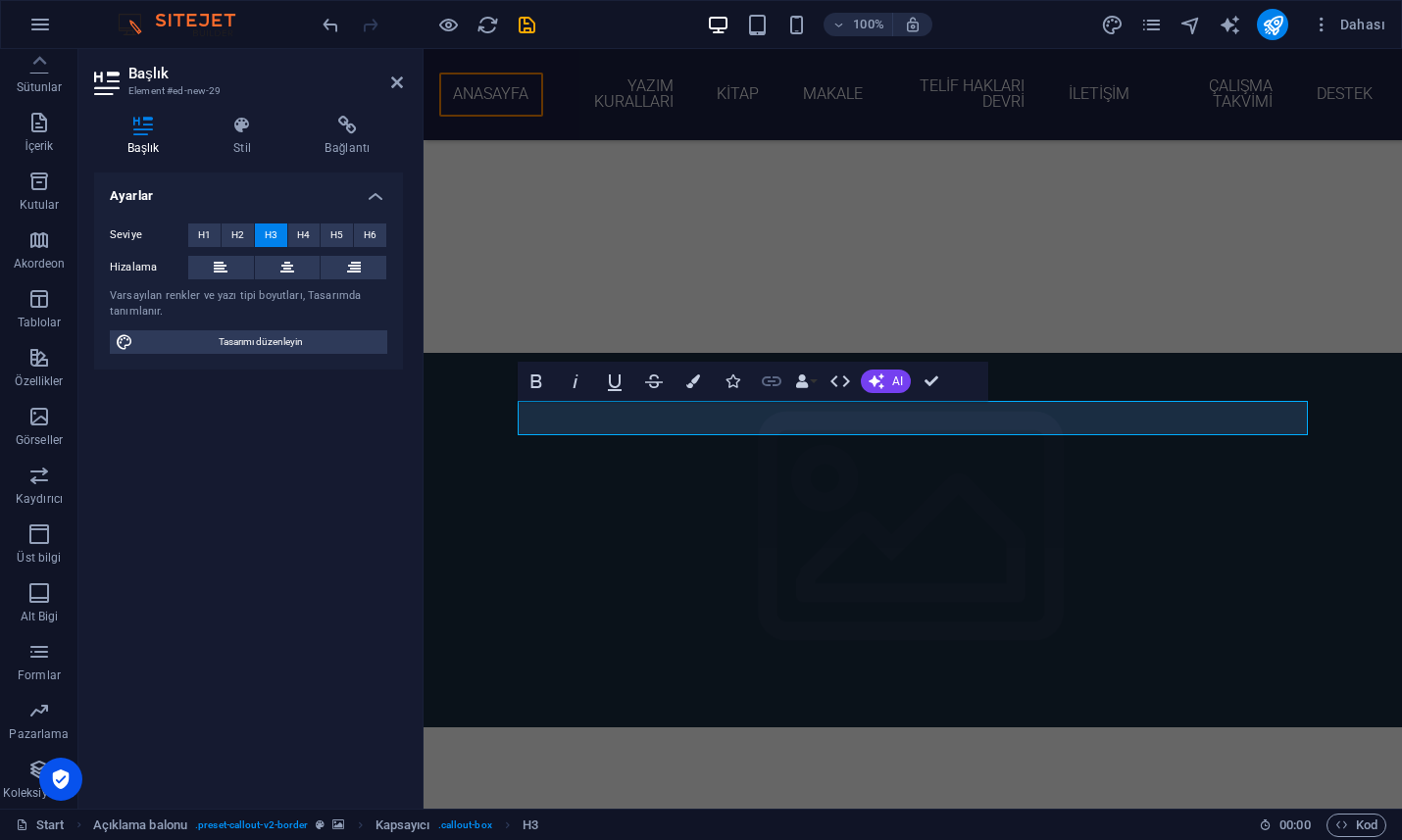 click 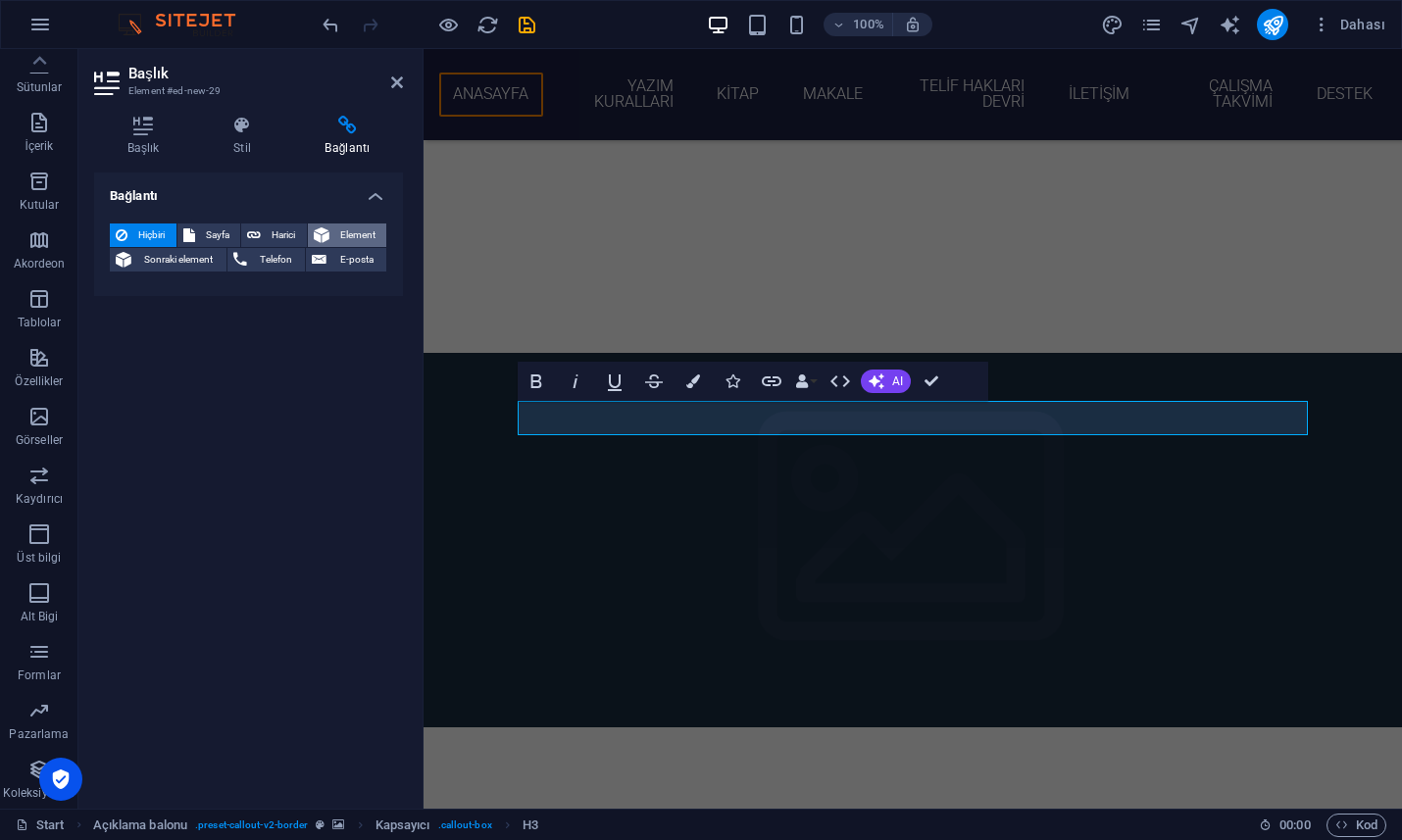 click on "Element" at bounding box center [358, 235] 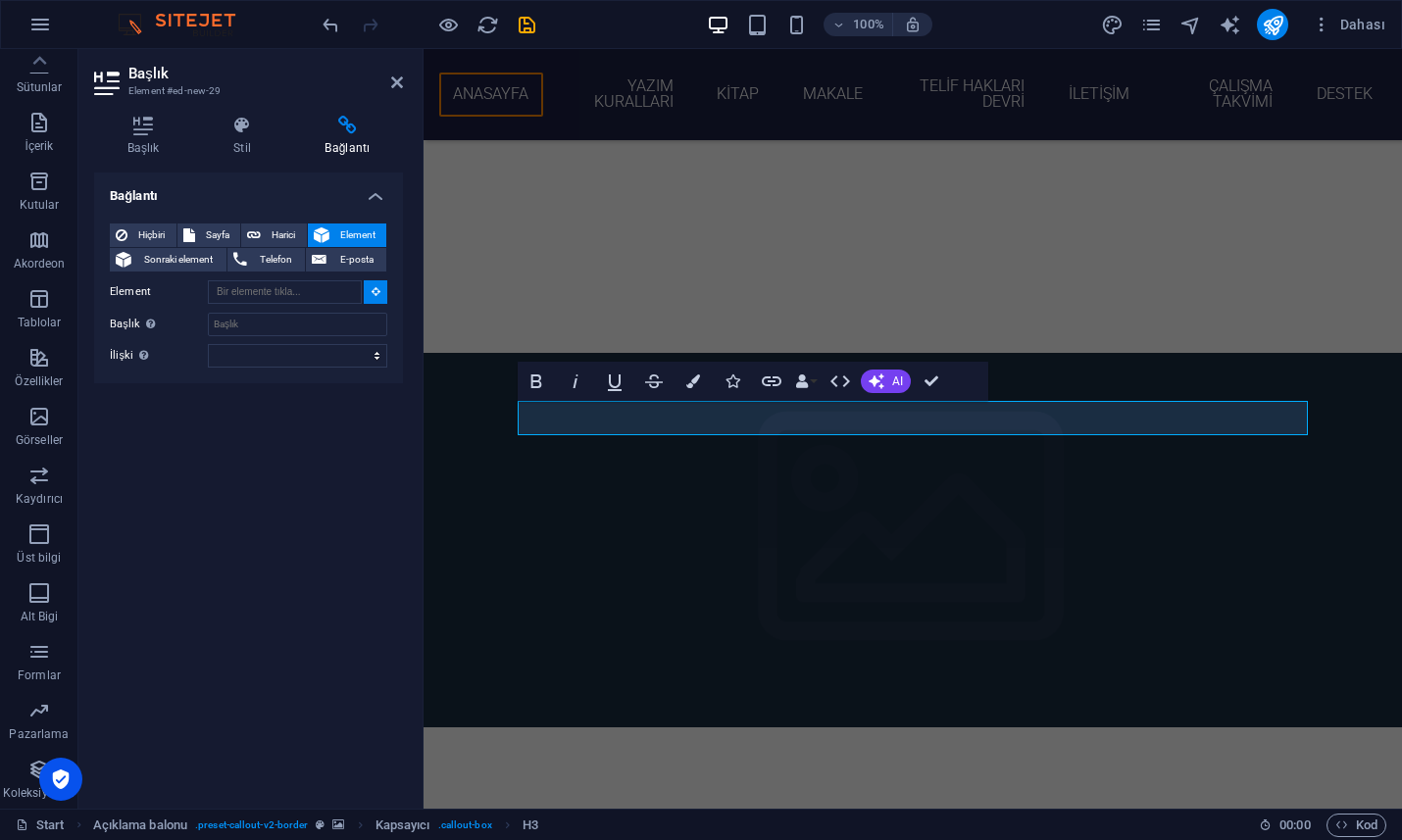click on "Element" at bounding box center (358, 235) 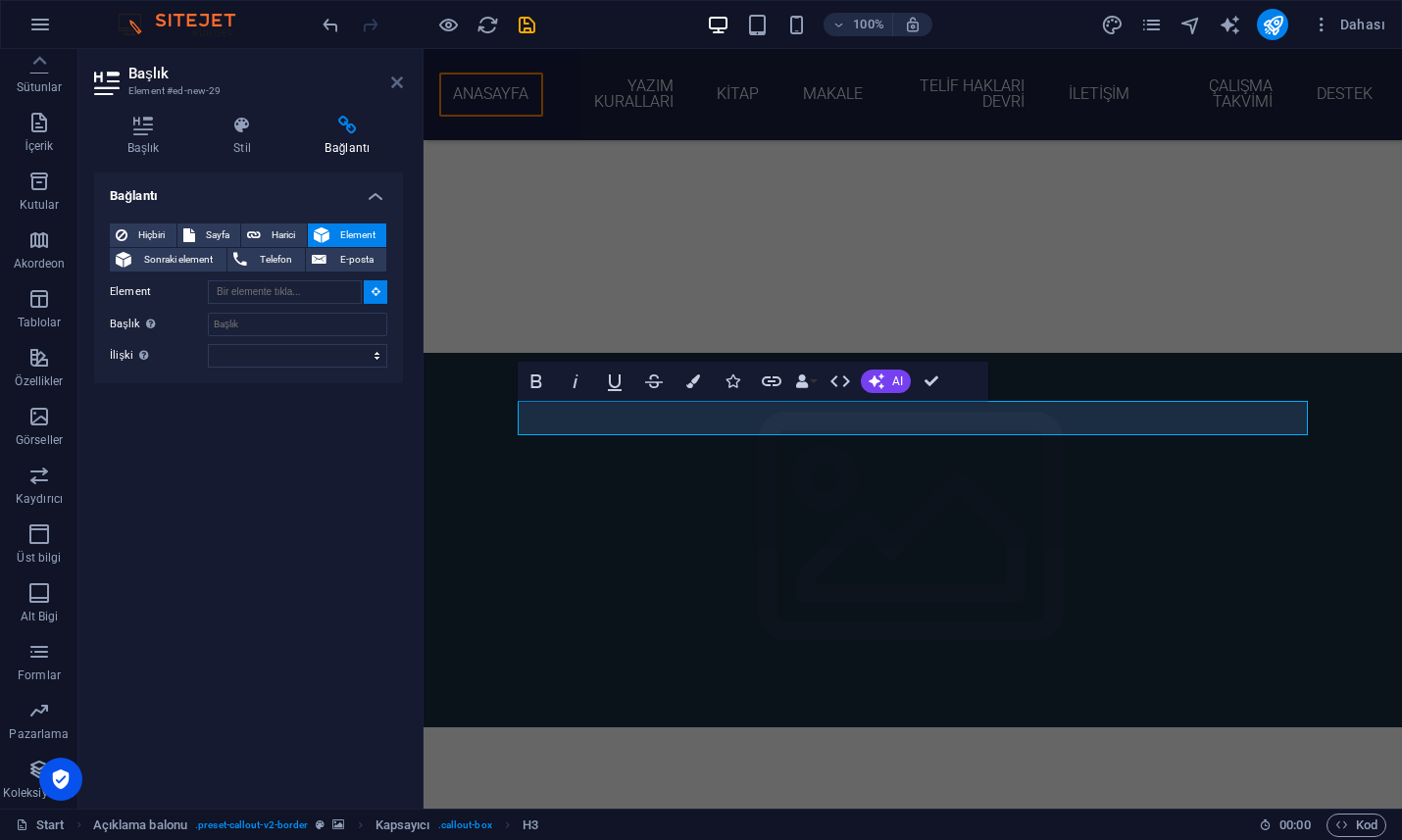 click at bounding box center [397, 82] 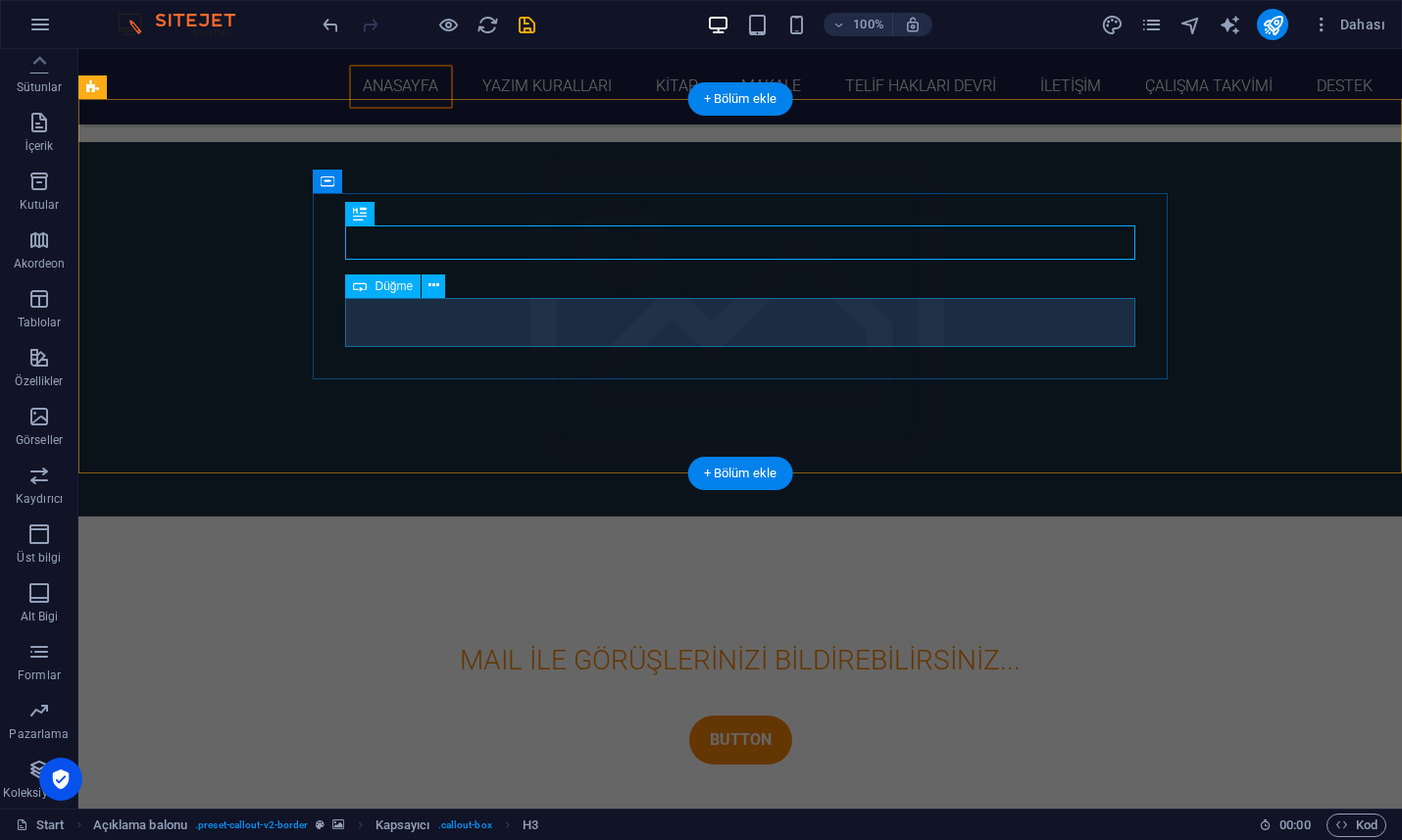 click on "BUTTON" at bounding box center (740, 740) 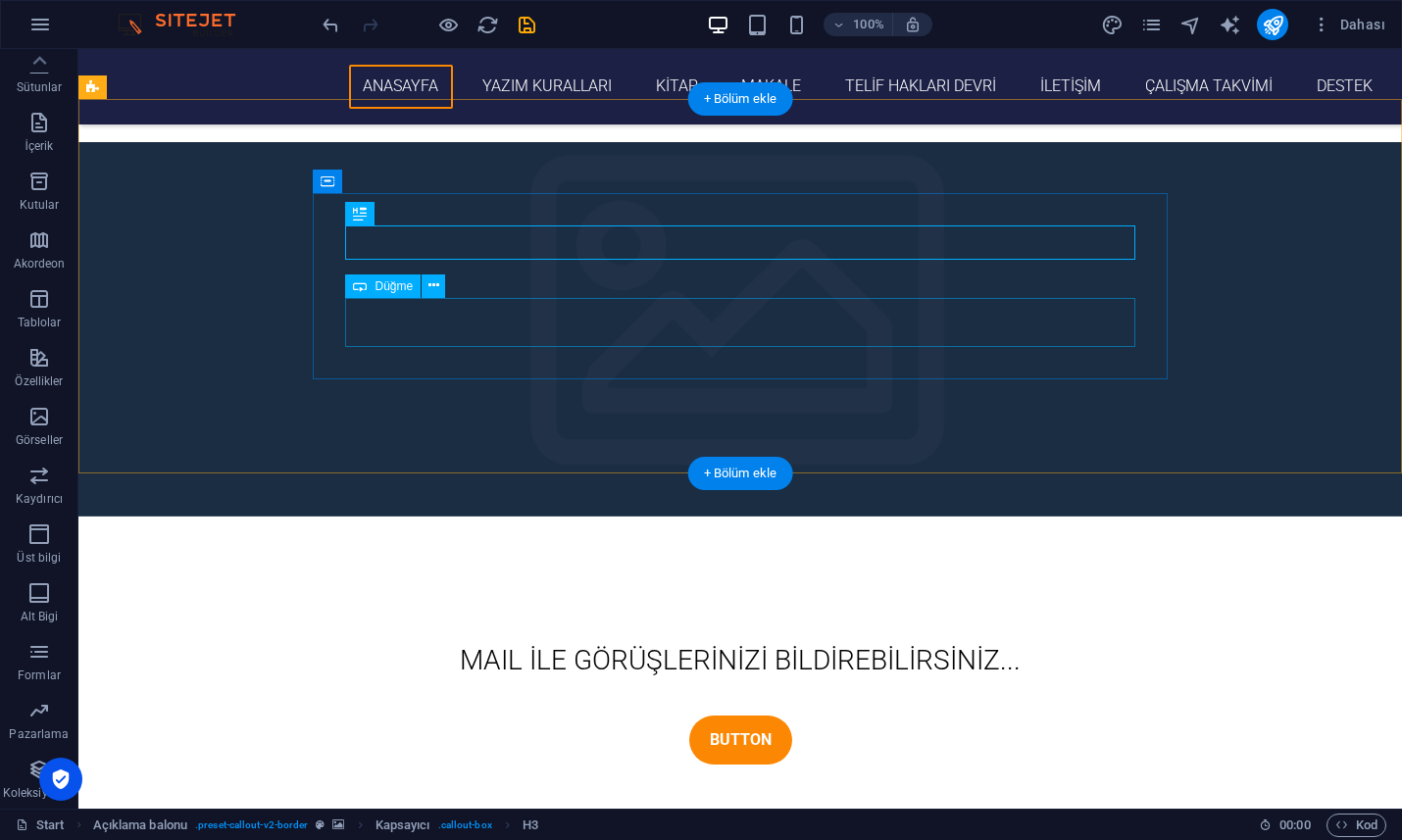 click on "BUTTON" at bounding box center (740, 740) 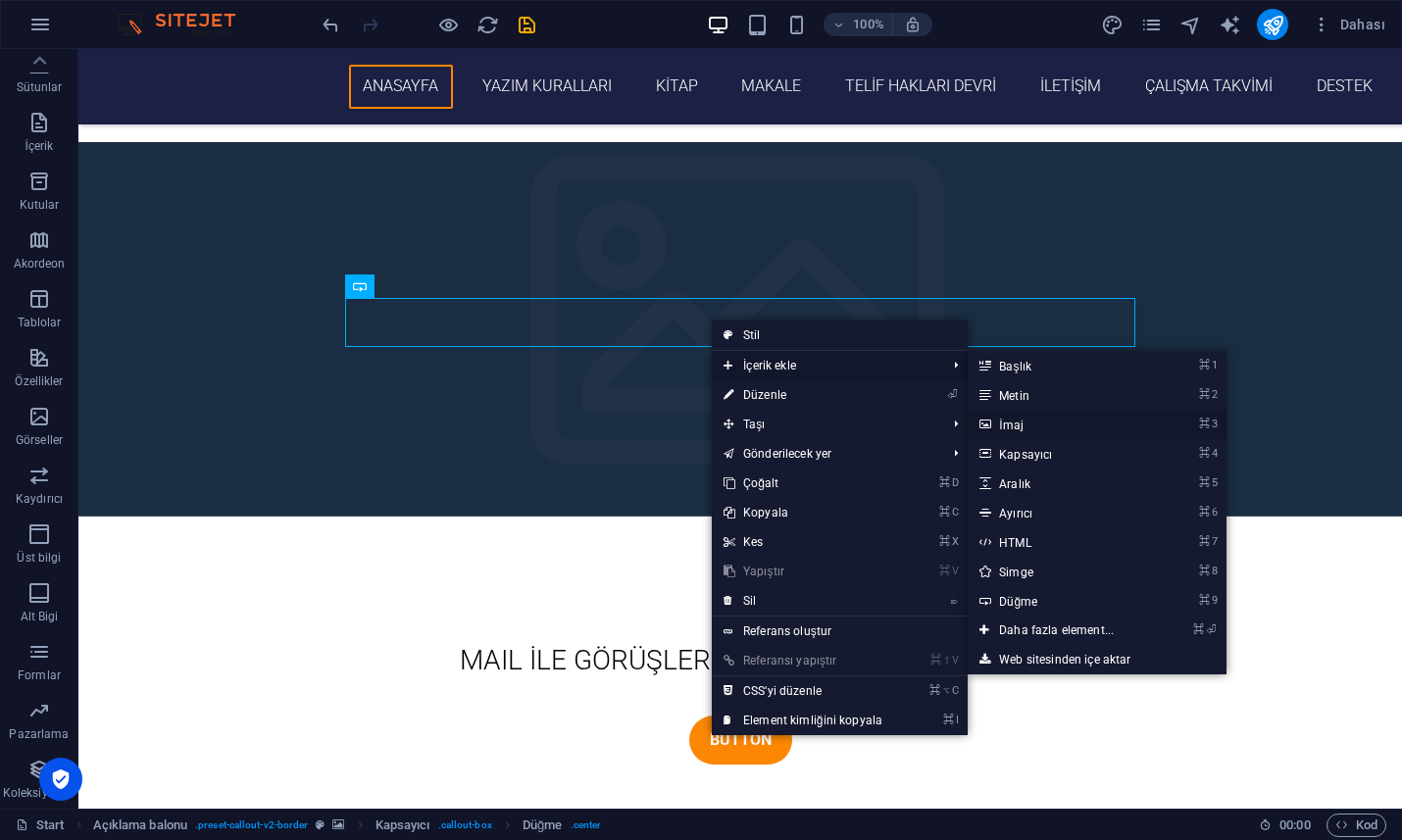 click on "⌘ 3  [DEMOGRAPHIC_DATA]" at bounding box center [1060, 424] 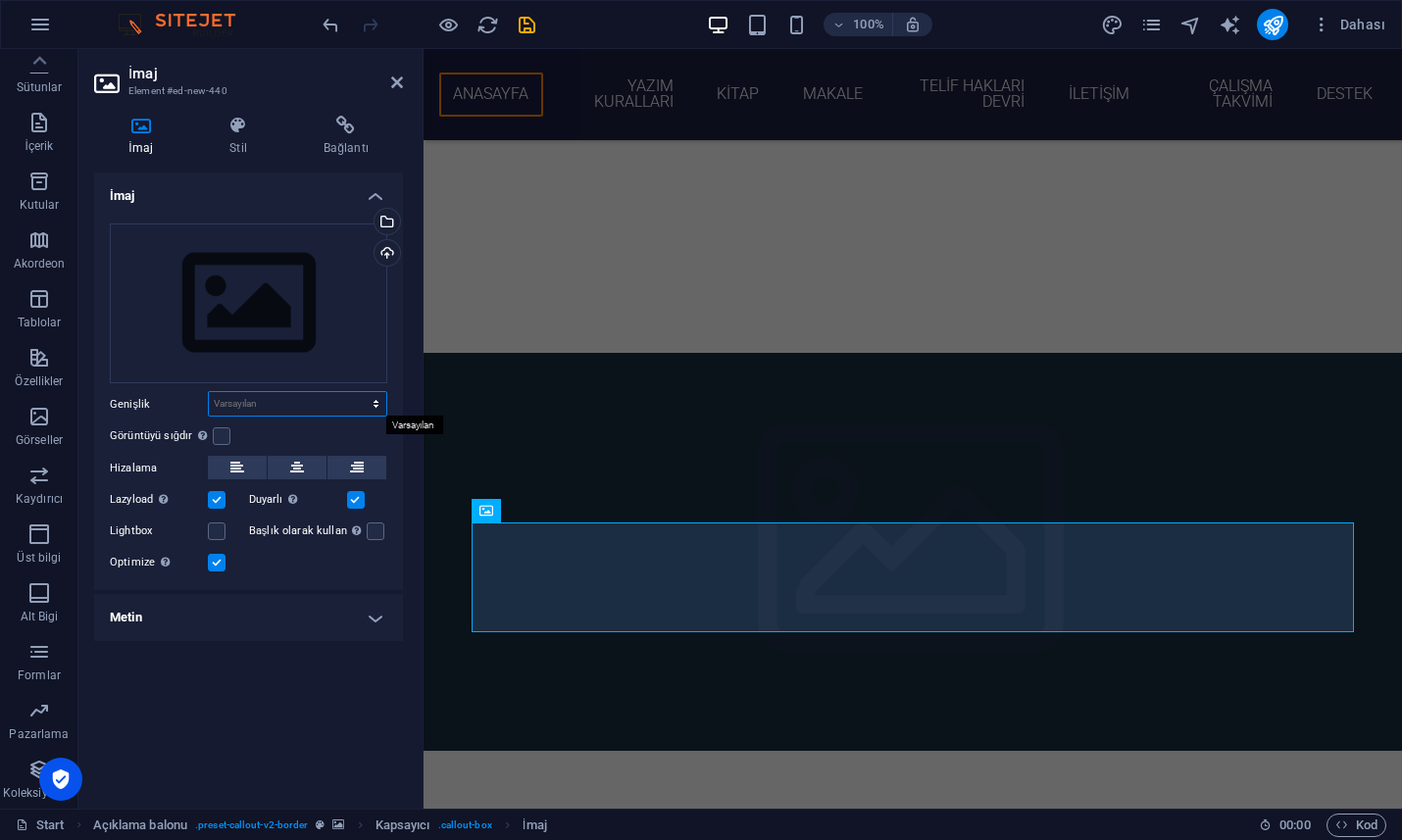 click on "Varsayılan otomatik px rem % em vh vw" at bounding box center [297, 404] 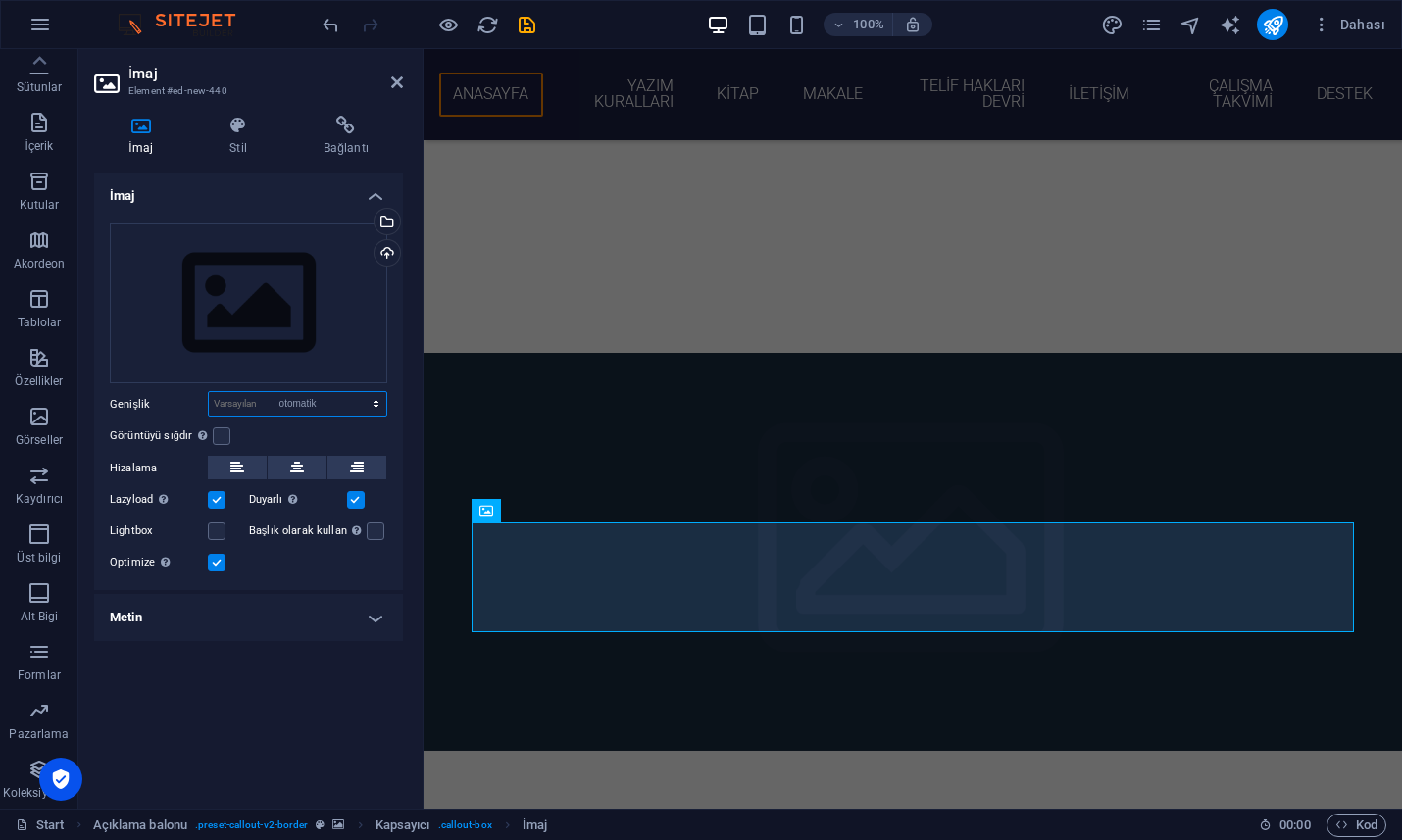 select on "DISABLED_OPTION_VALUE" 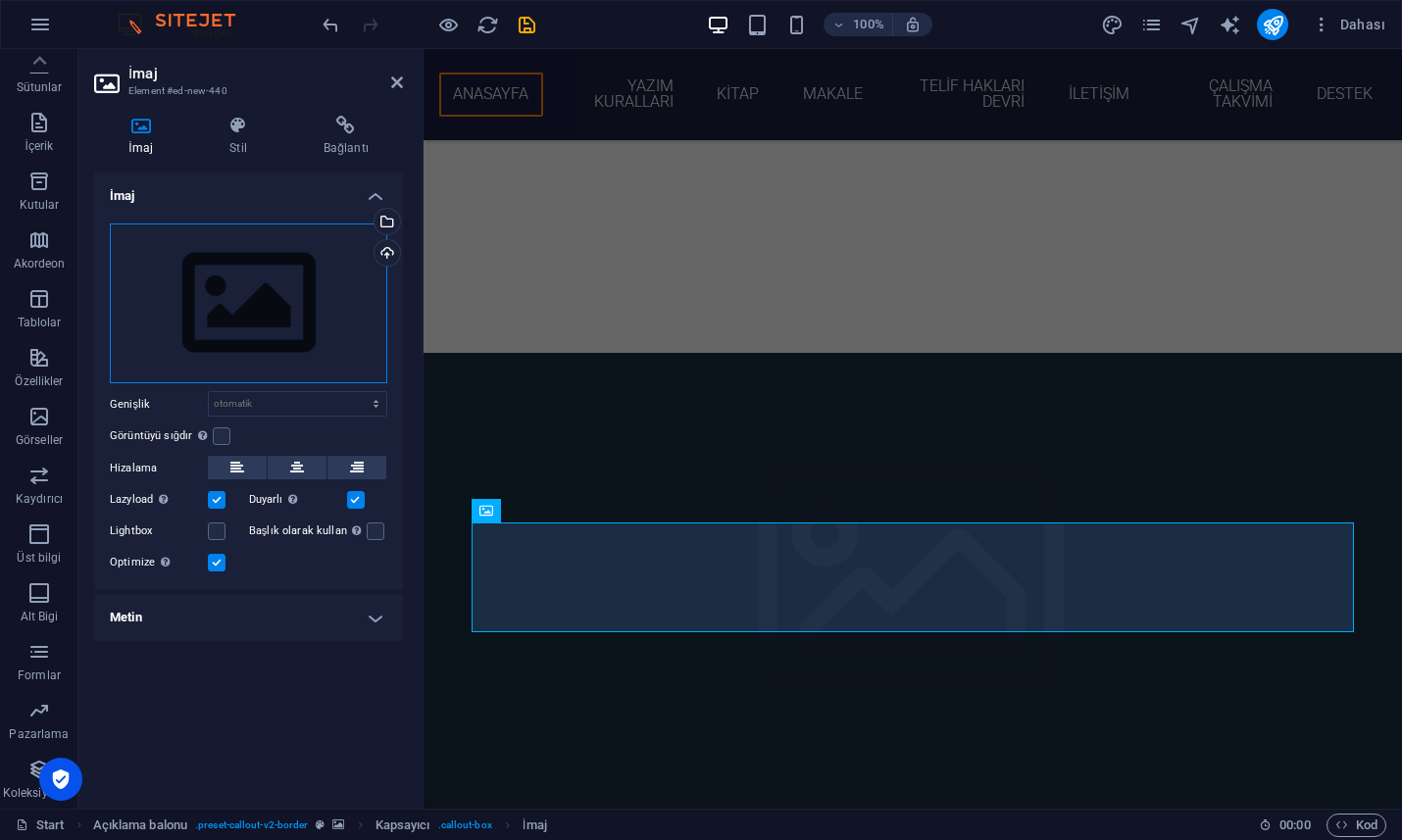 click on "Dosyaları buraya sürükleyin, dosyaları seçmek için tıklayın veya Dosyalardan ya da ücretsiz stok fotoğraf ve videolarımızdan dosyalar seçin" at bounding box center [248, 304] 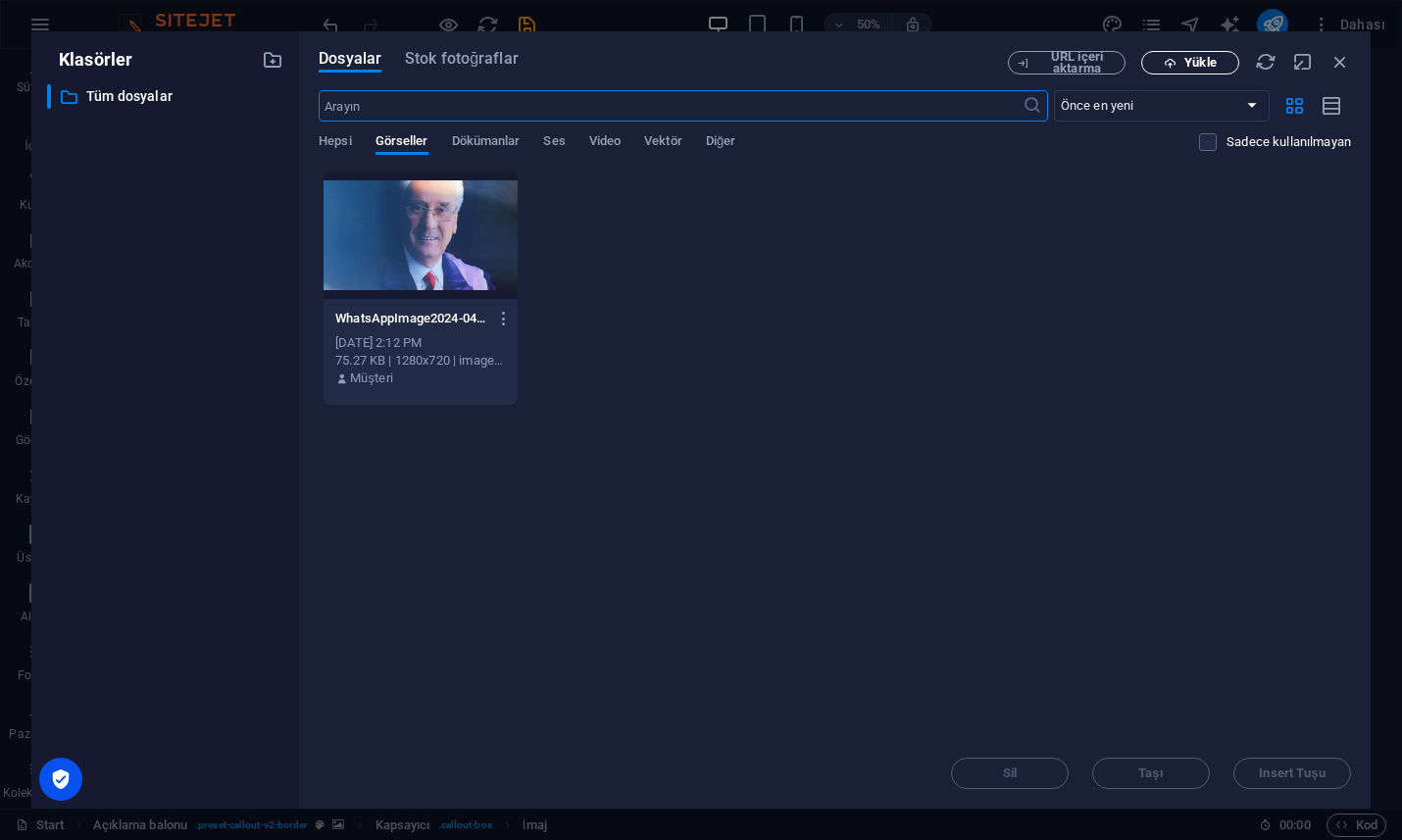 click on "Yükle" at bounding box center (1200, 63) 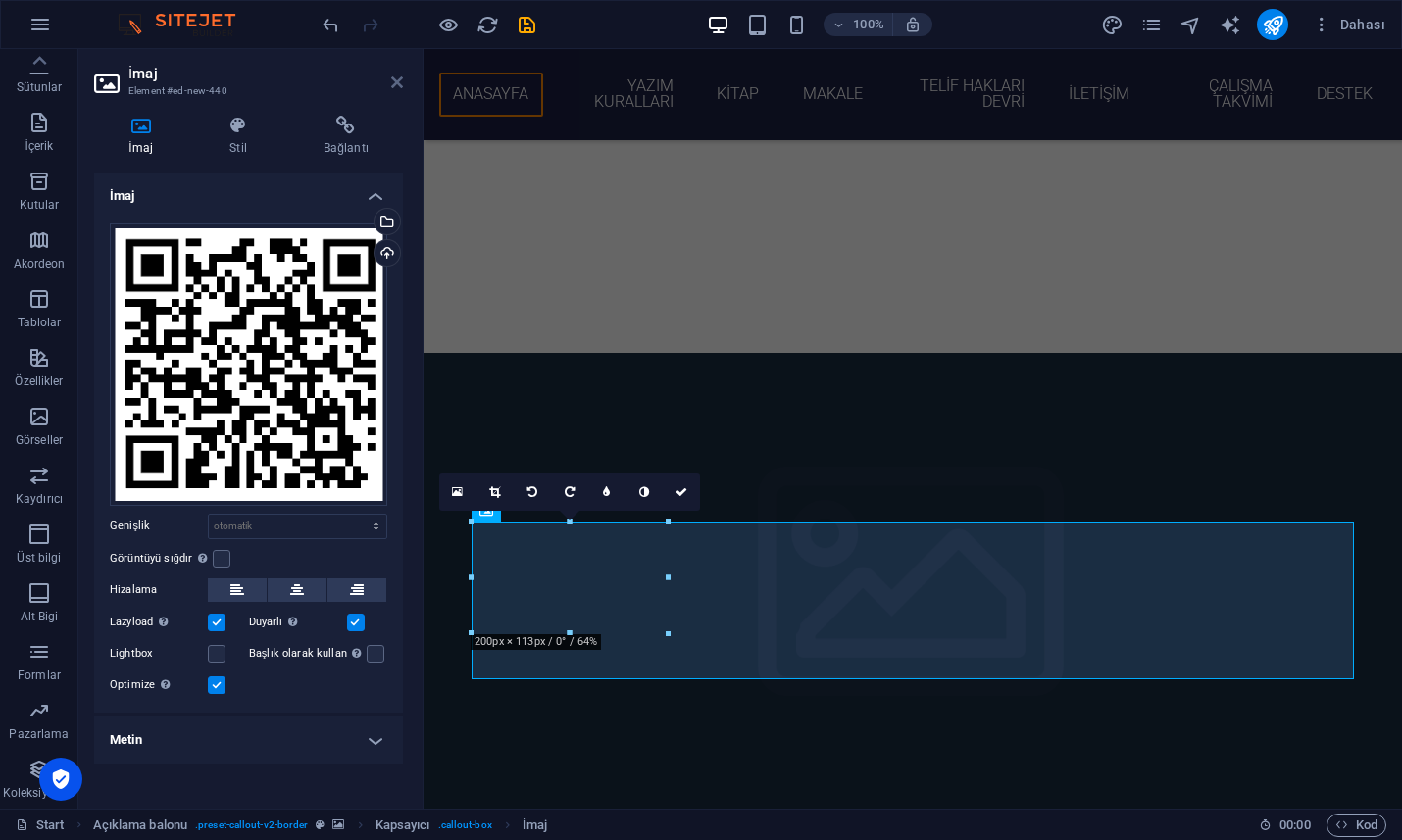 click at bounding box center [397, 82] 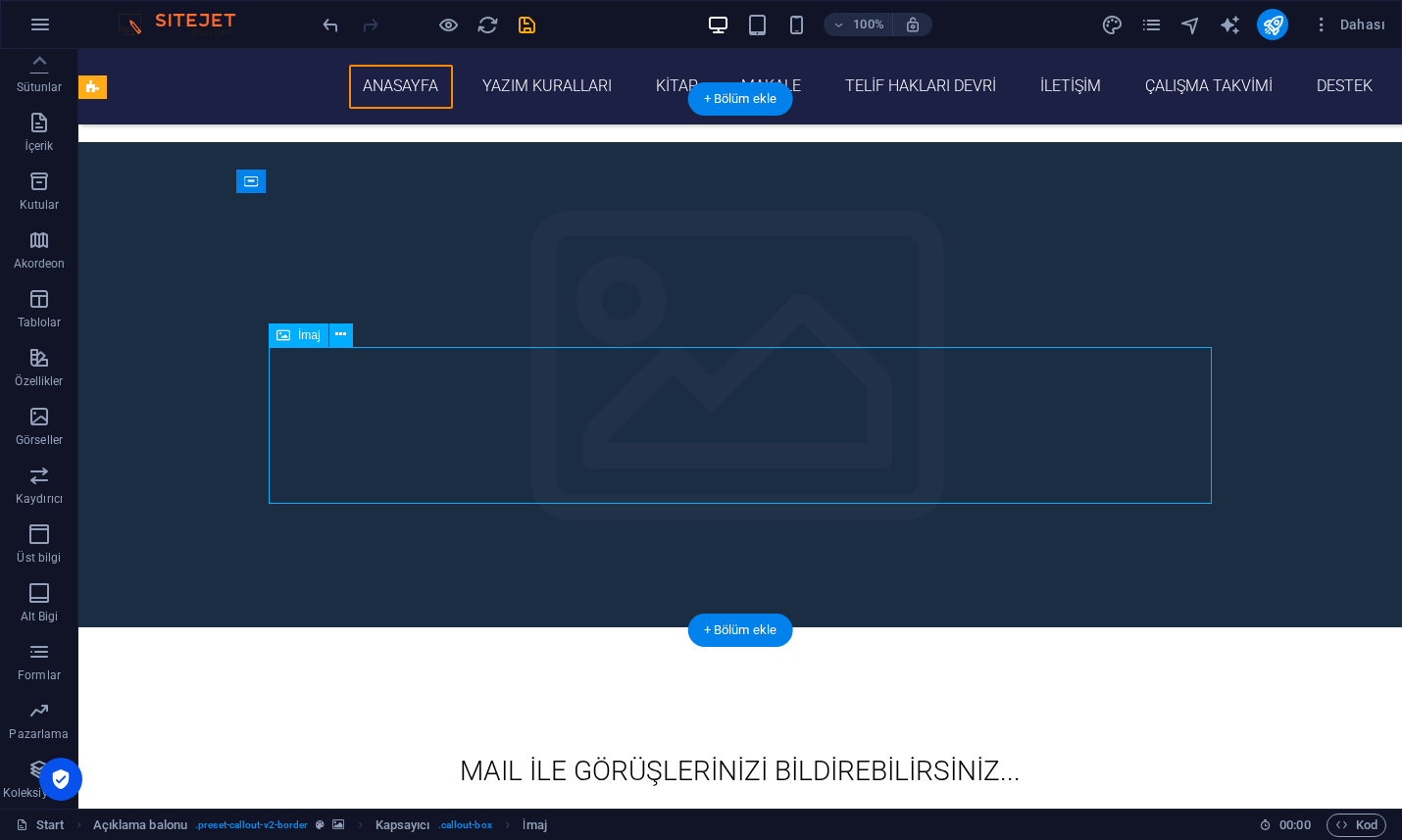 drag, startPoint x: 341, startPoint y: 416, endPoint x: 658, endPoint y: 417, distance: 317.00158 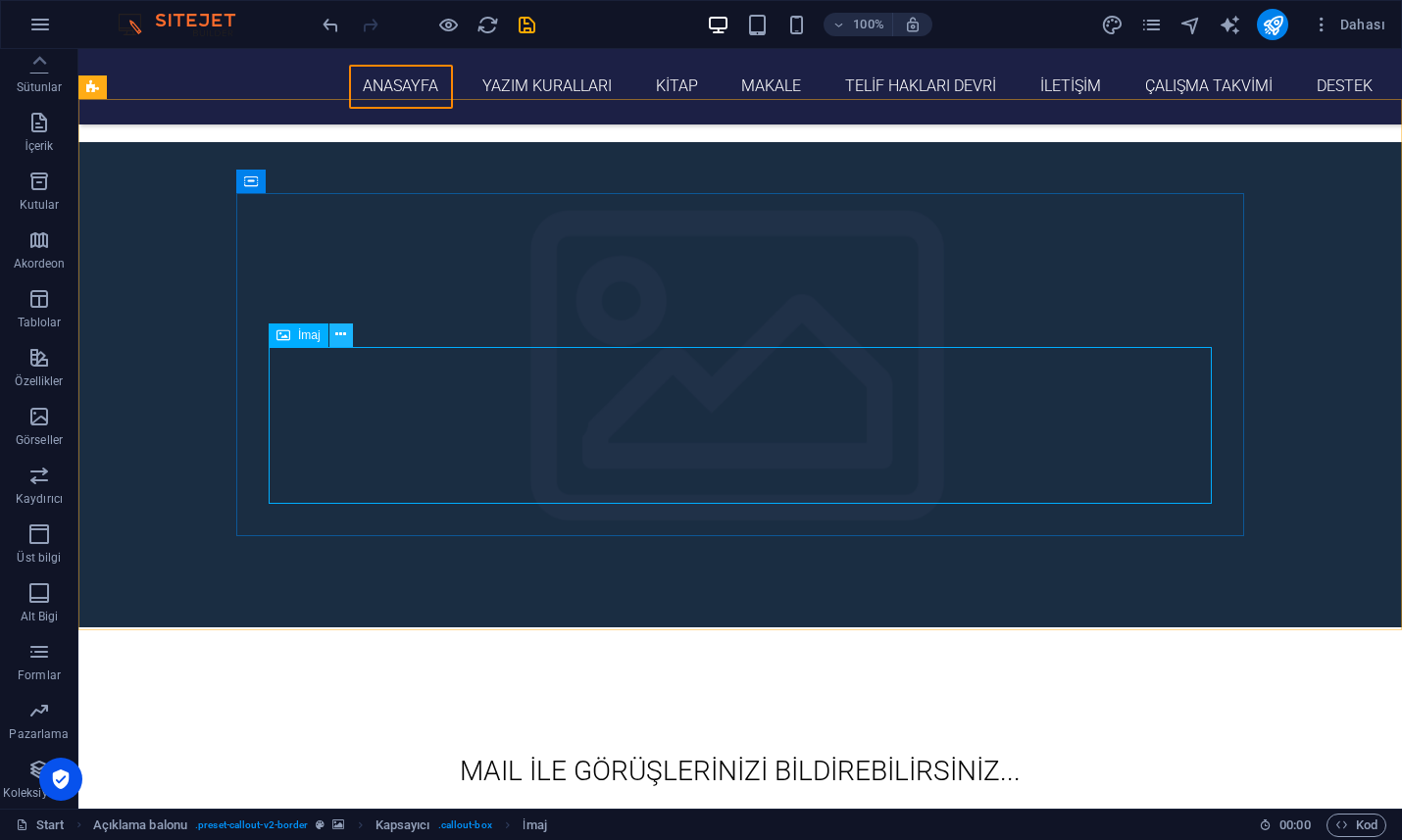 click at bounding box center (340, 334) 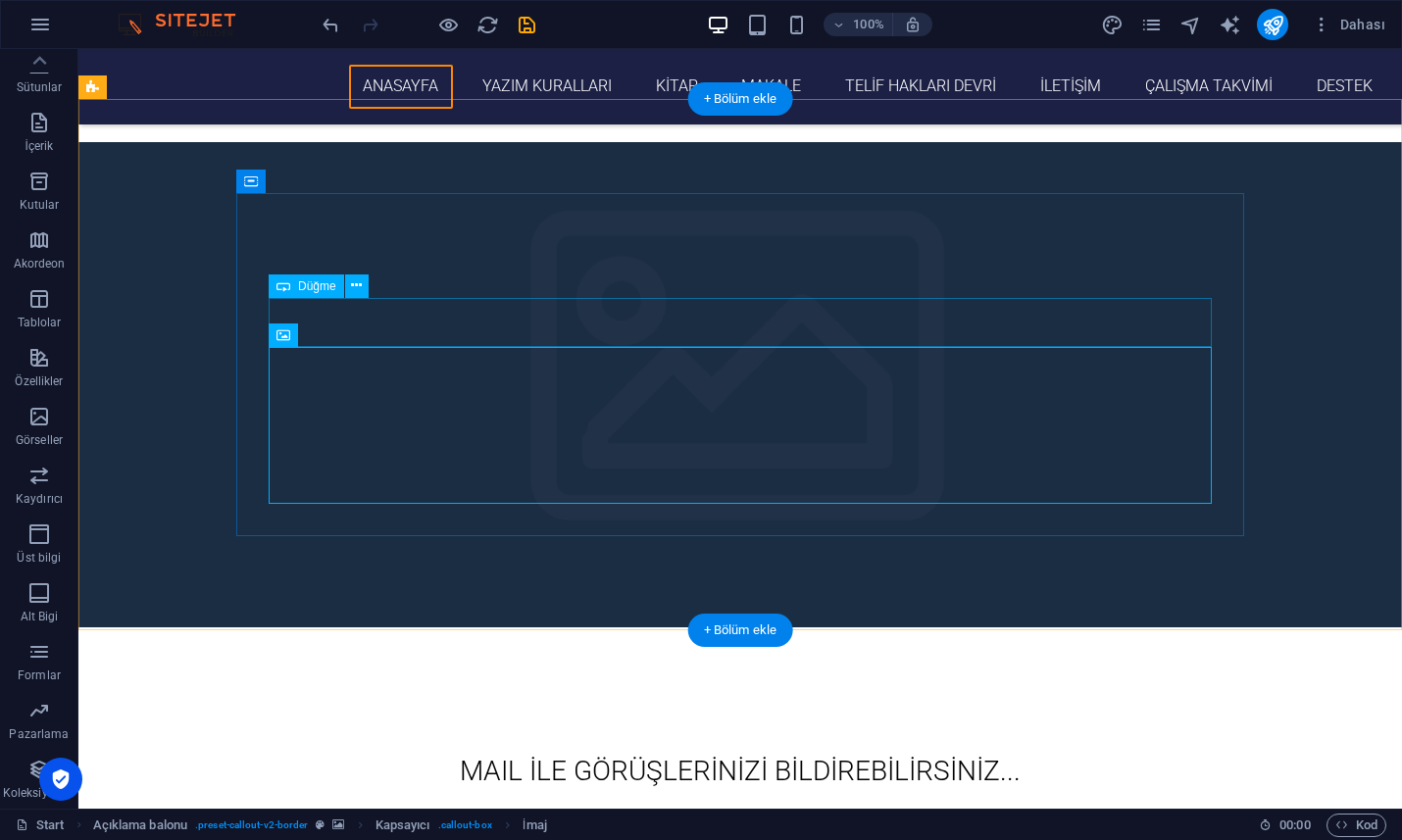 click on "BUTTON" at bounding box center [740, 851] 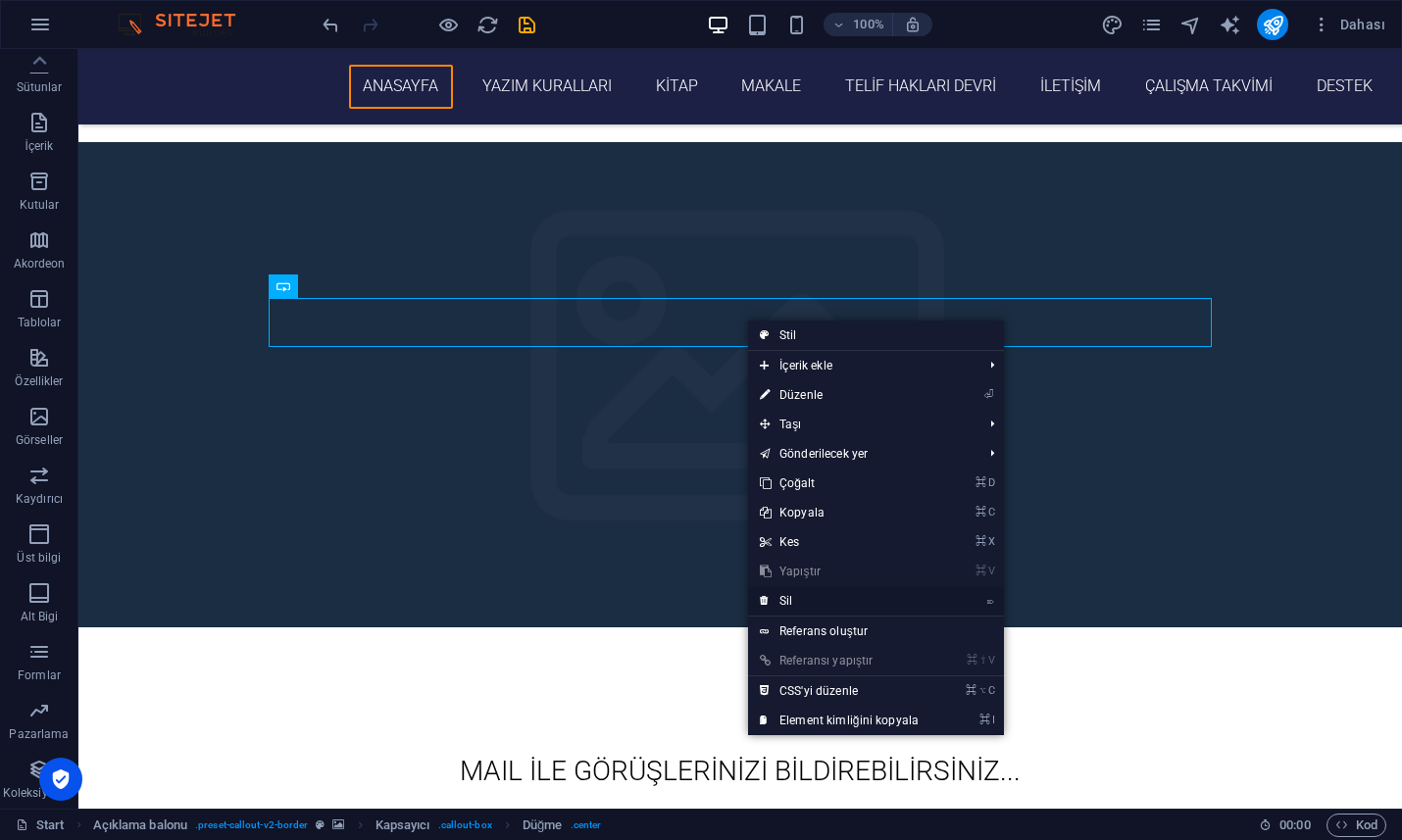 click on "⌦  Sil" at bounding box center [839, 601] 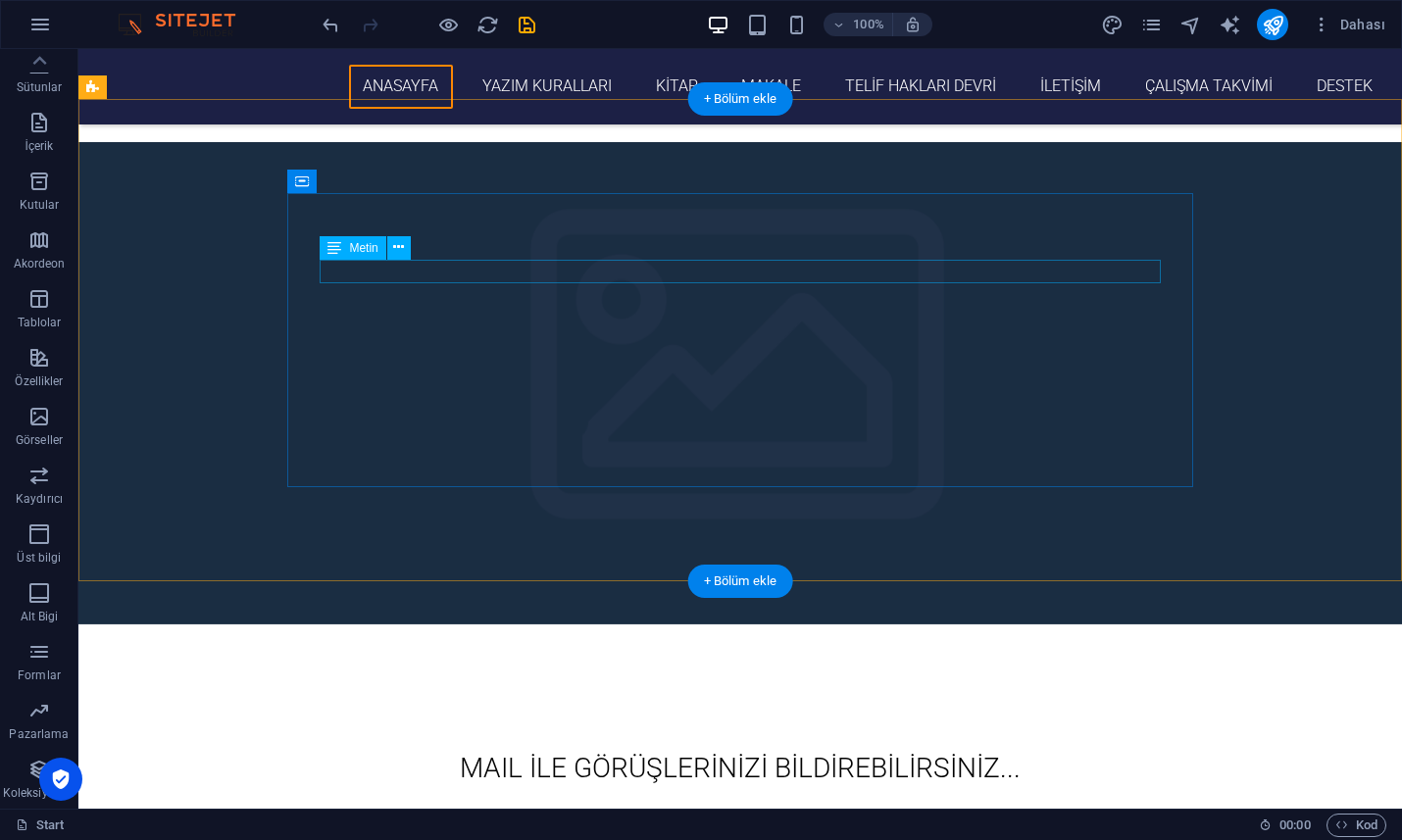 click on "New Text-Element" at bounding box center [740, 797] 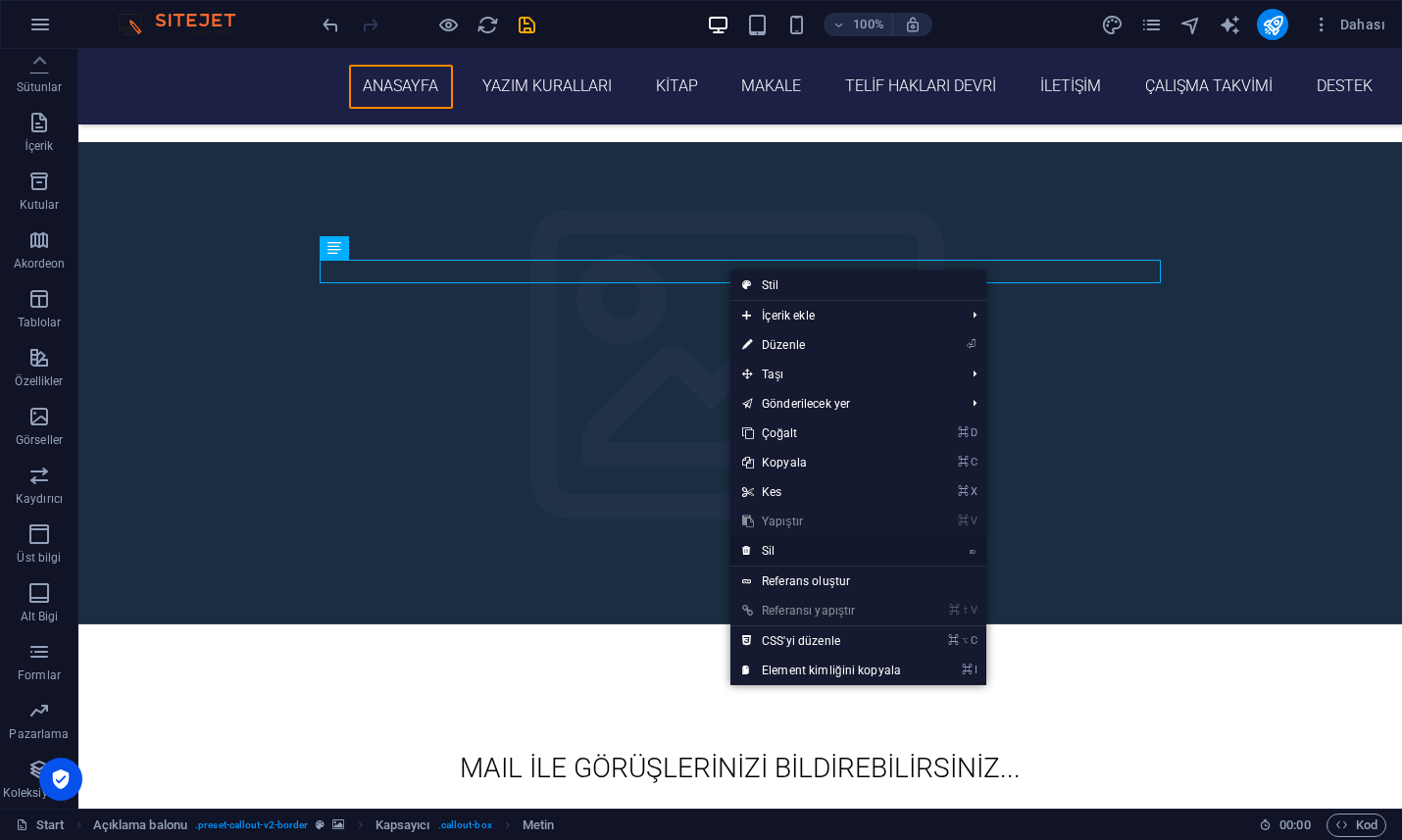 click on "⌦  Sil" at bounding box center (822, 551) 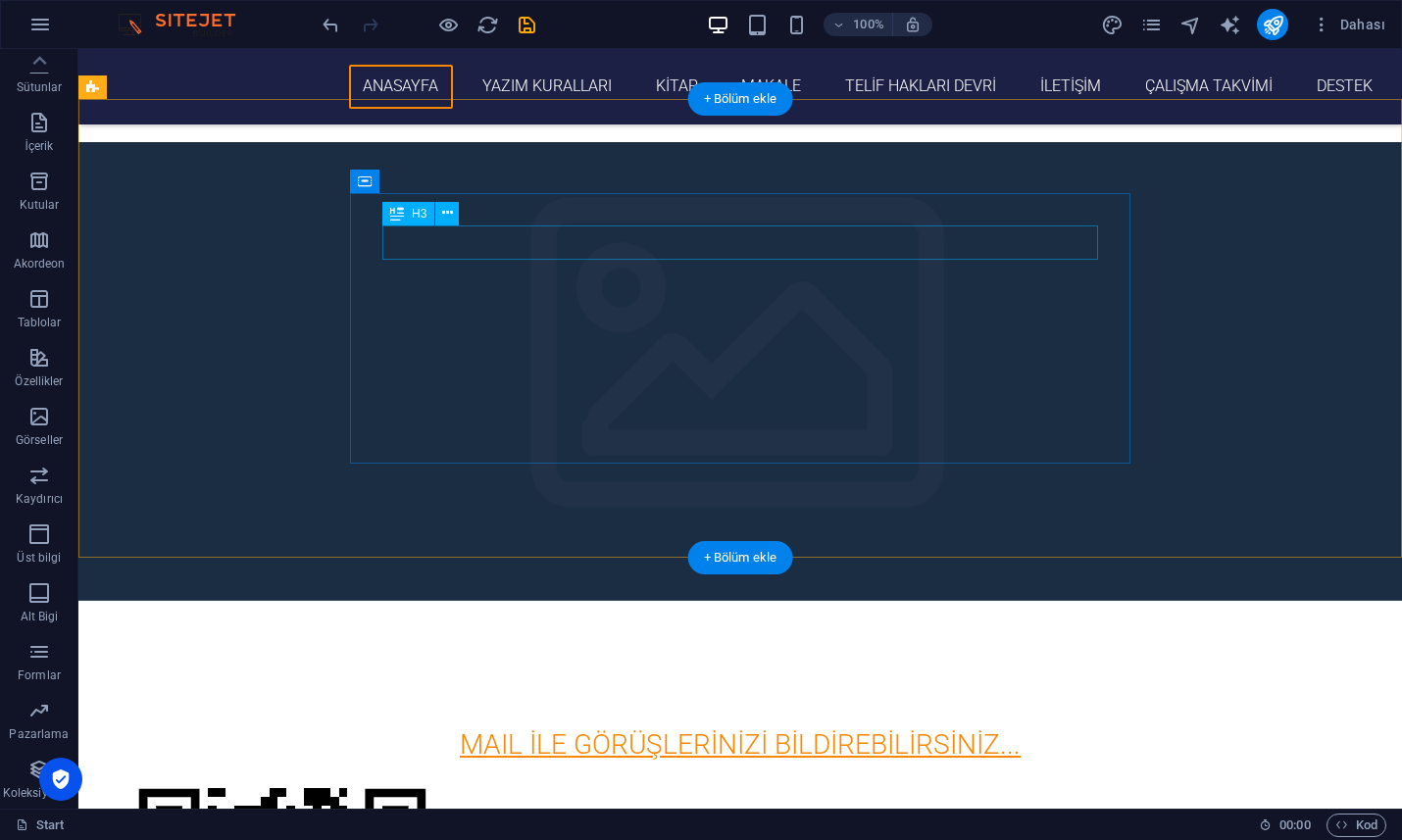 click on "MAIL İLE GÖRÜŞLERİNİZİ BİLDİREBİLİRSİNİZ..." at bounding box center [740, 744] 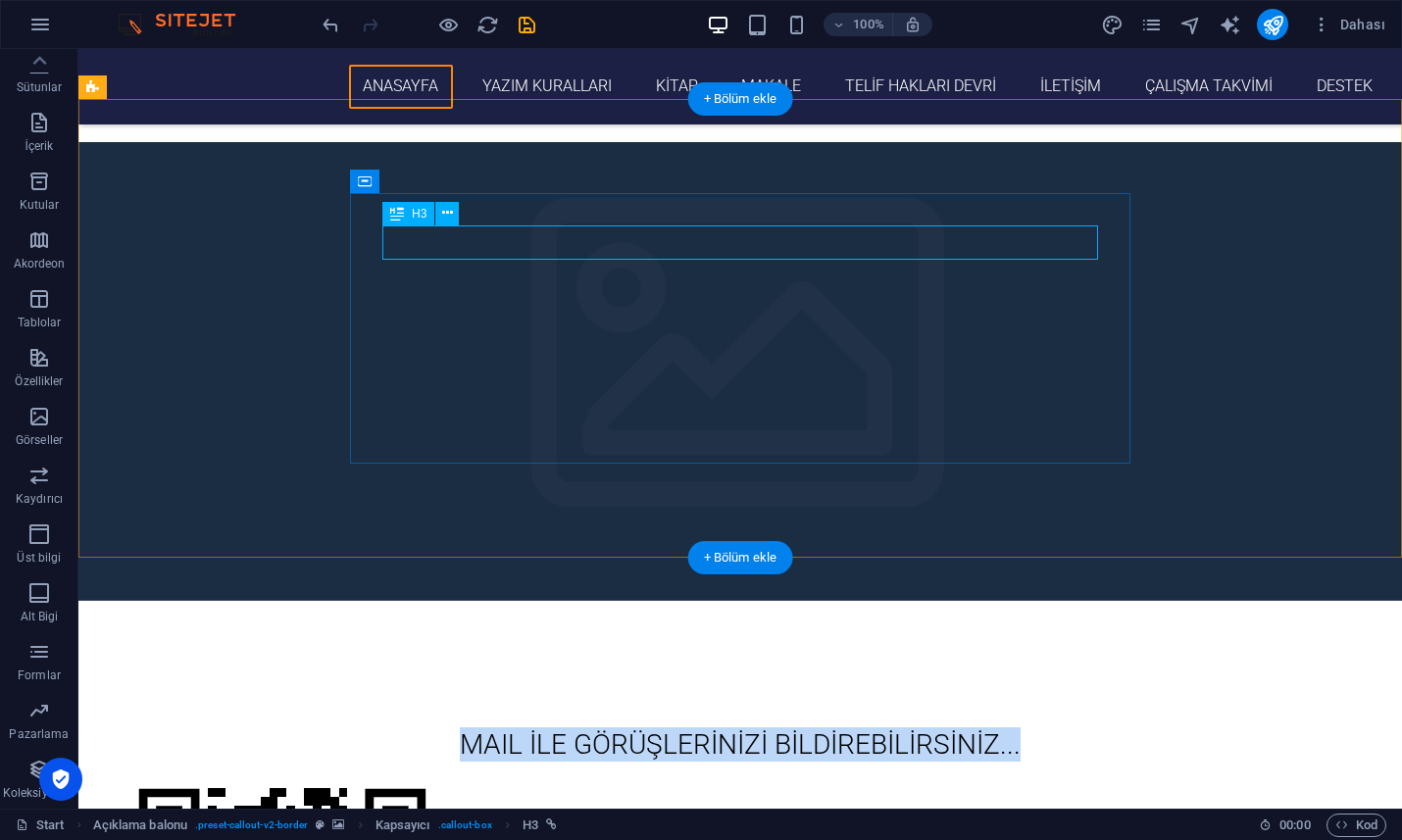 drag, startPoint x: 462, startPoint y: 234, endPoint x: 1048, endPoint y: 249, distance: 586.1919 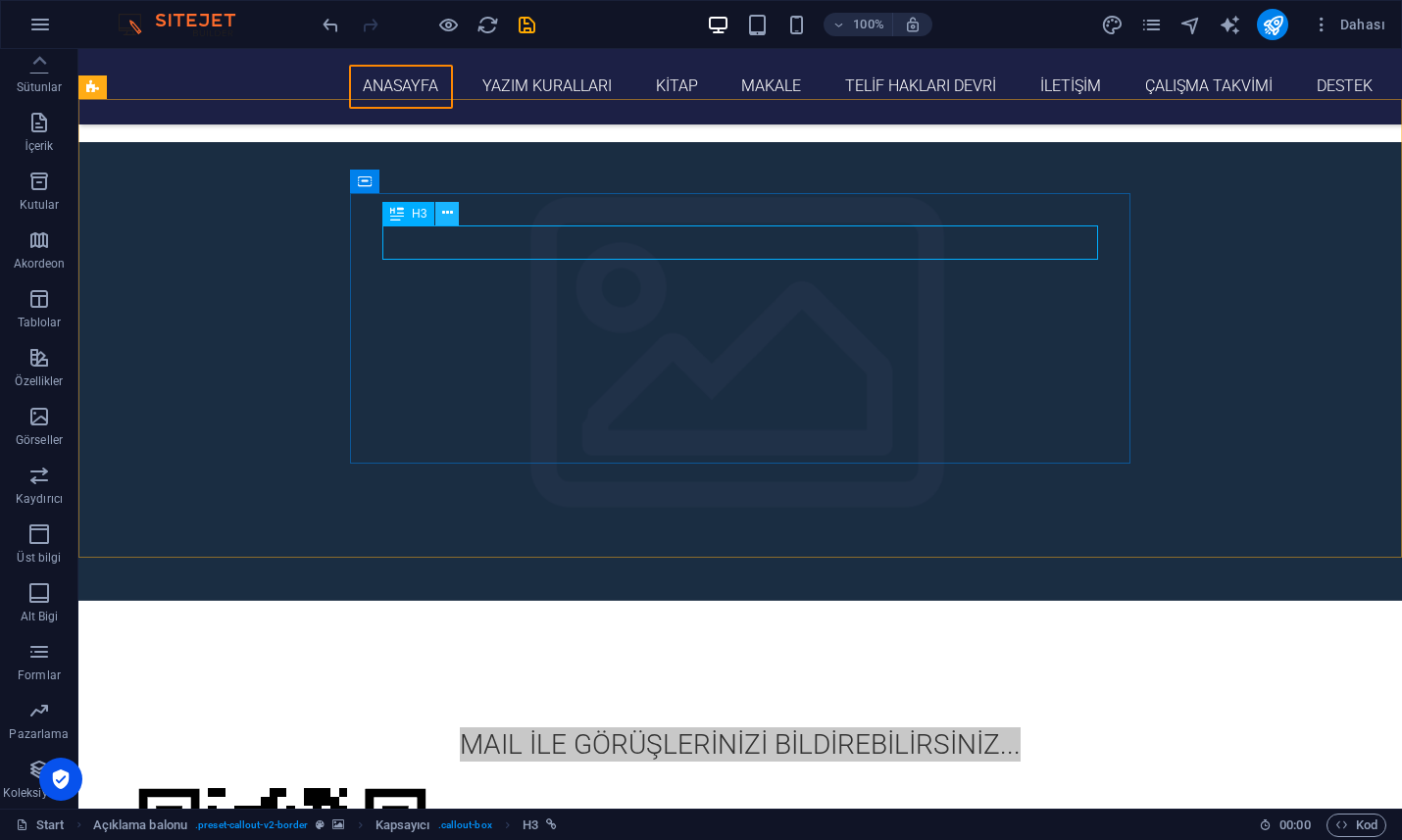 click at bounding box center [447, 213] 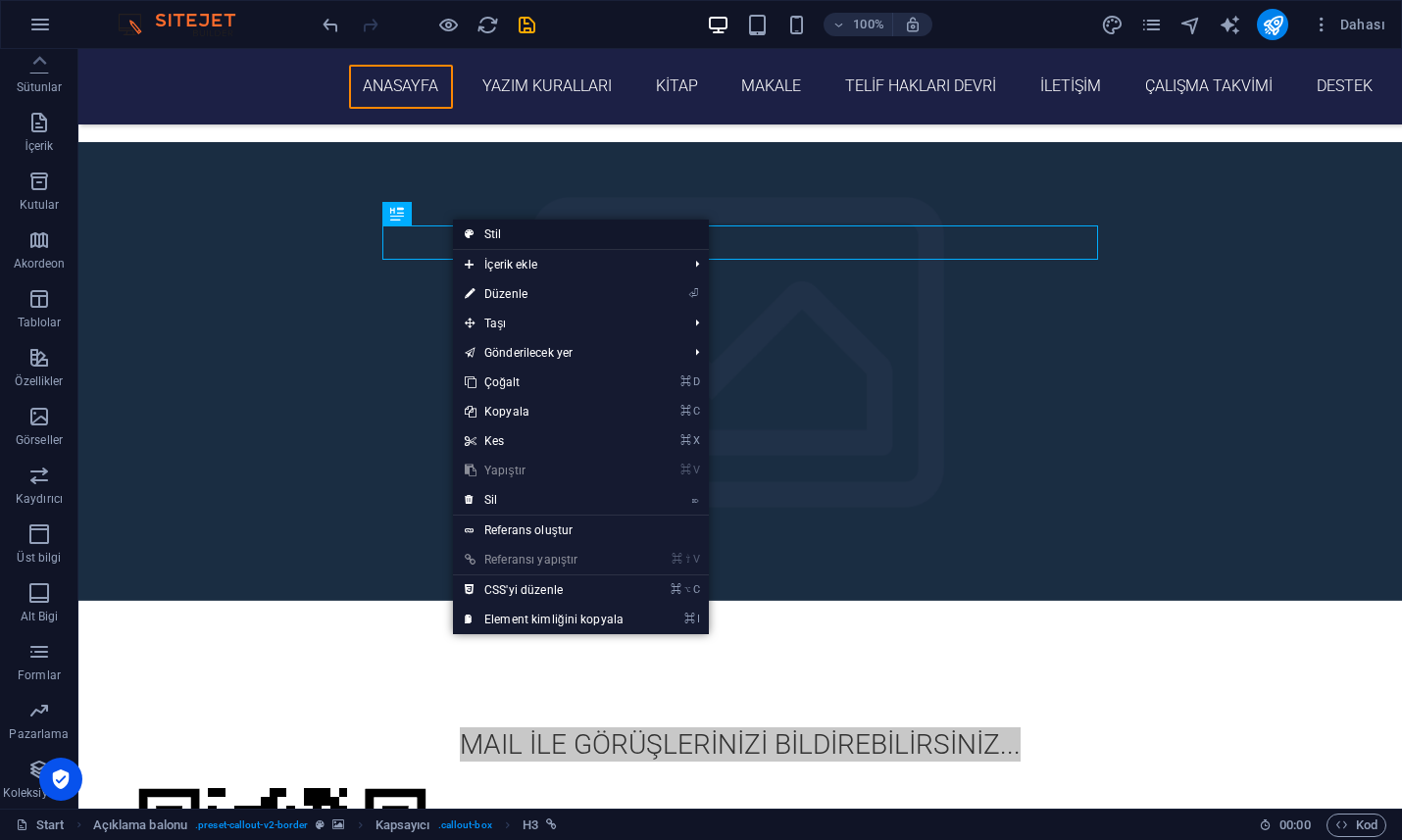 click on "Stil" at bounding box center (580, 234) 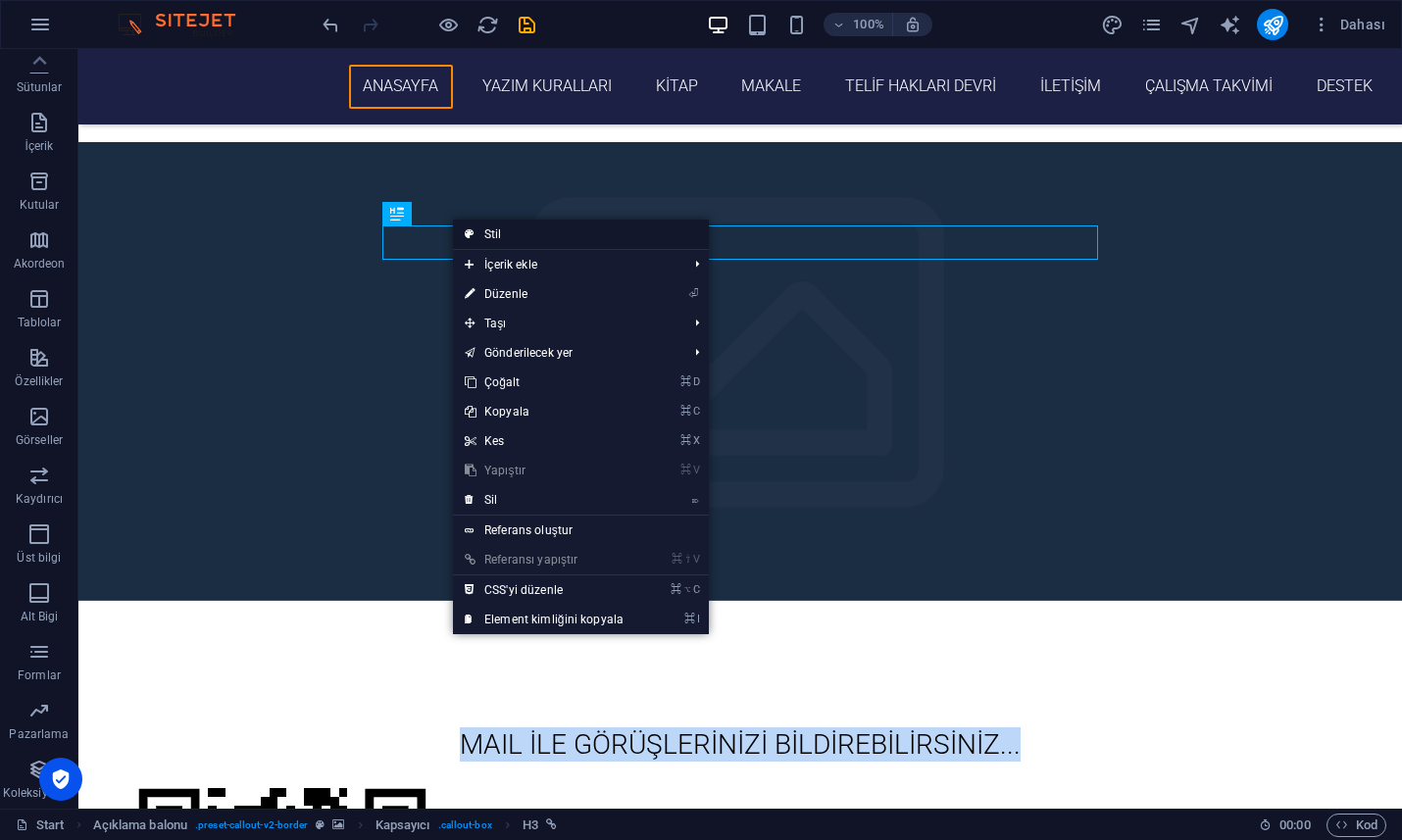 select on "rem" 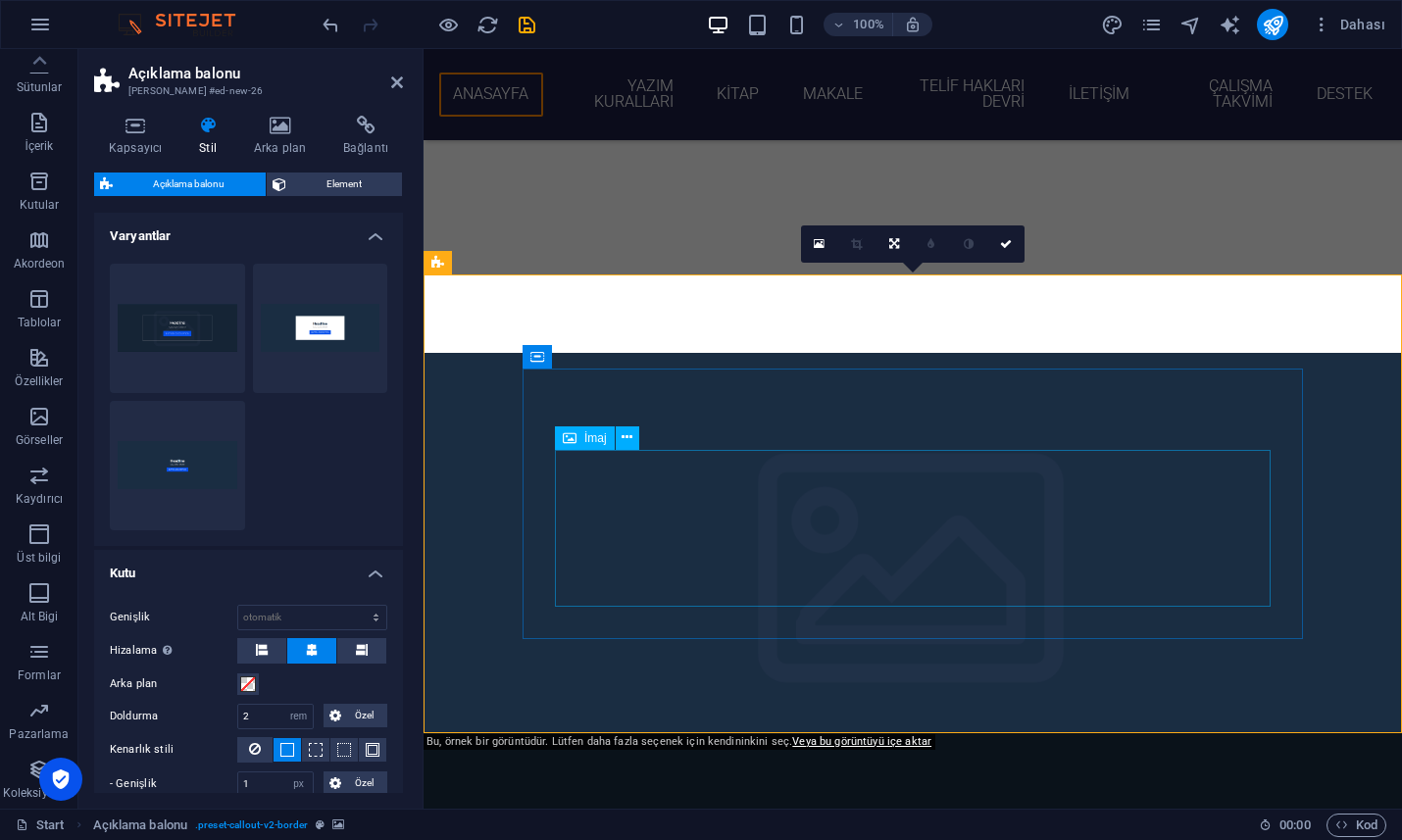 click at bounding box center (913, 1144) 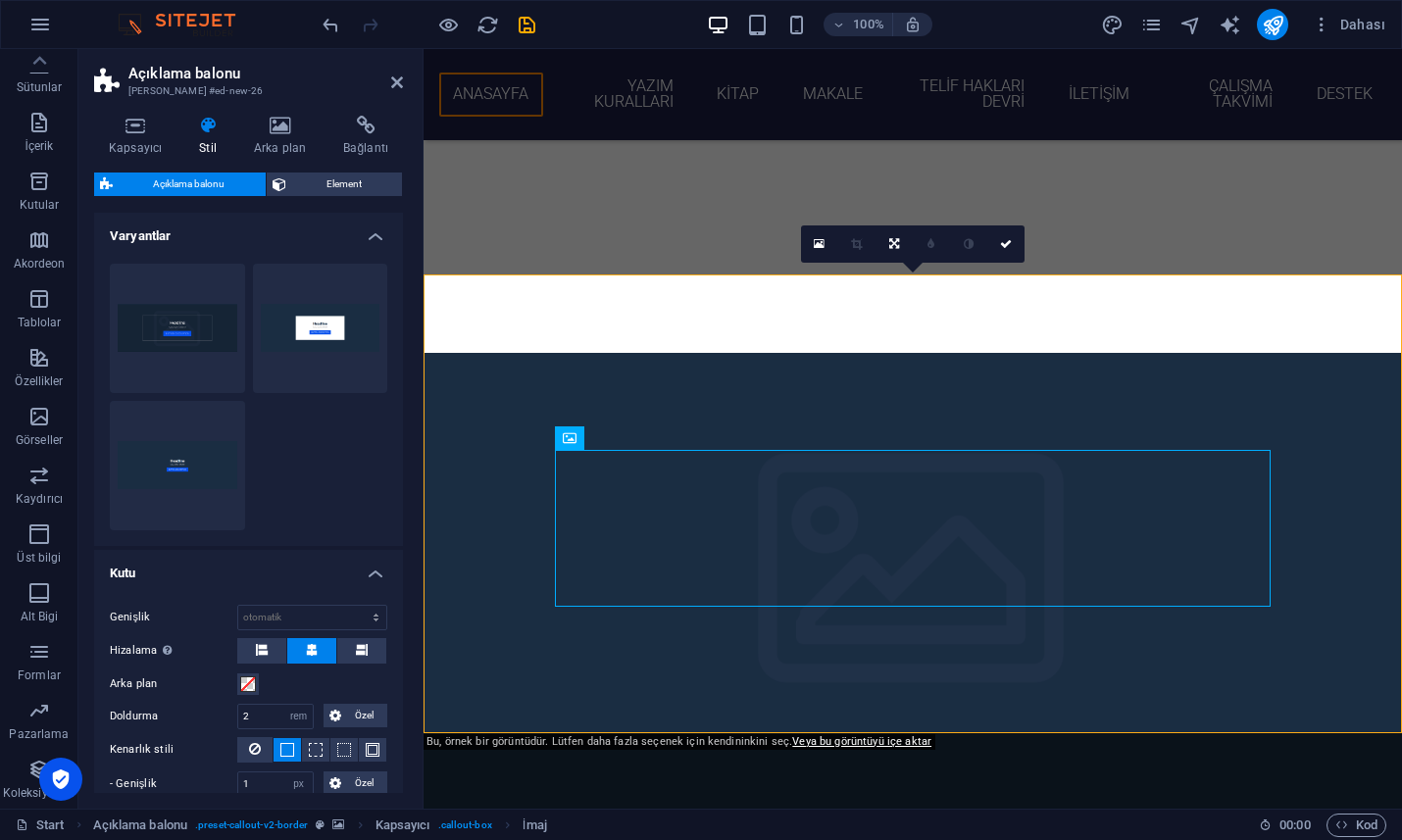 click at bounding box center [312, 651] 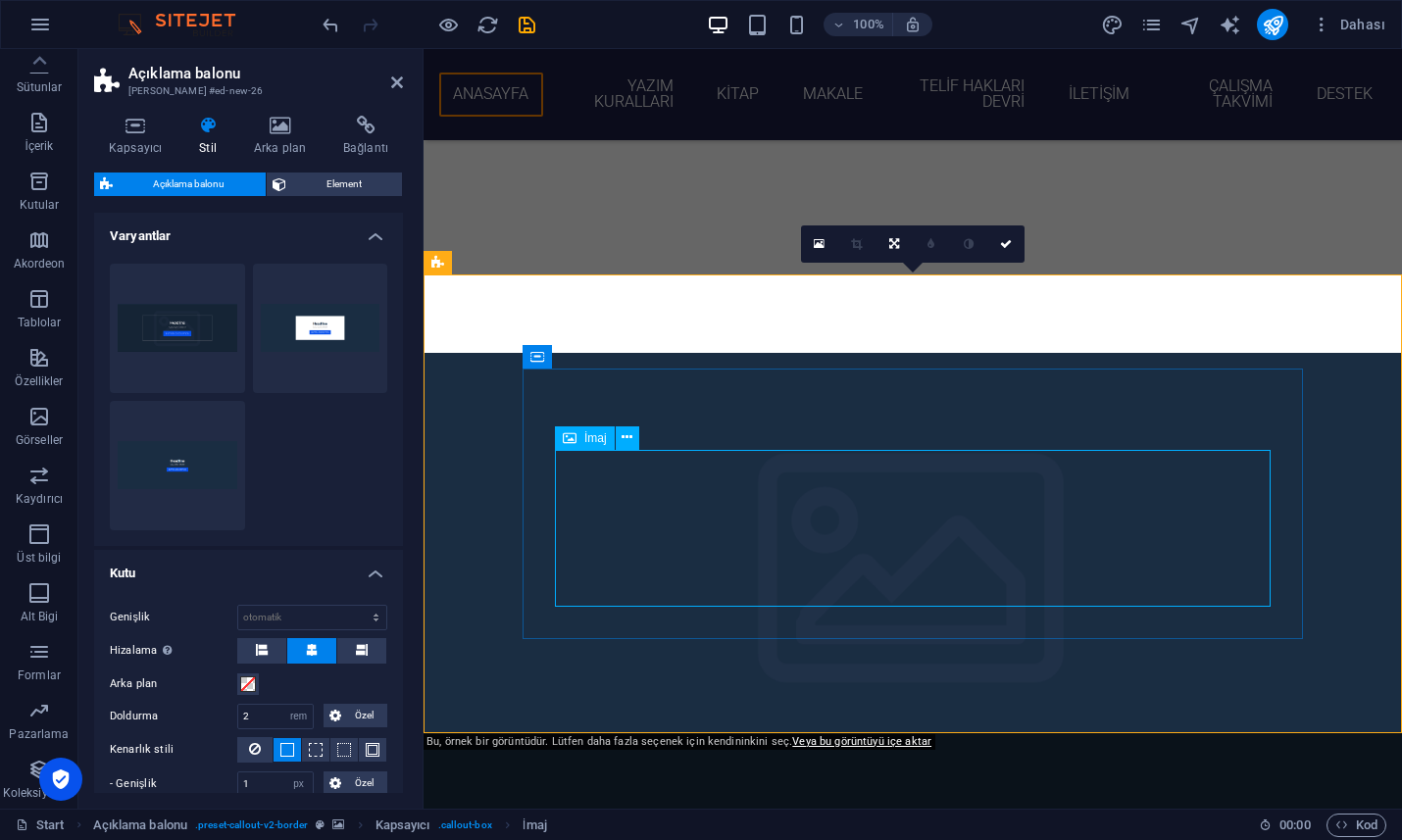click at bounding box center (913, 1144) 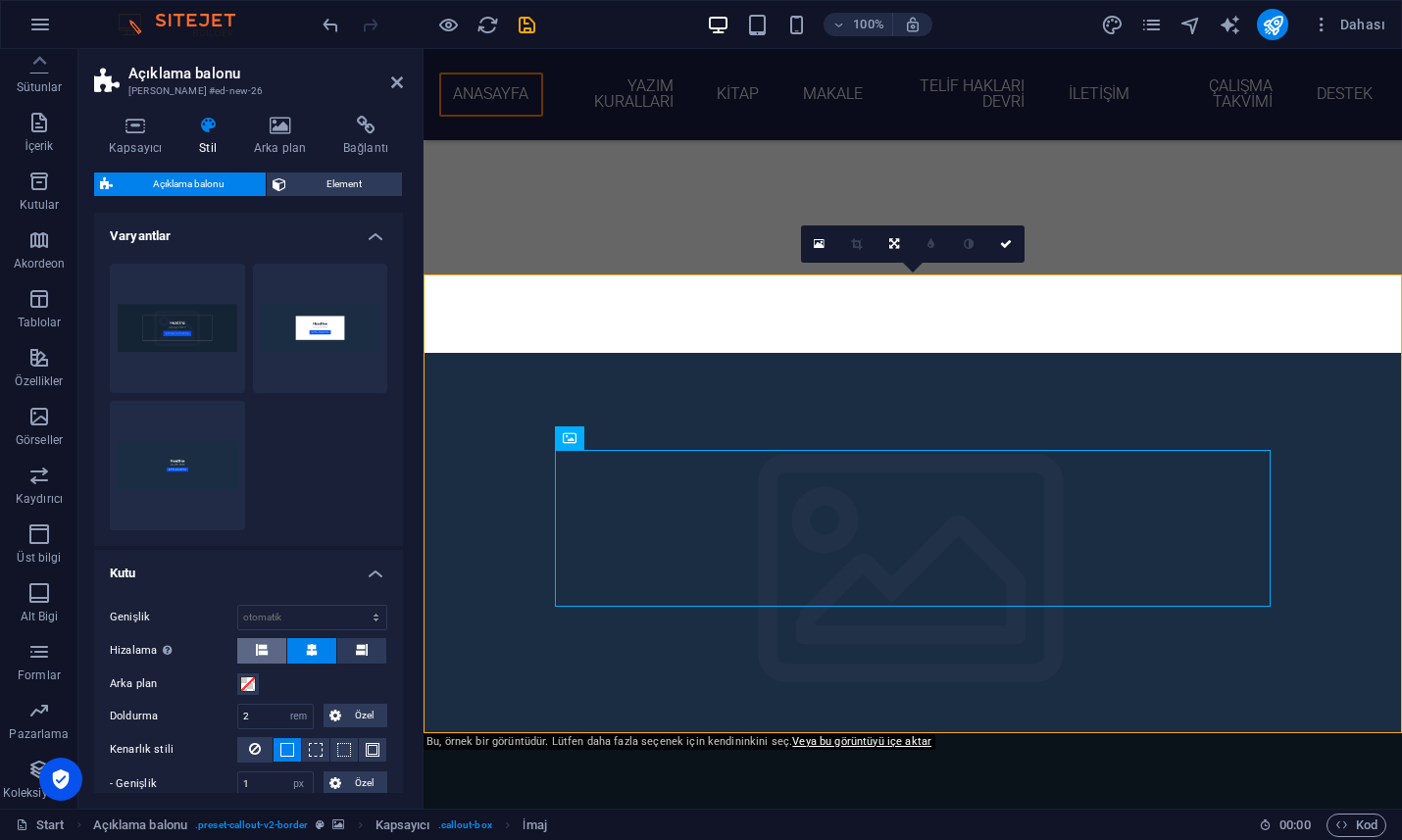 click at bounding box center [262, 651] 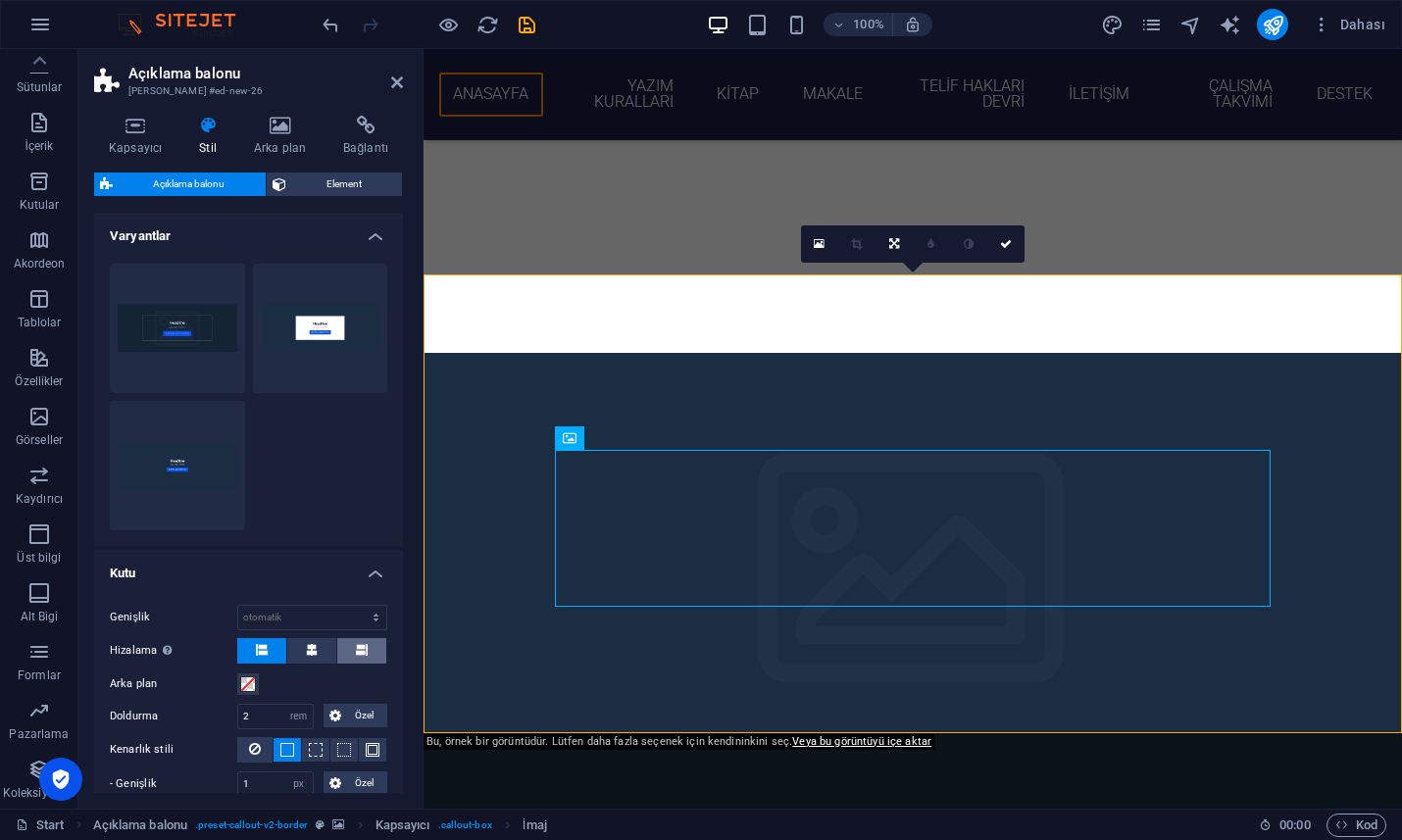 click at bounding box center [362, 650] 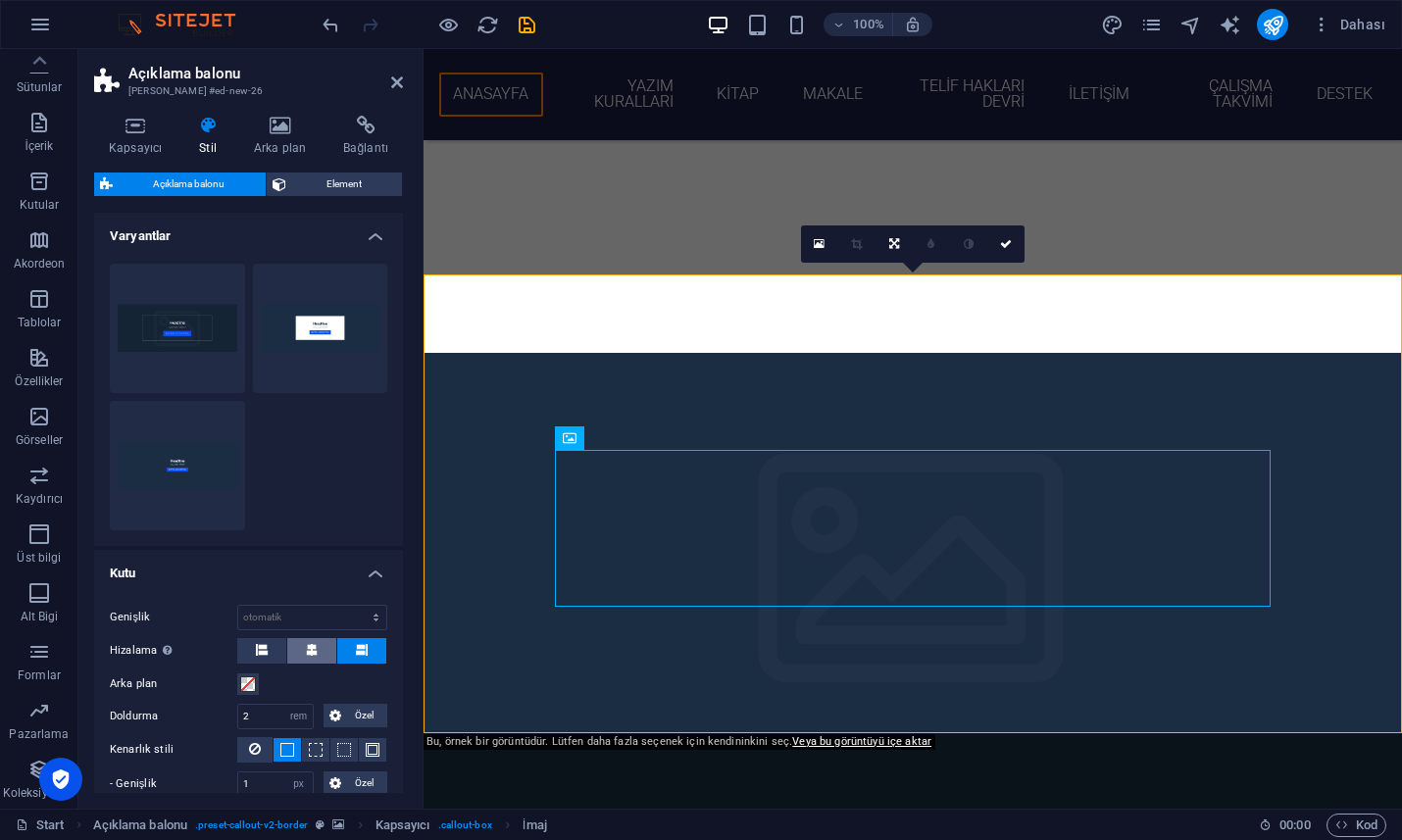 click at bounding box center [312, 651] 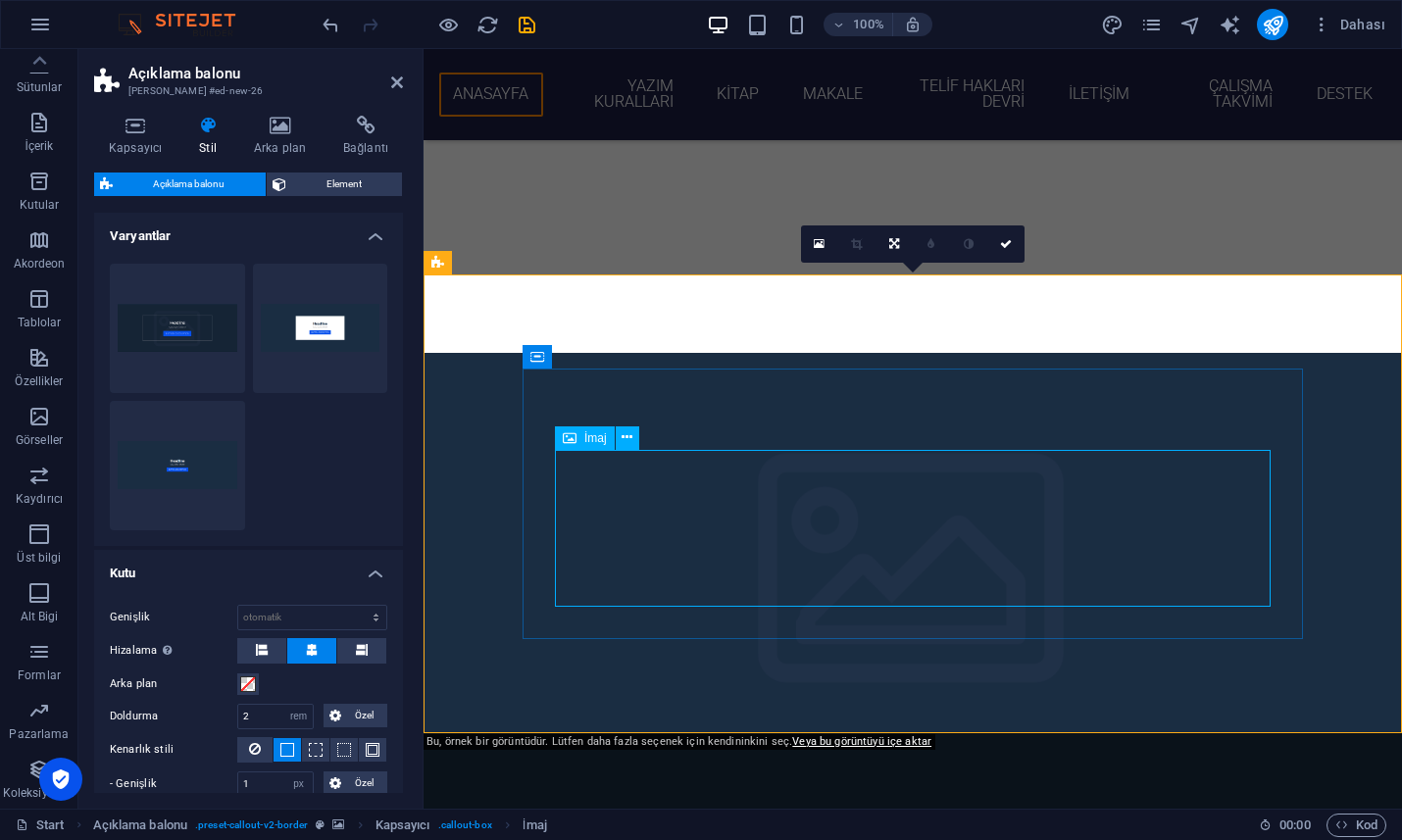 click at bounding box center (913, 1144) 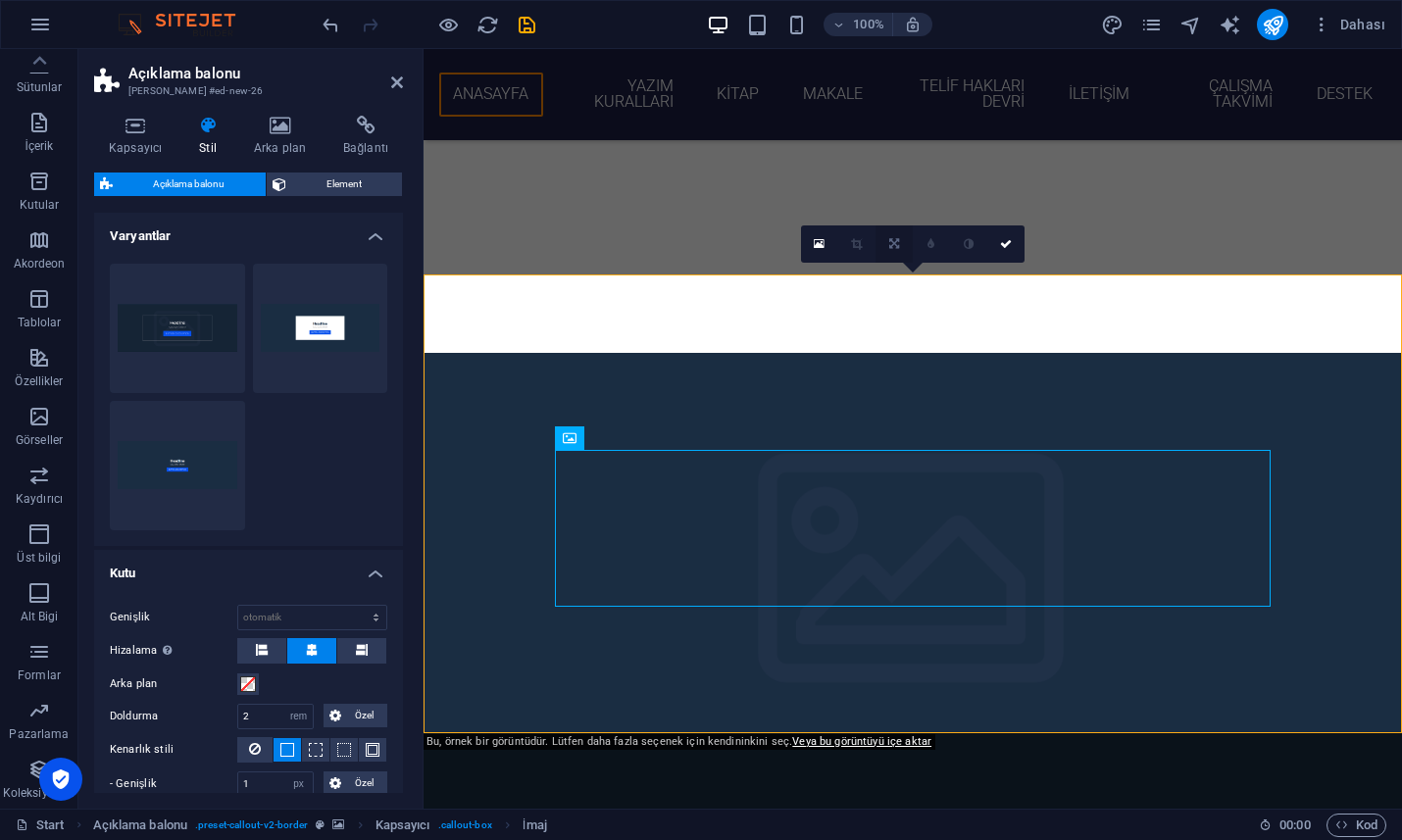 click at bounding box center [894, 244] 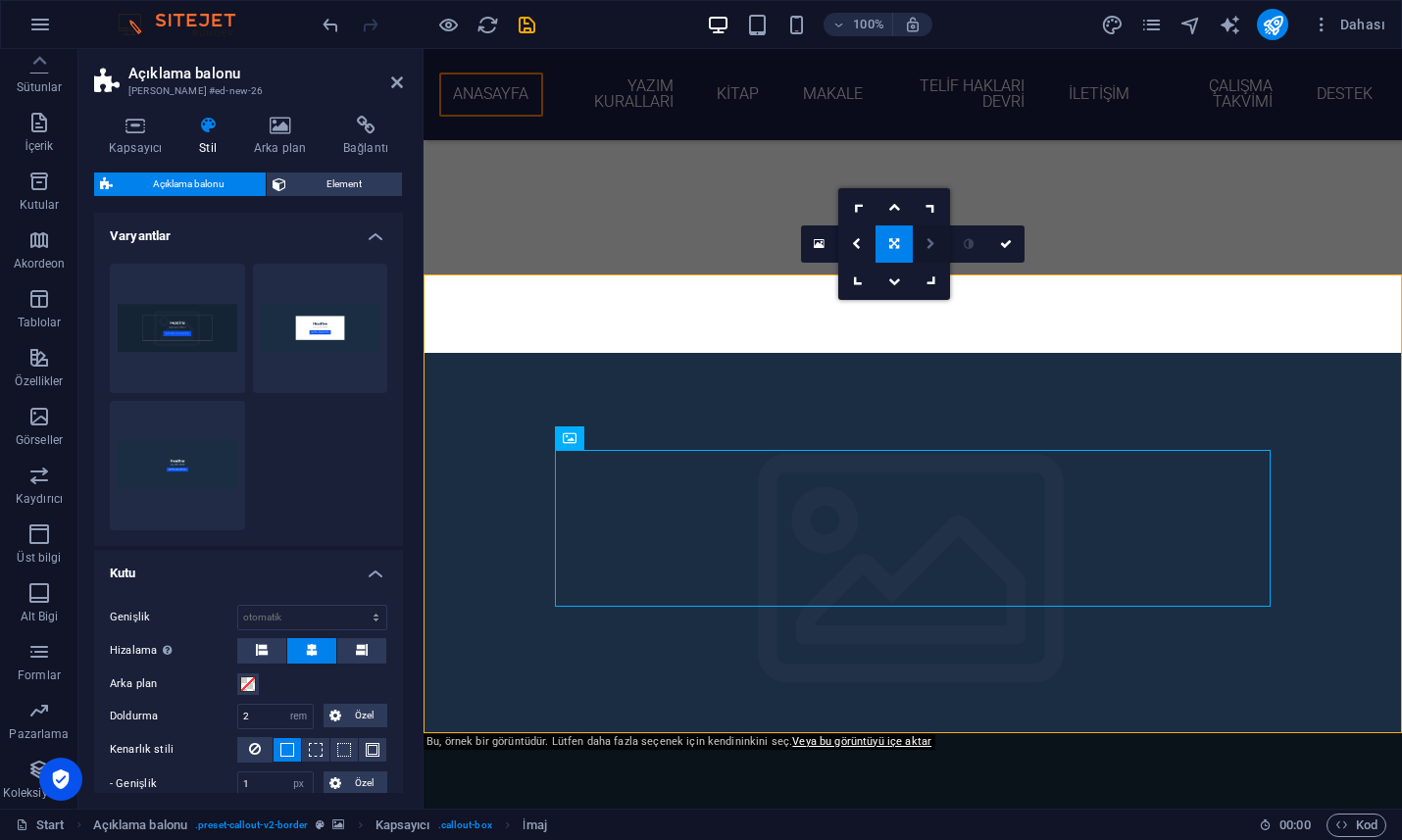 click at bounding box center [930, 244] 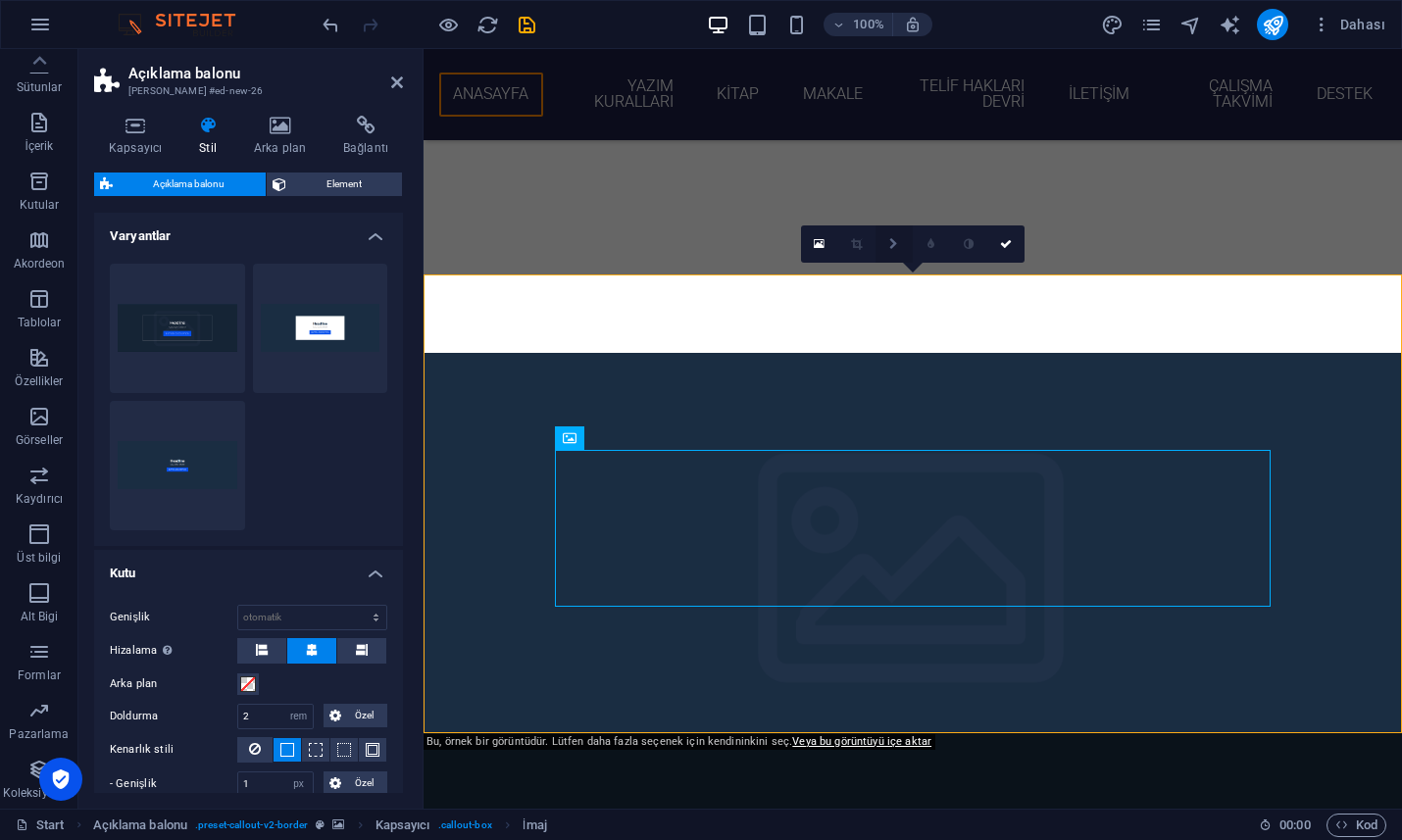 click at bounding box center [894, 244] 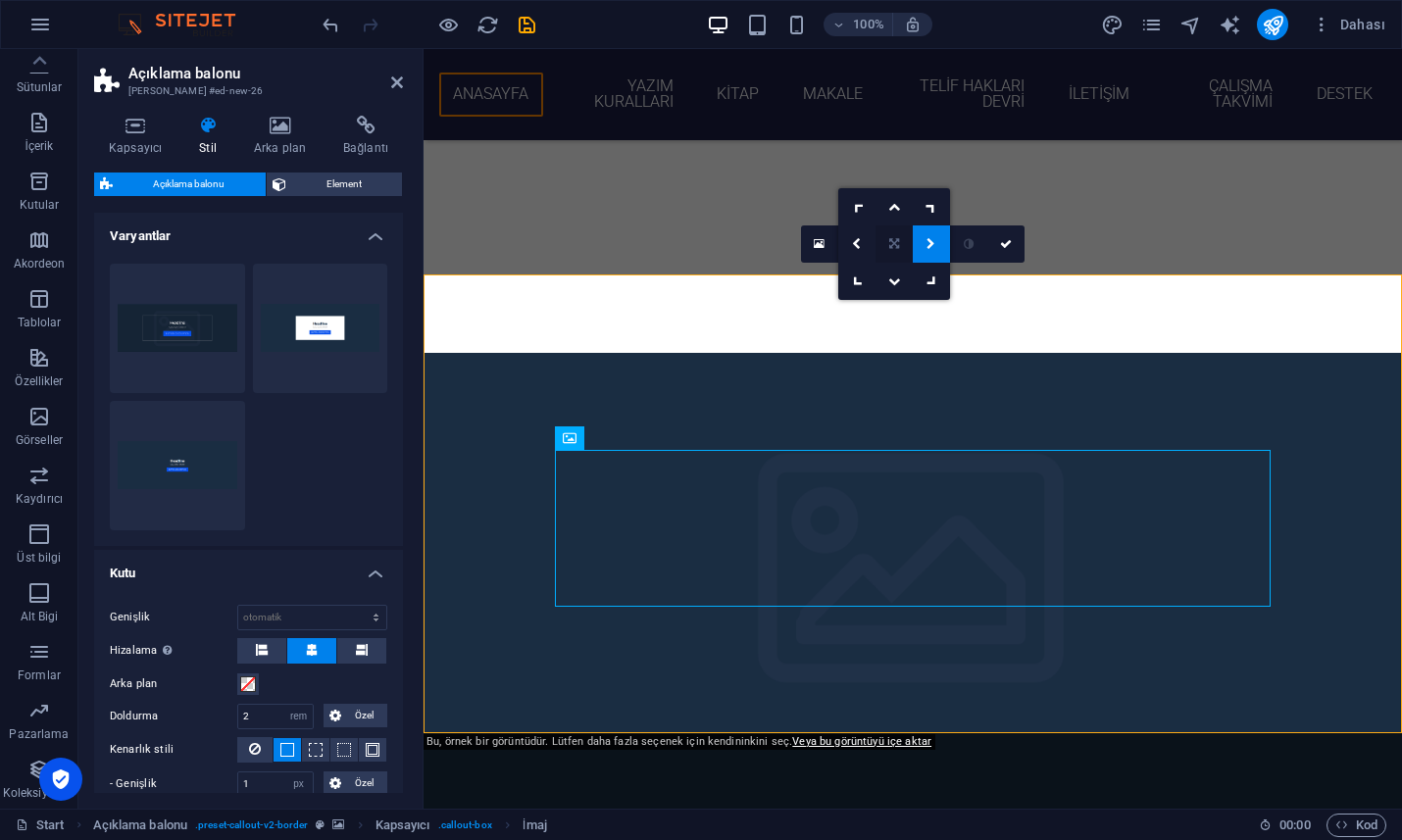 click at bounding box center (894, 244) 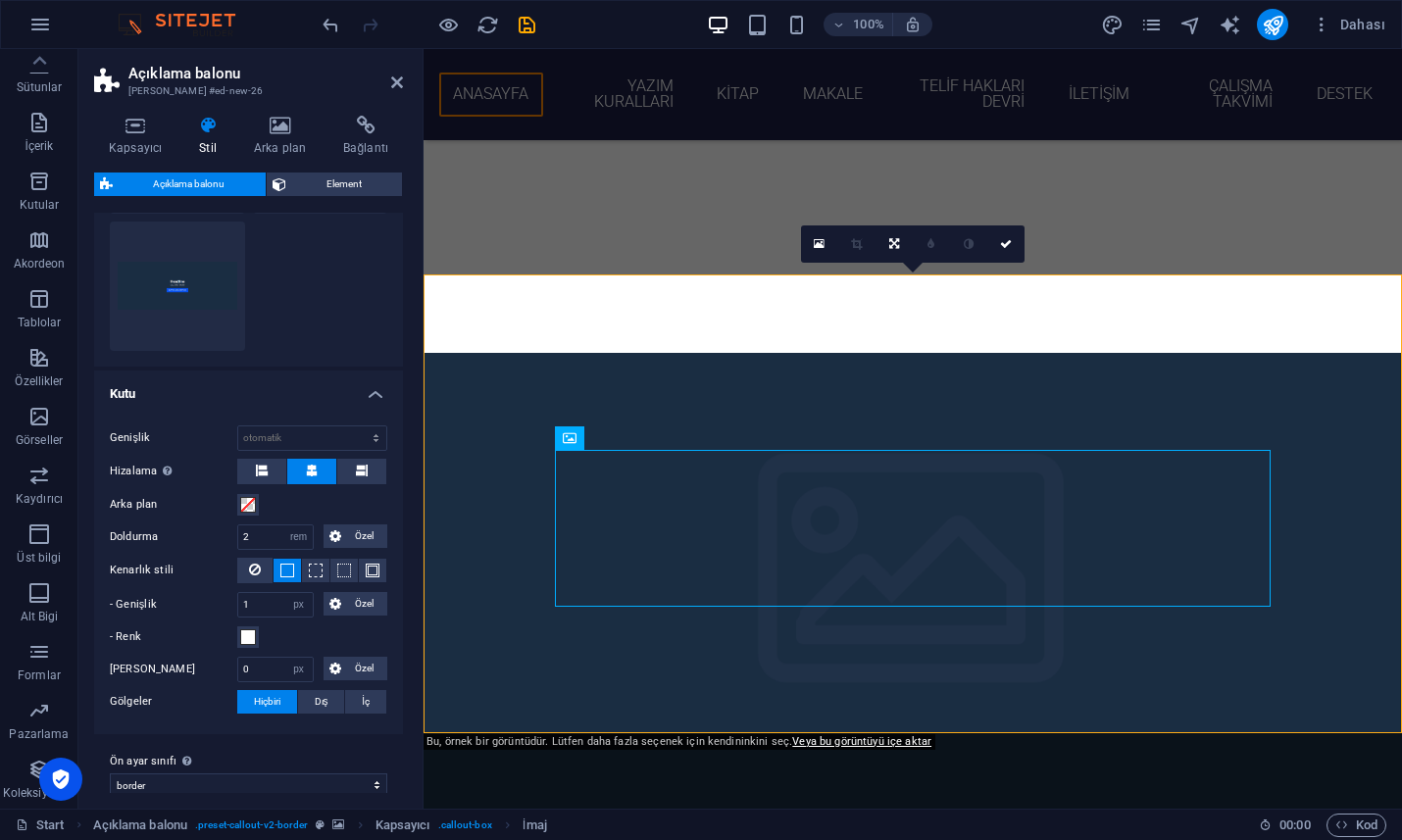 scroll, scrollTop: 197, scrollLeft: 0, axis: vertical 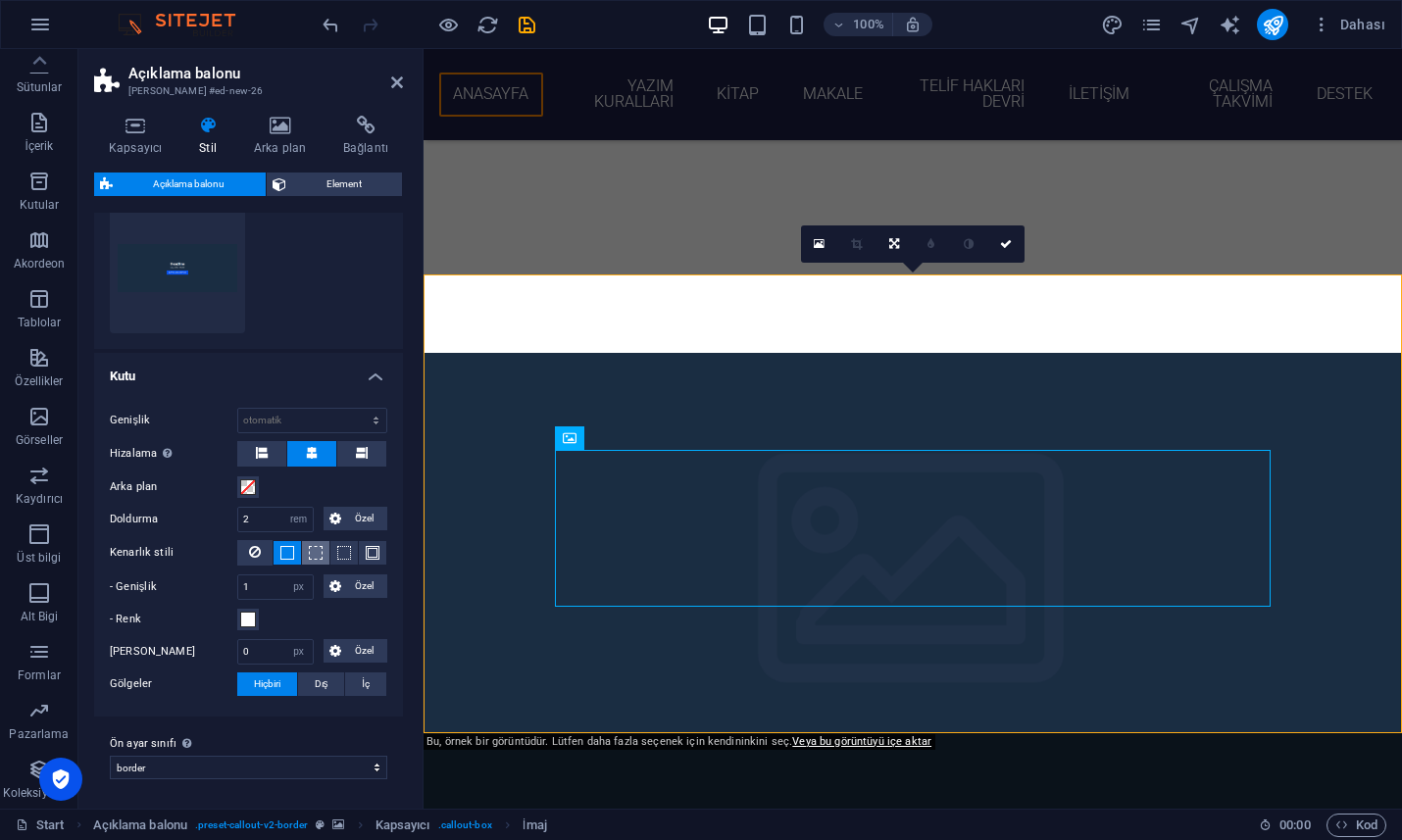 click at bounding box center [316, 553] 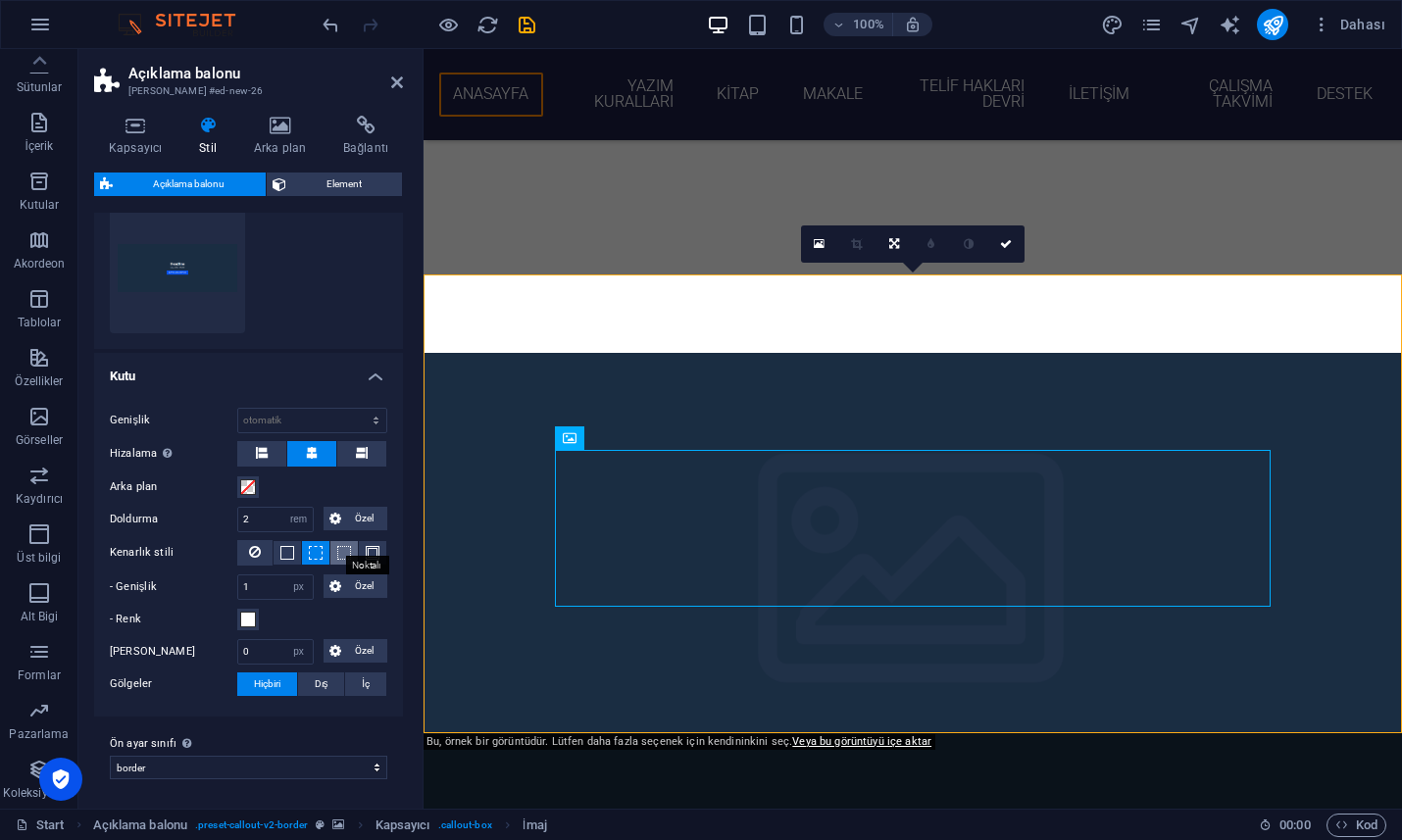 click at bounding box center [344, 553] 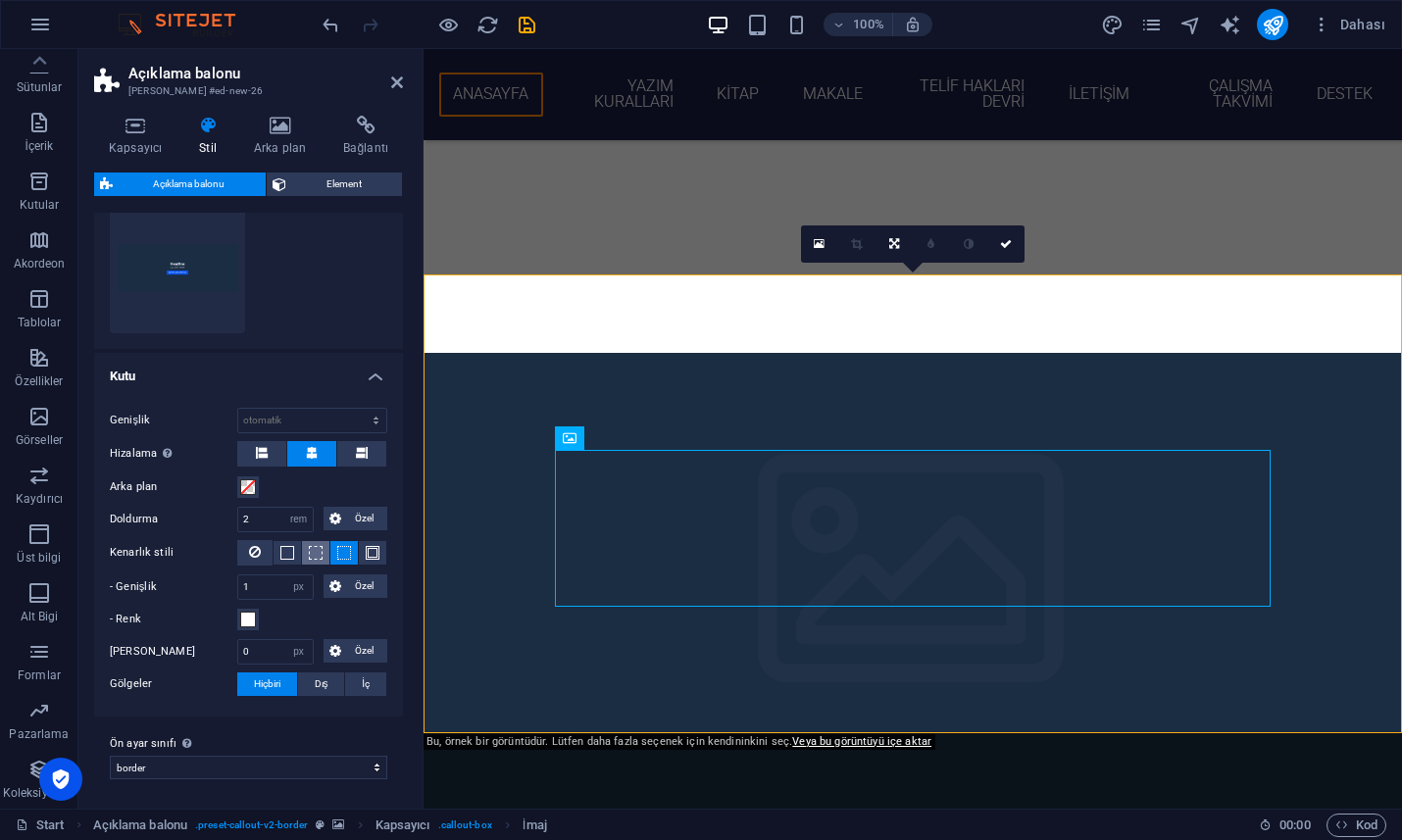 click at bounding box center (316, 553) 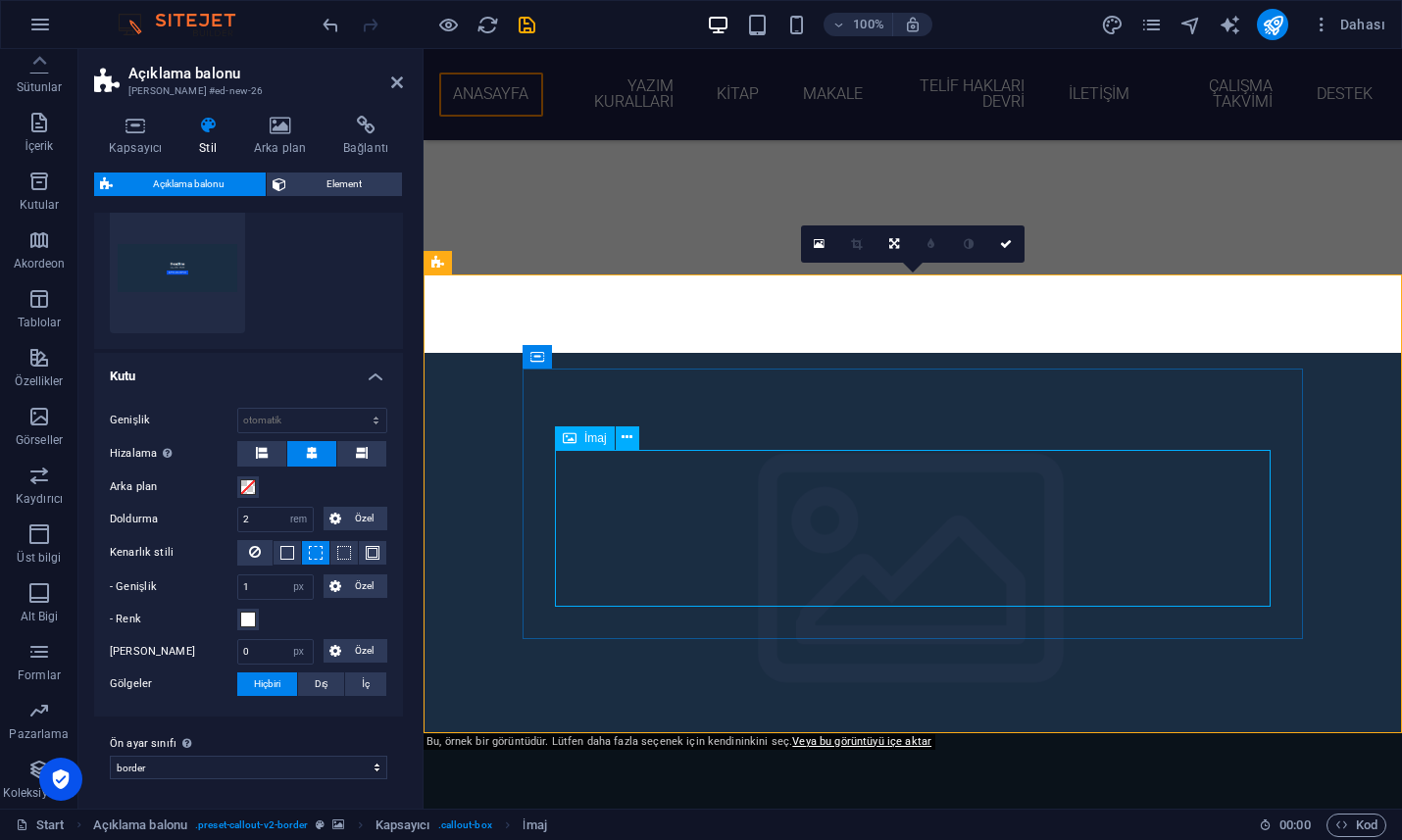 click at bounding box center [913, 1144] 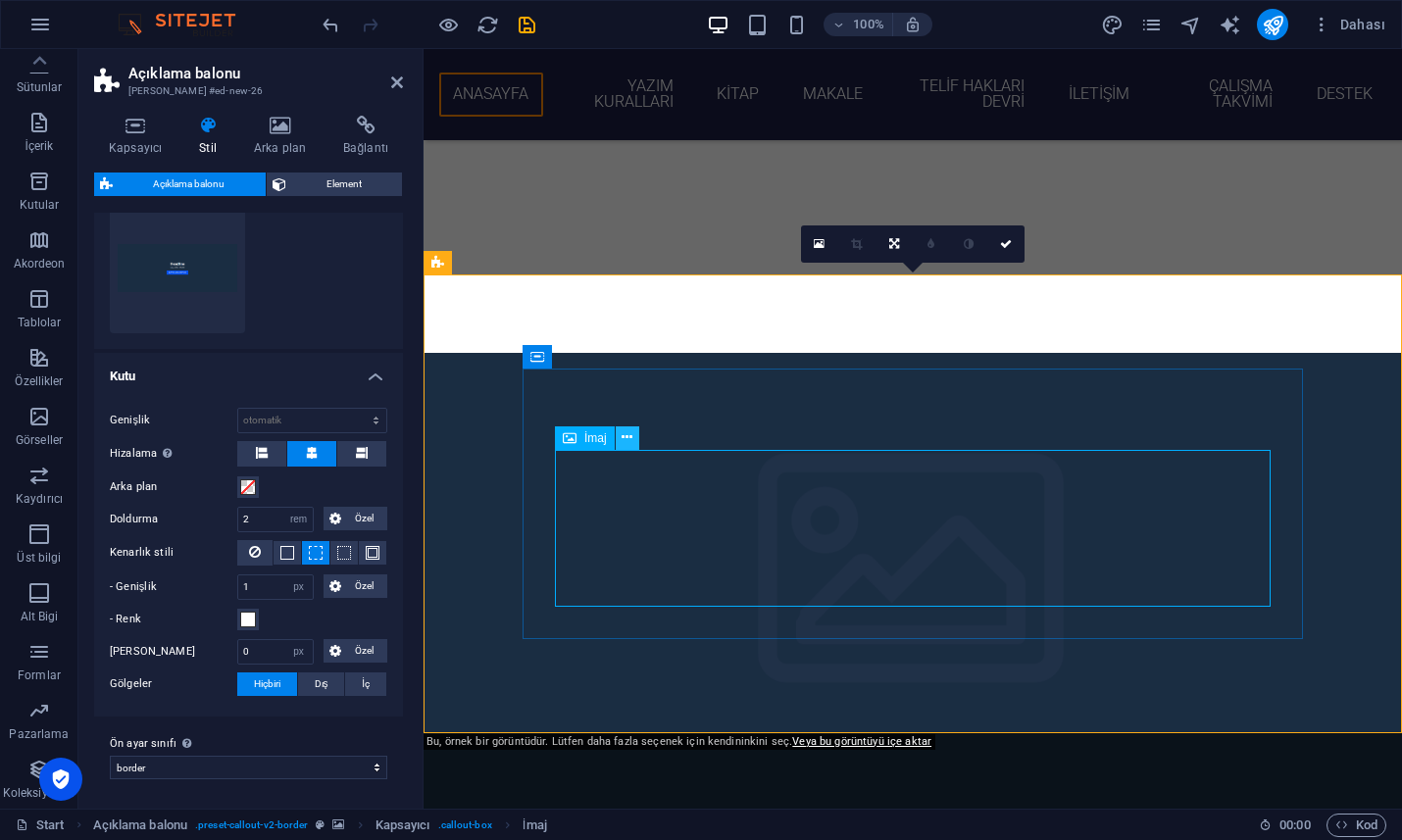 click at bounding box center (627, 438) 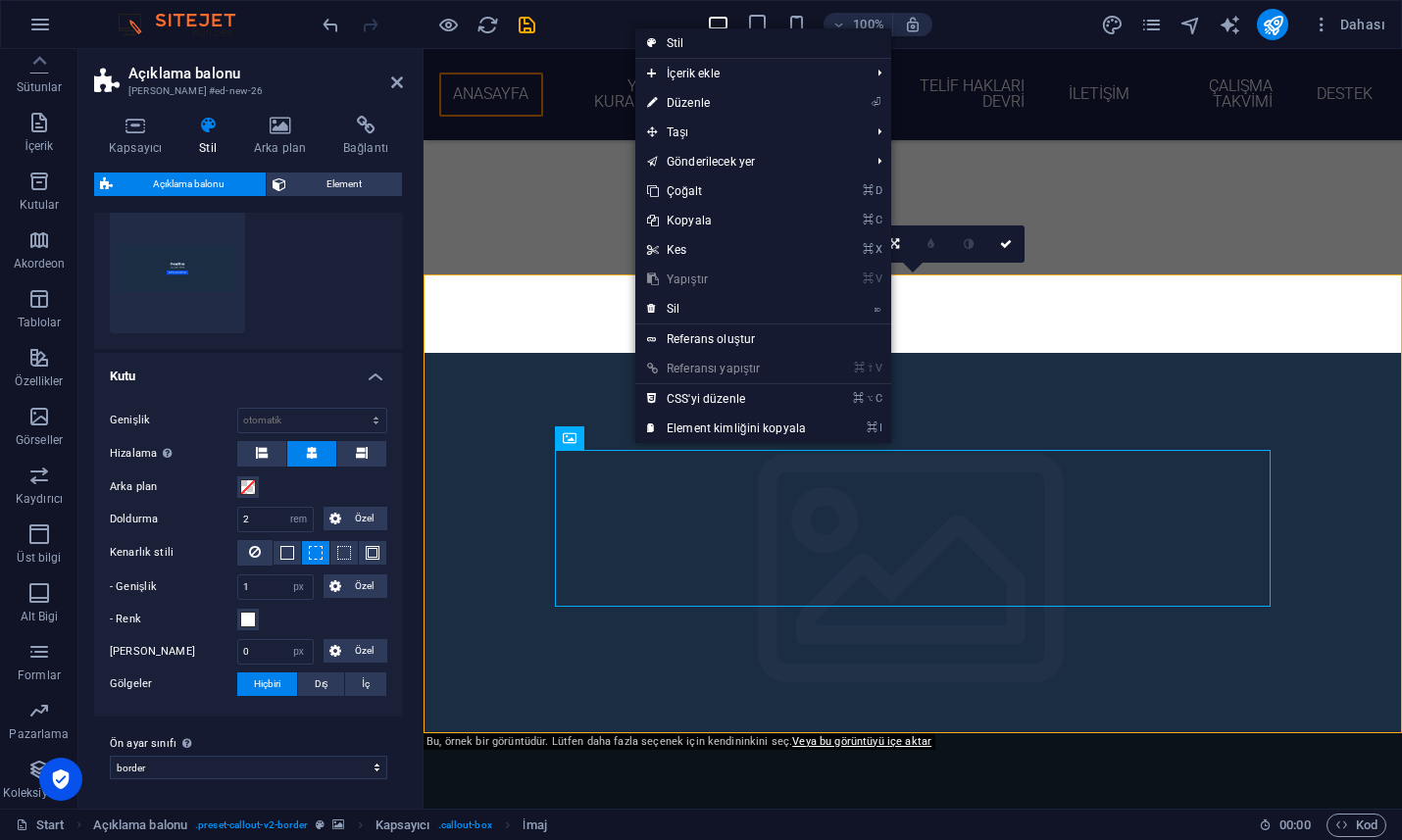 click on "Stil" at bounding box center (763, 43) 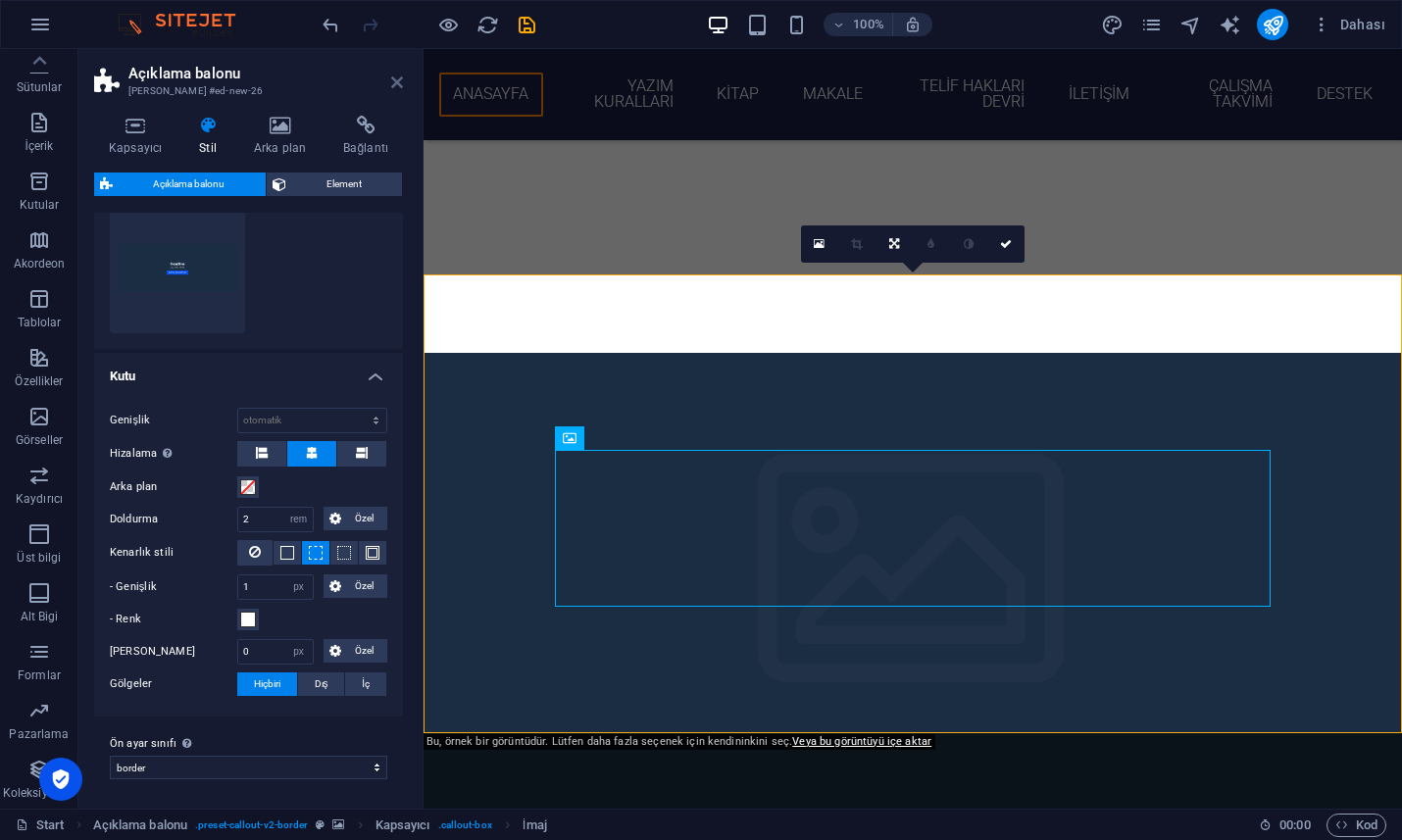 click at bounding box center (397, 82) 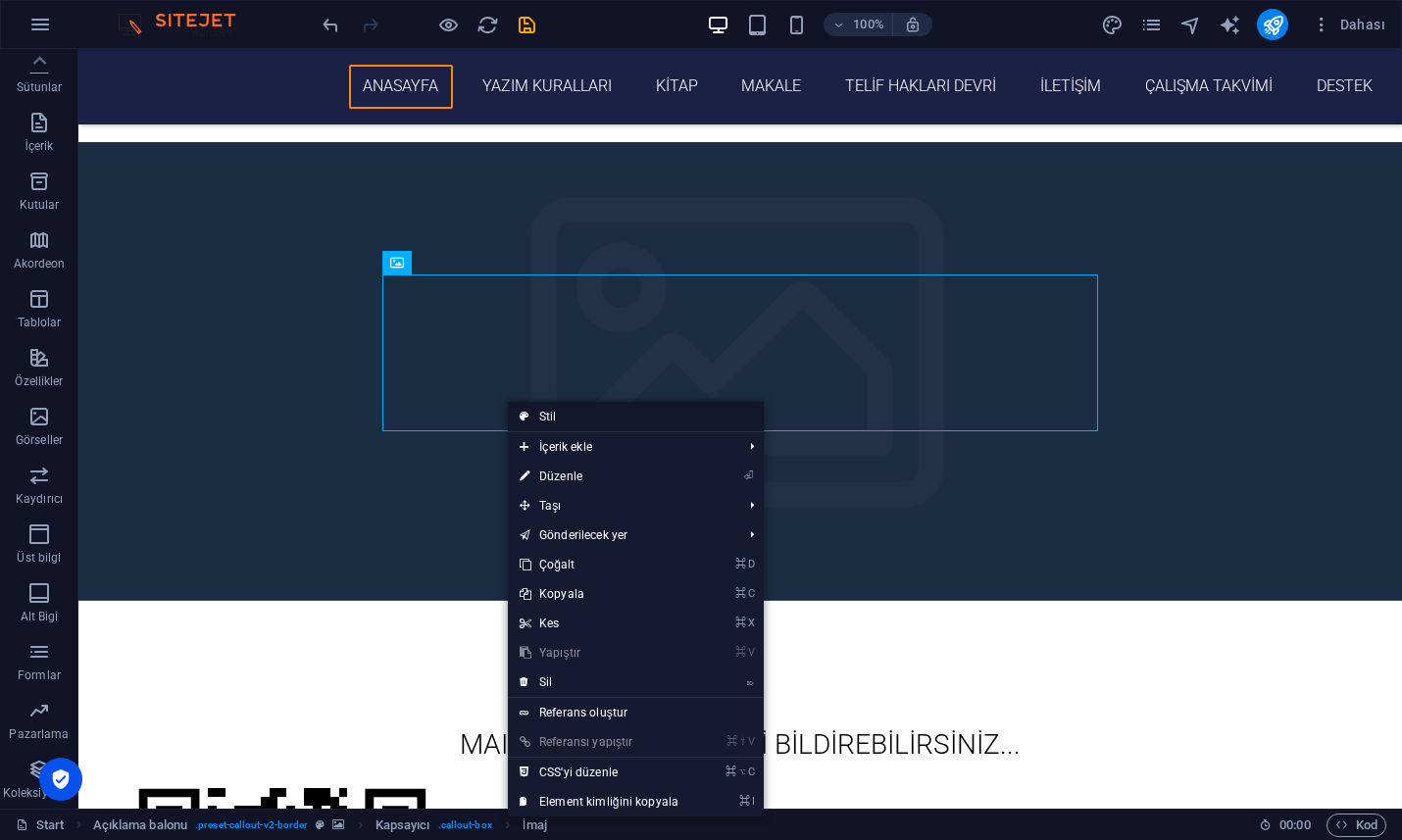 click on "Stil" at bounding box center [635, 417] 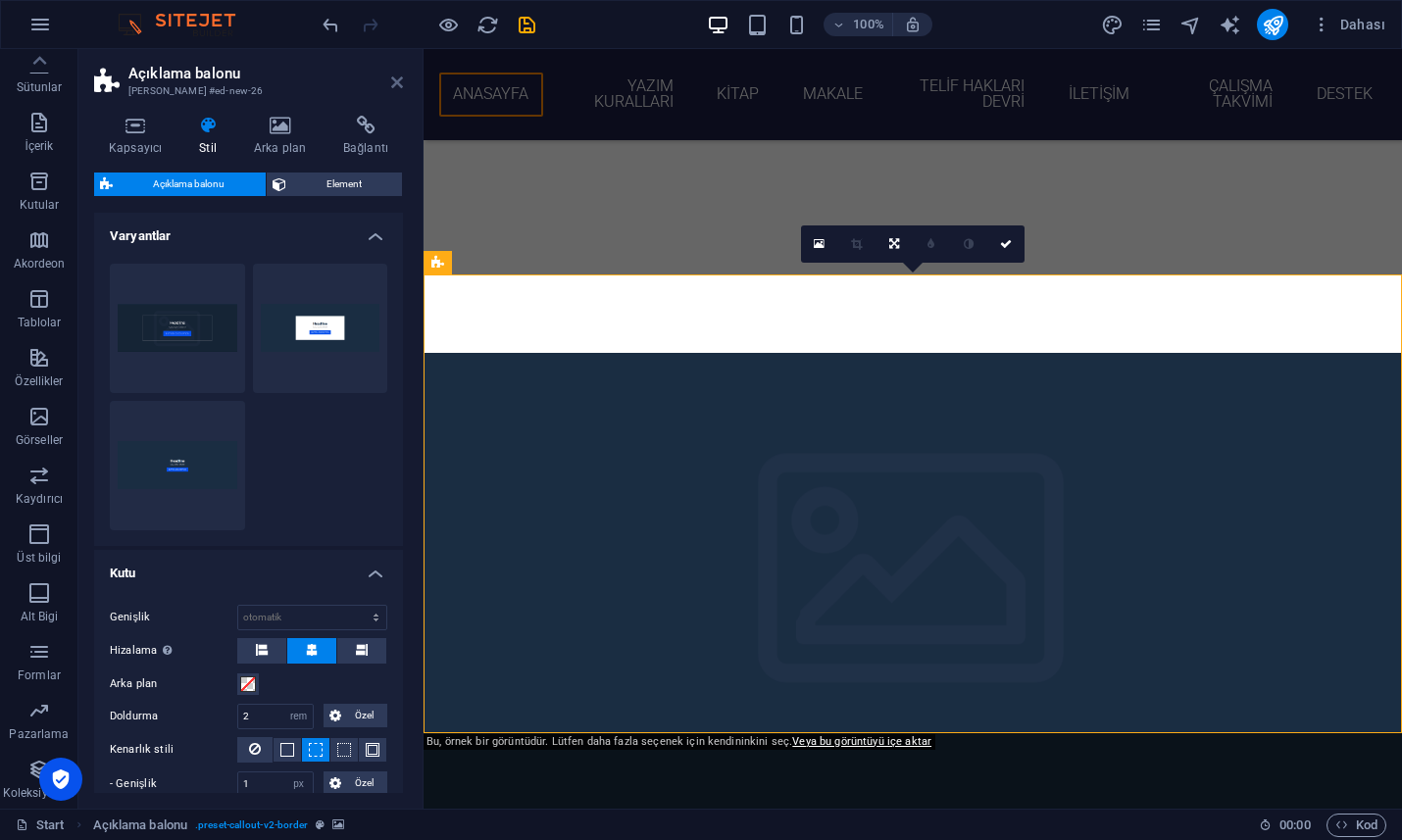 drag, startPoint x: 399, startPoint y: 78, endPoint x: 321, endPoint y: 29, distance: 92.11406 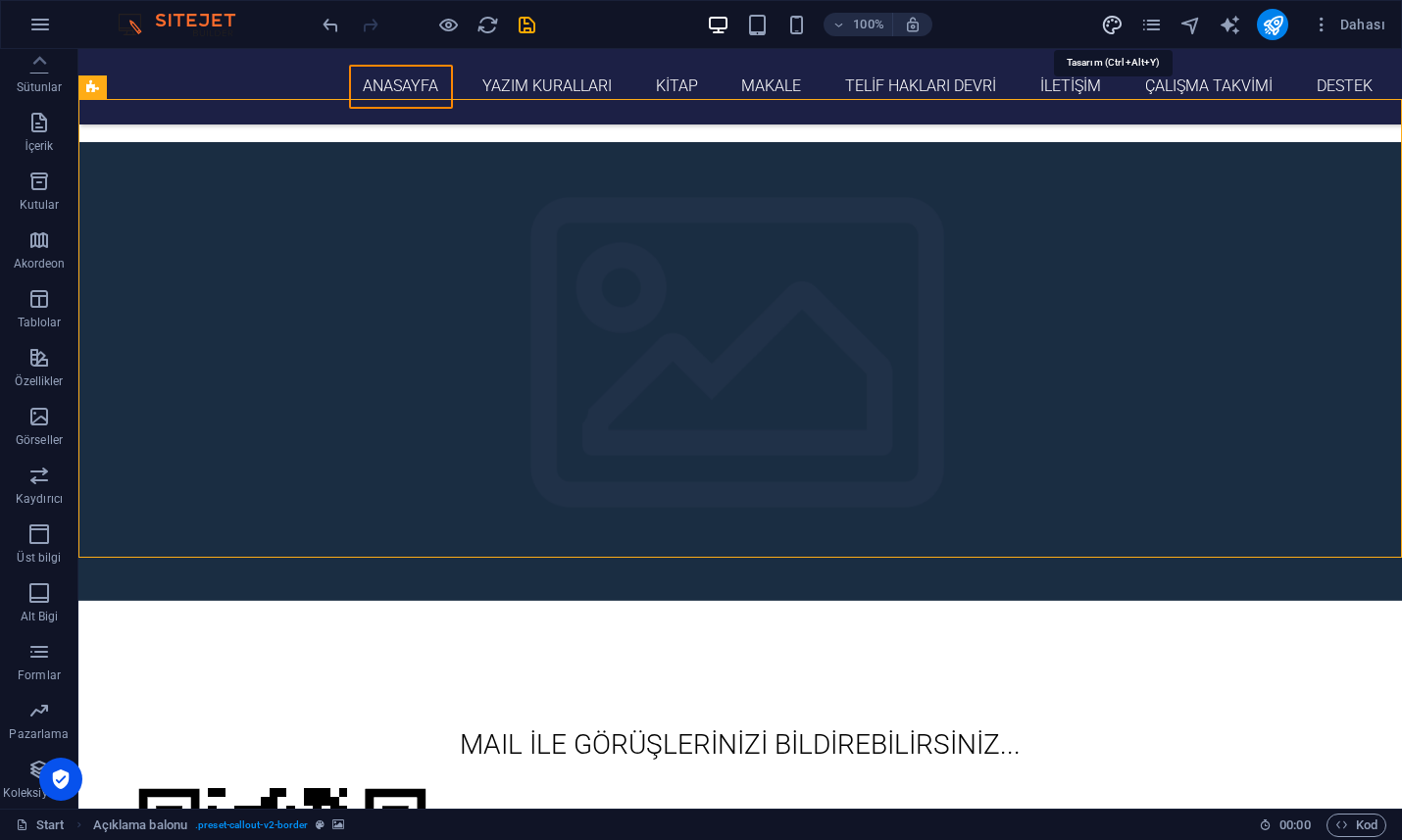 click at bounding box center [1112, 25] 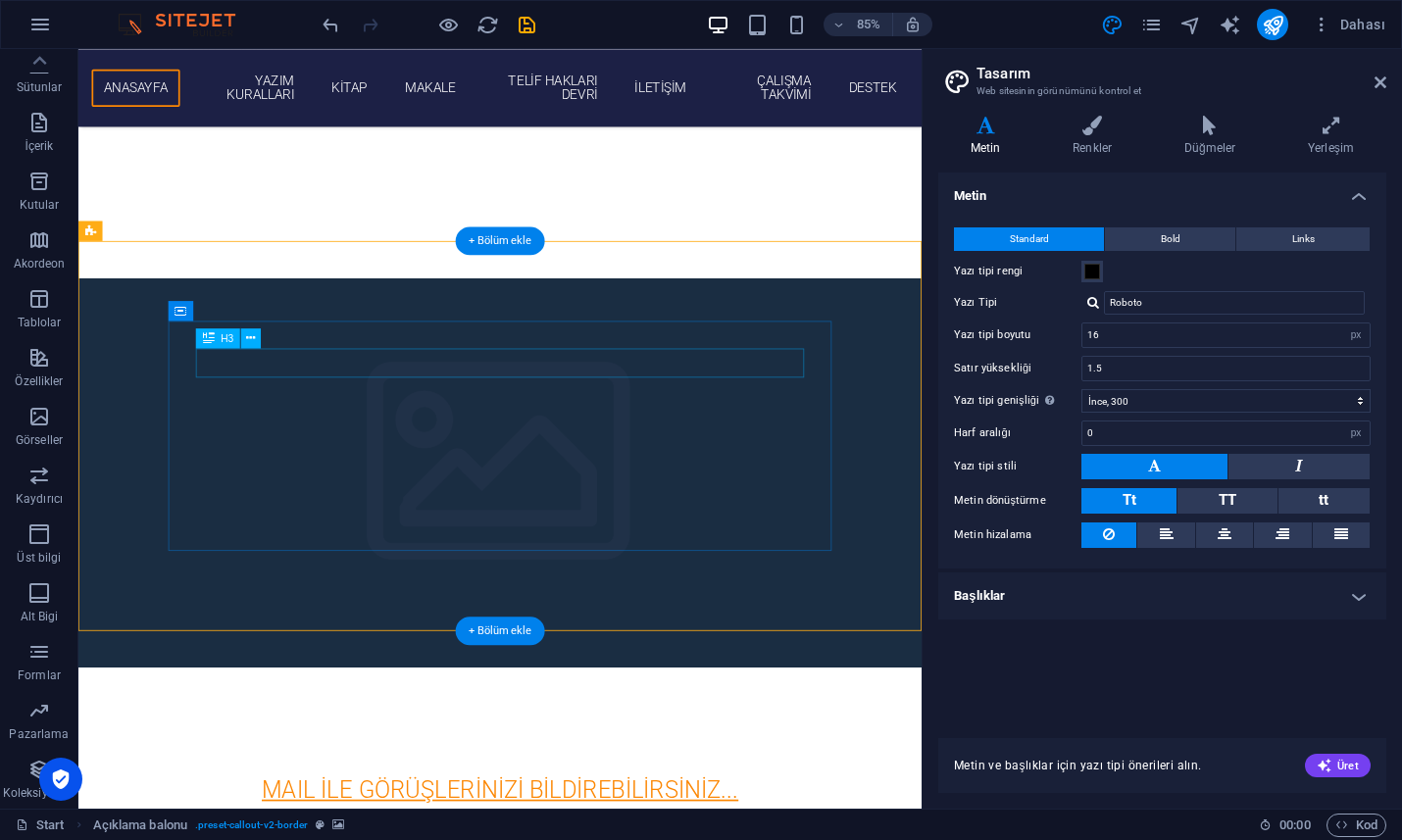 click on "MAIL İLE GÖRÜŞLERİNİZİ BİLDİREBİLİRSİNİZ..." at bounding box center (575, 919) 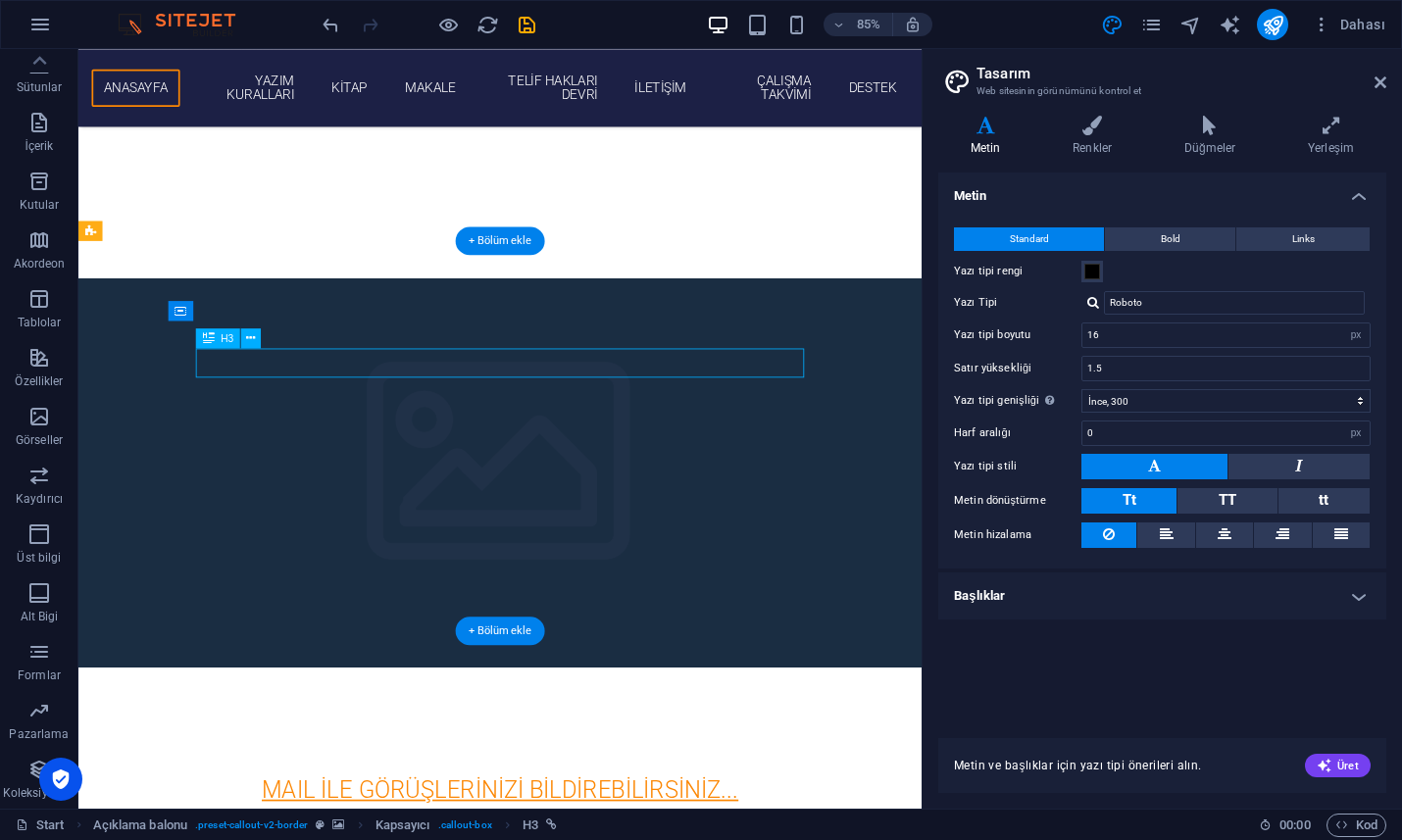 drag, startPoint x: 858, startPoint y: 420, endPoint x: 556, endPoint y: 420, distance: 302 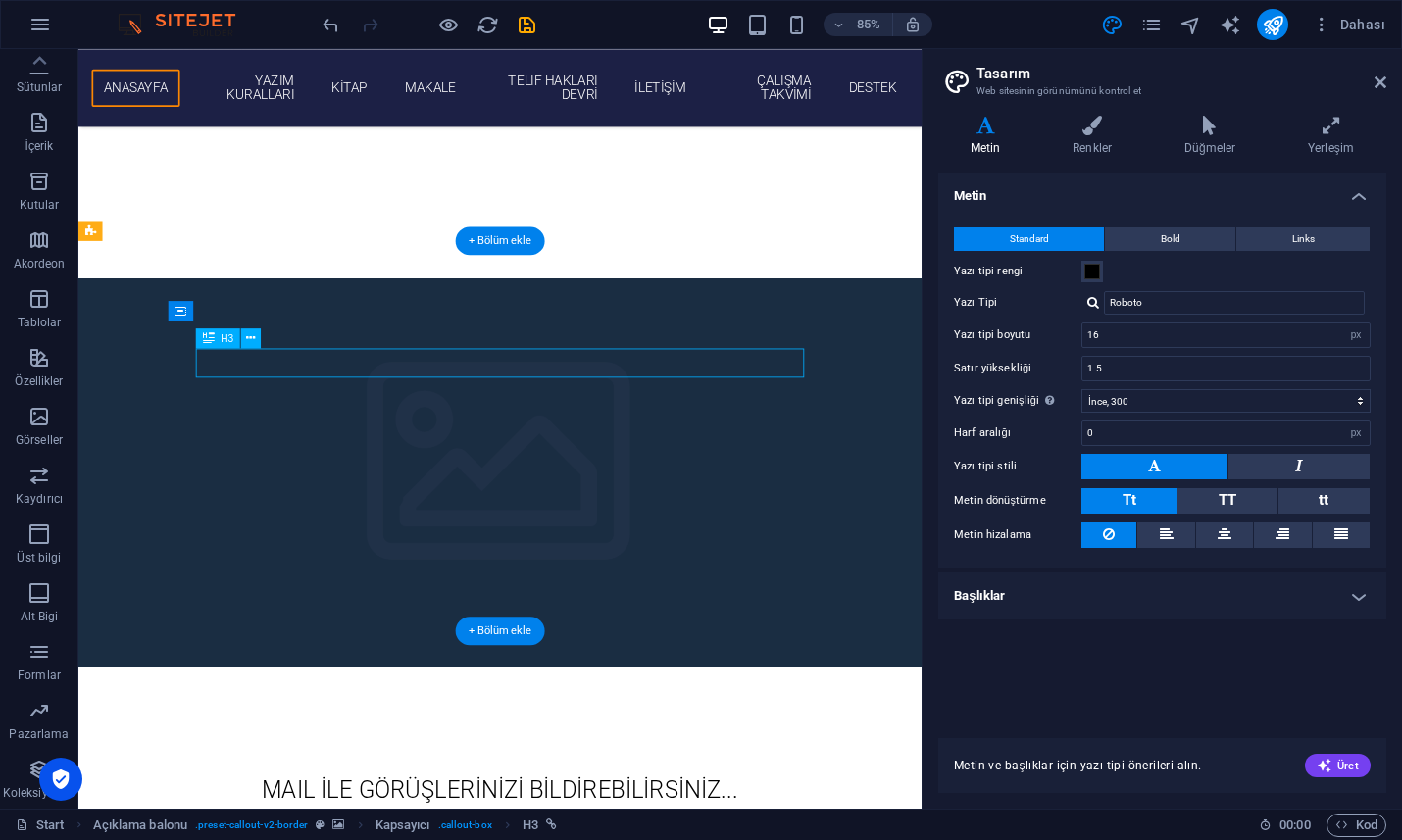click on "MAIL İLE GÖRÜŞLERİNİZİ BİLDİREBİLİRSİNİZ..." at bounding box center (575, 919) 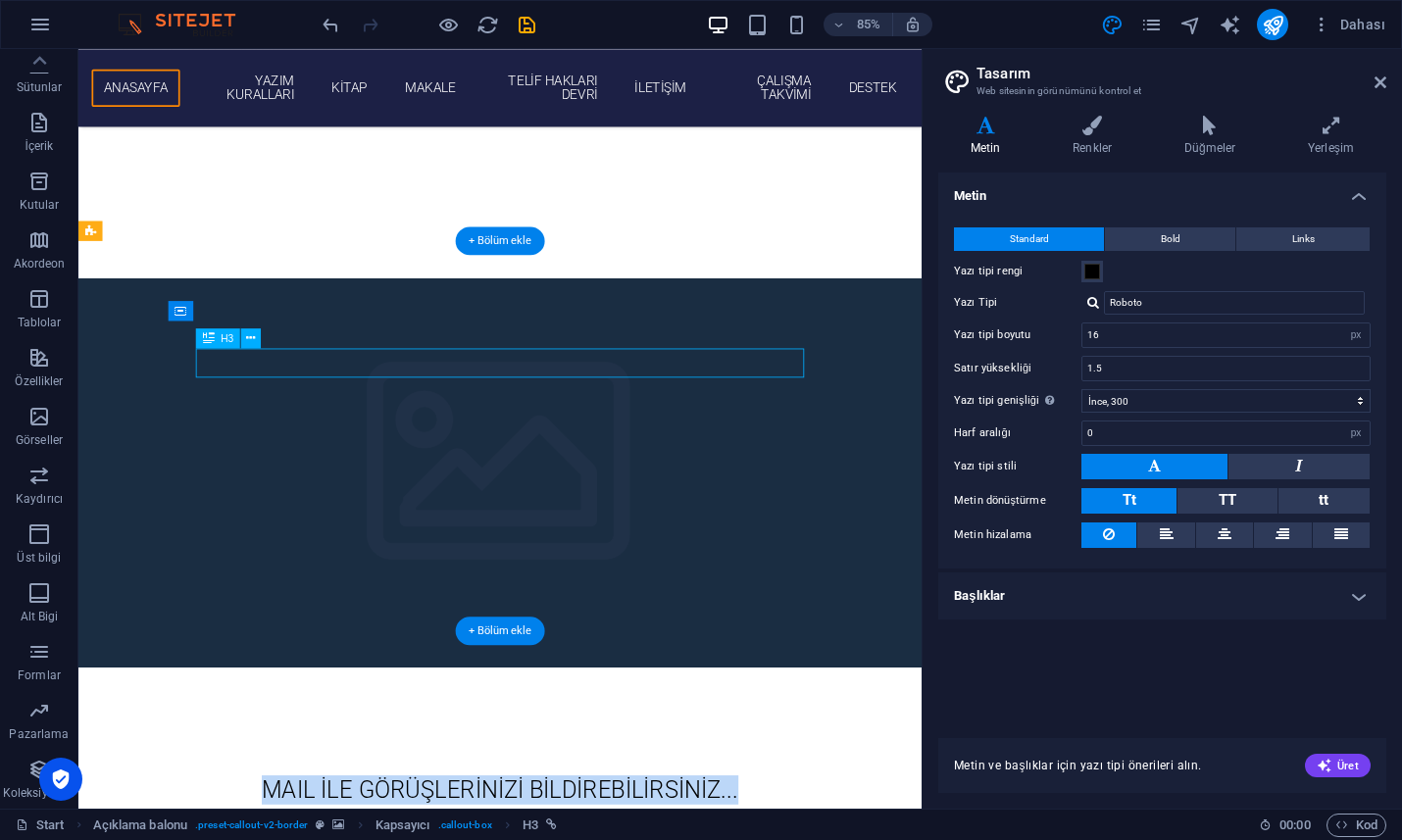 drag, startPoint x: 295, startPoint y: 417, endPoint x: 886, endPoint y: 417, distance: 591 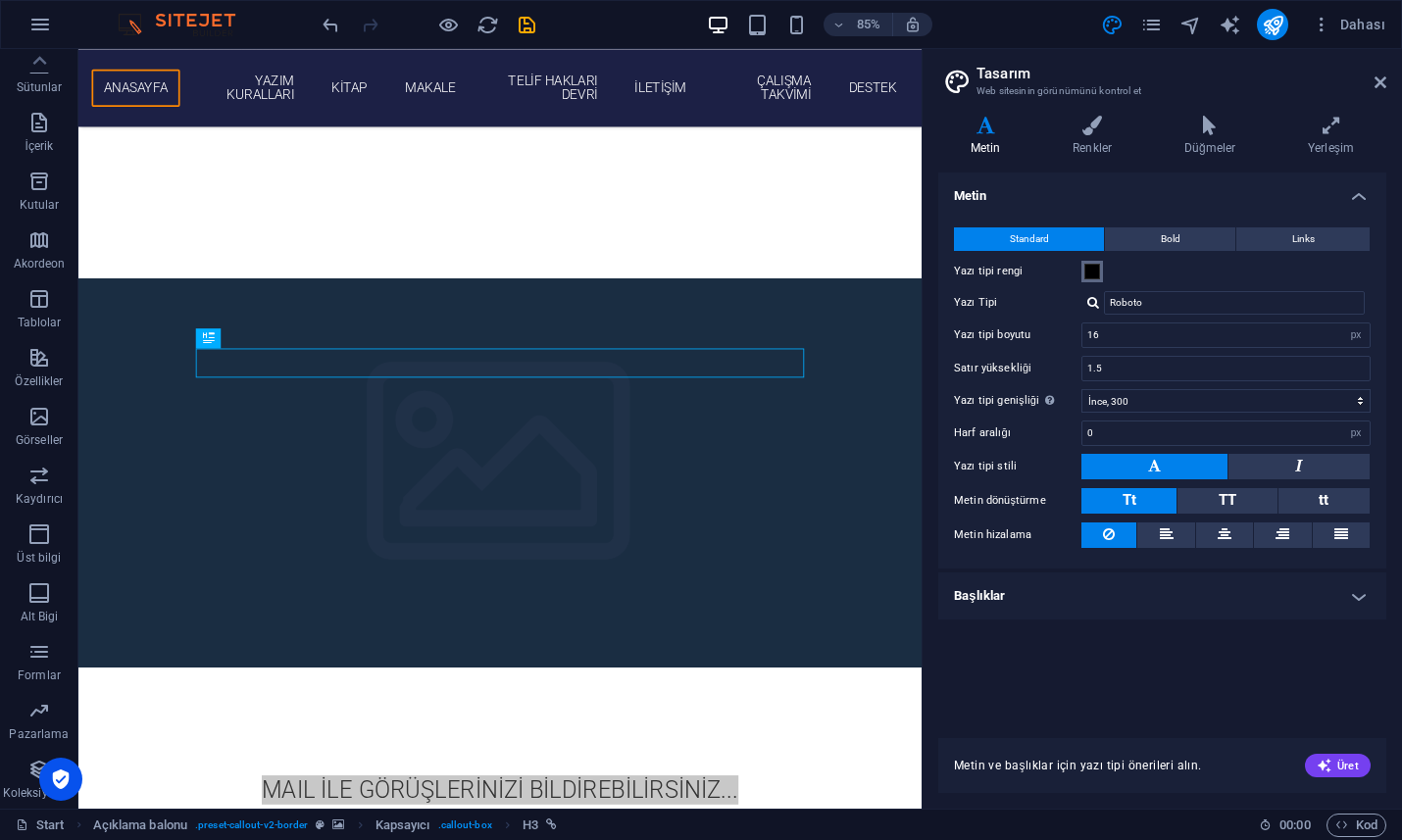 click at bounding box center (1092, 272) 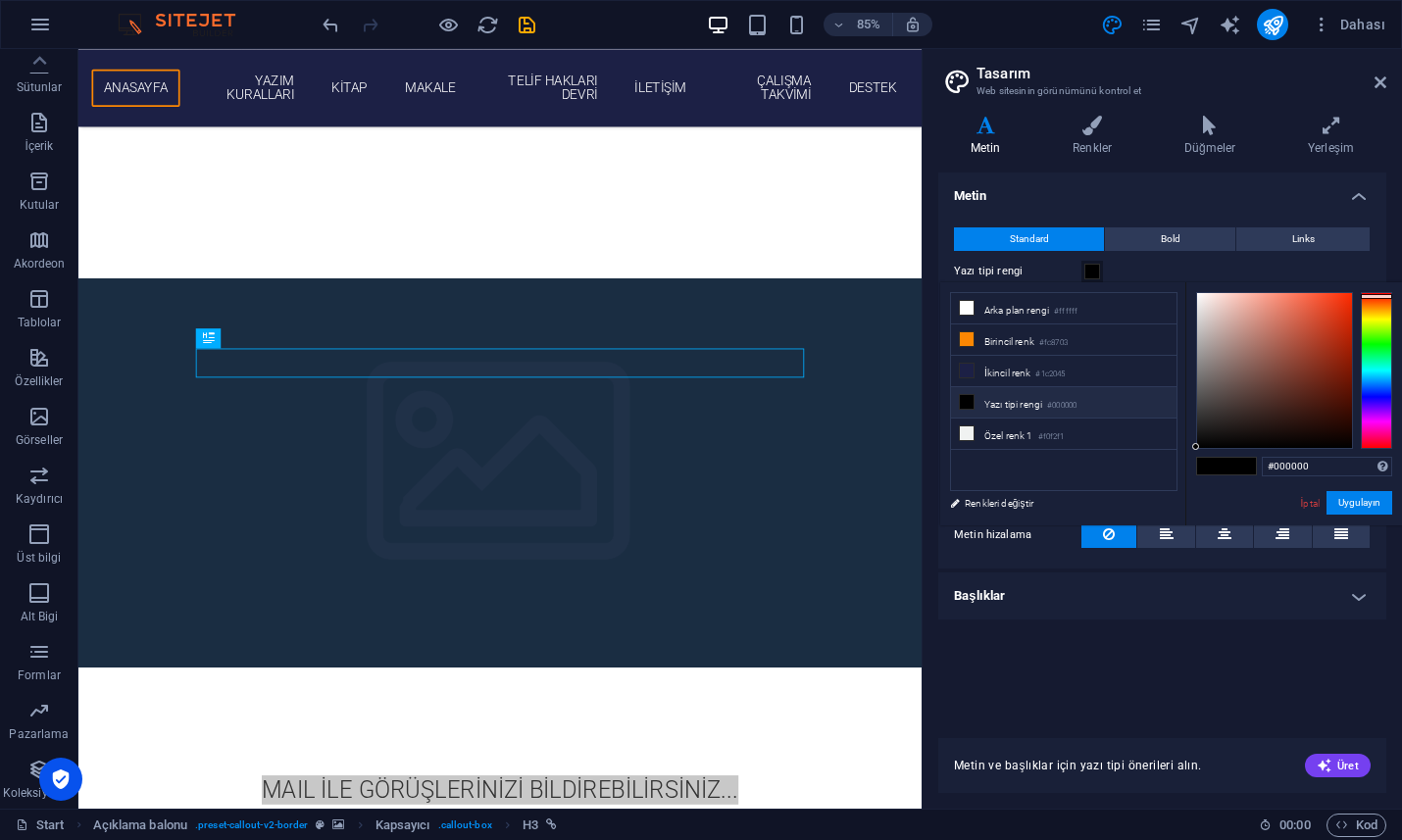 click at bounding box center (1377, 371) 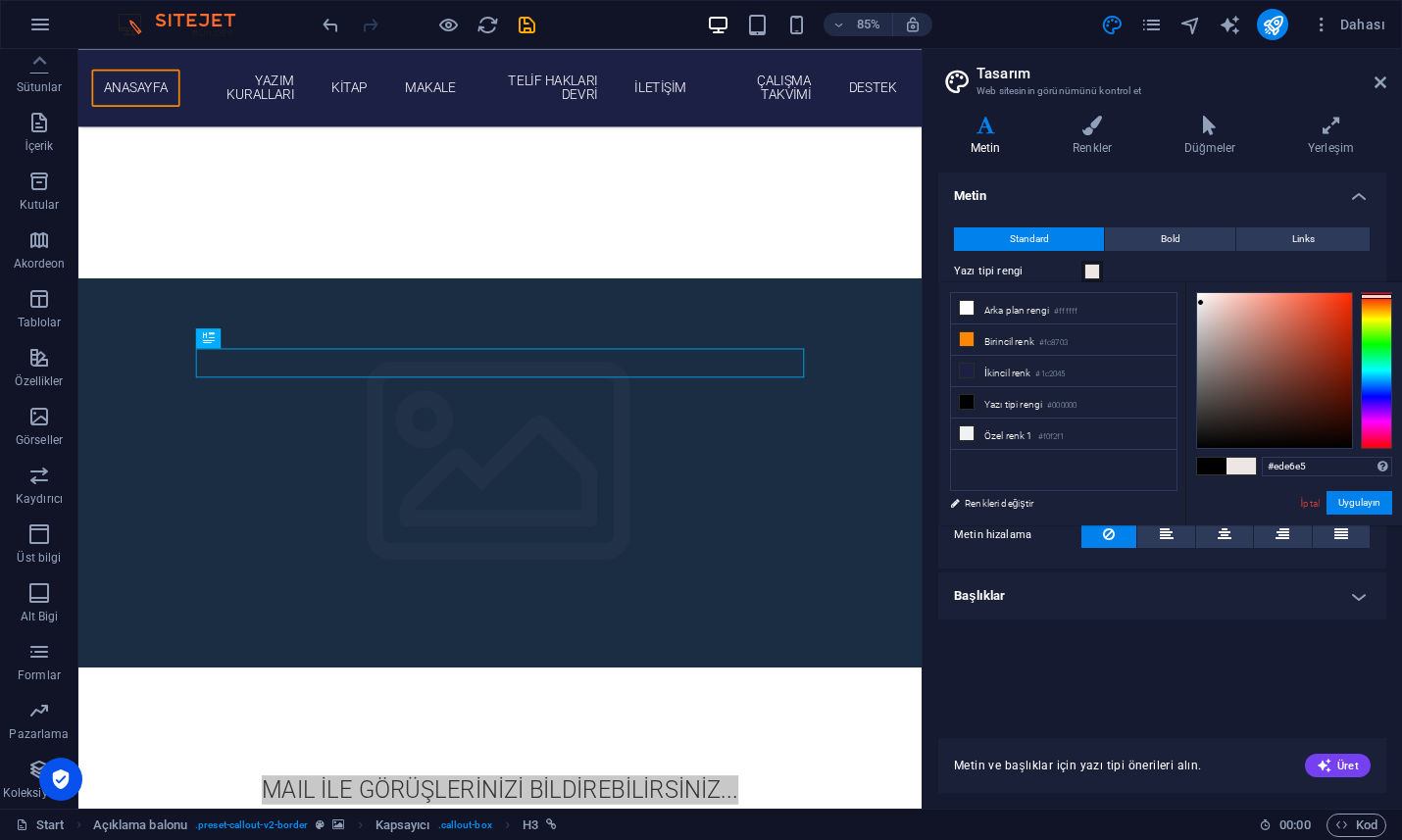 click at bounding box center [1275, 371] 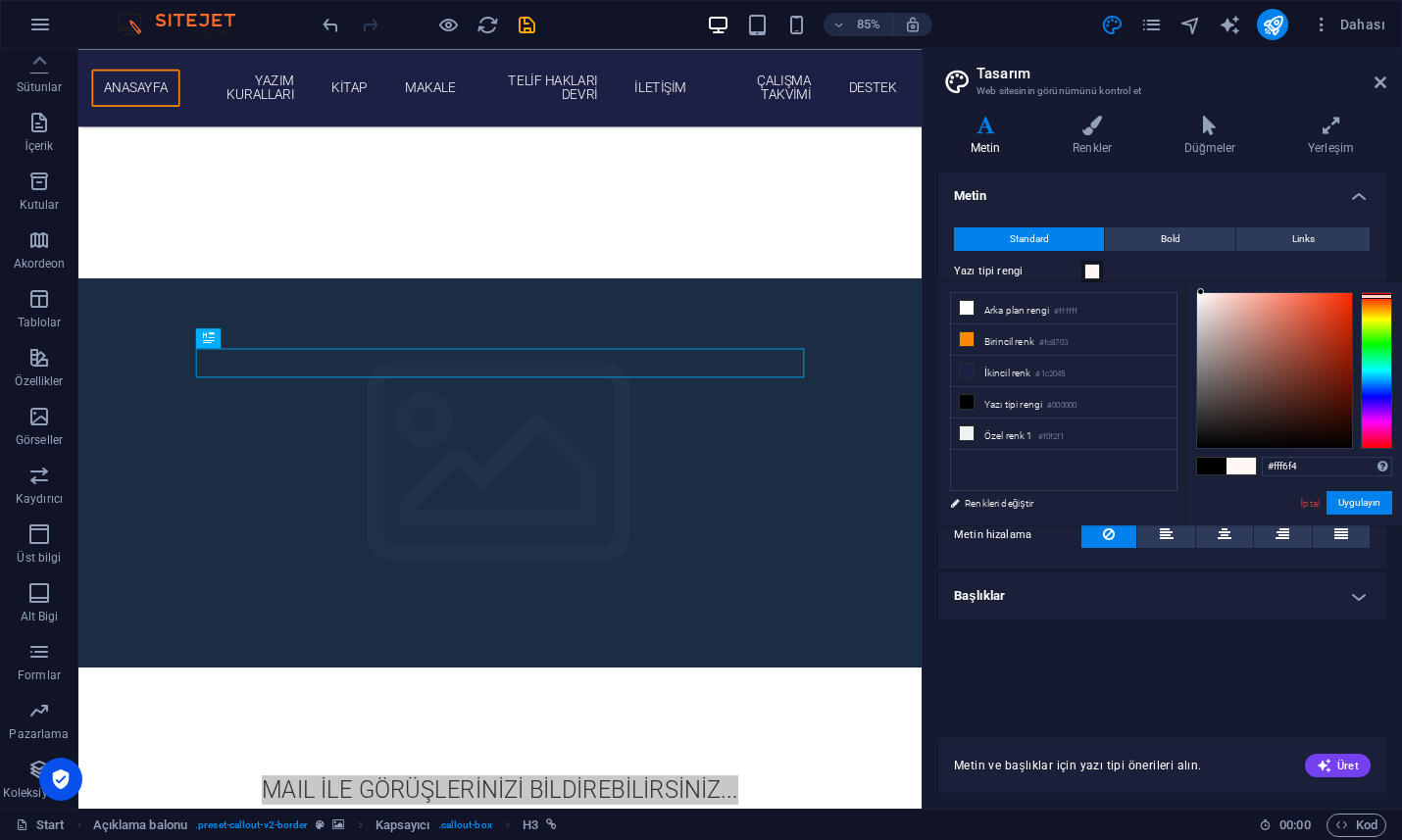 drag, startPoint x: 1201, startPoint y: 301, endPoint x: 1203, endPoint y: 277, distance: 24.083189 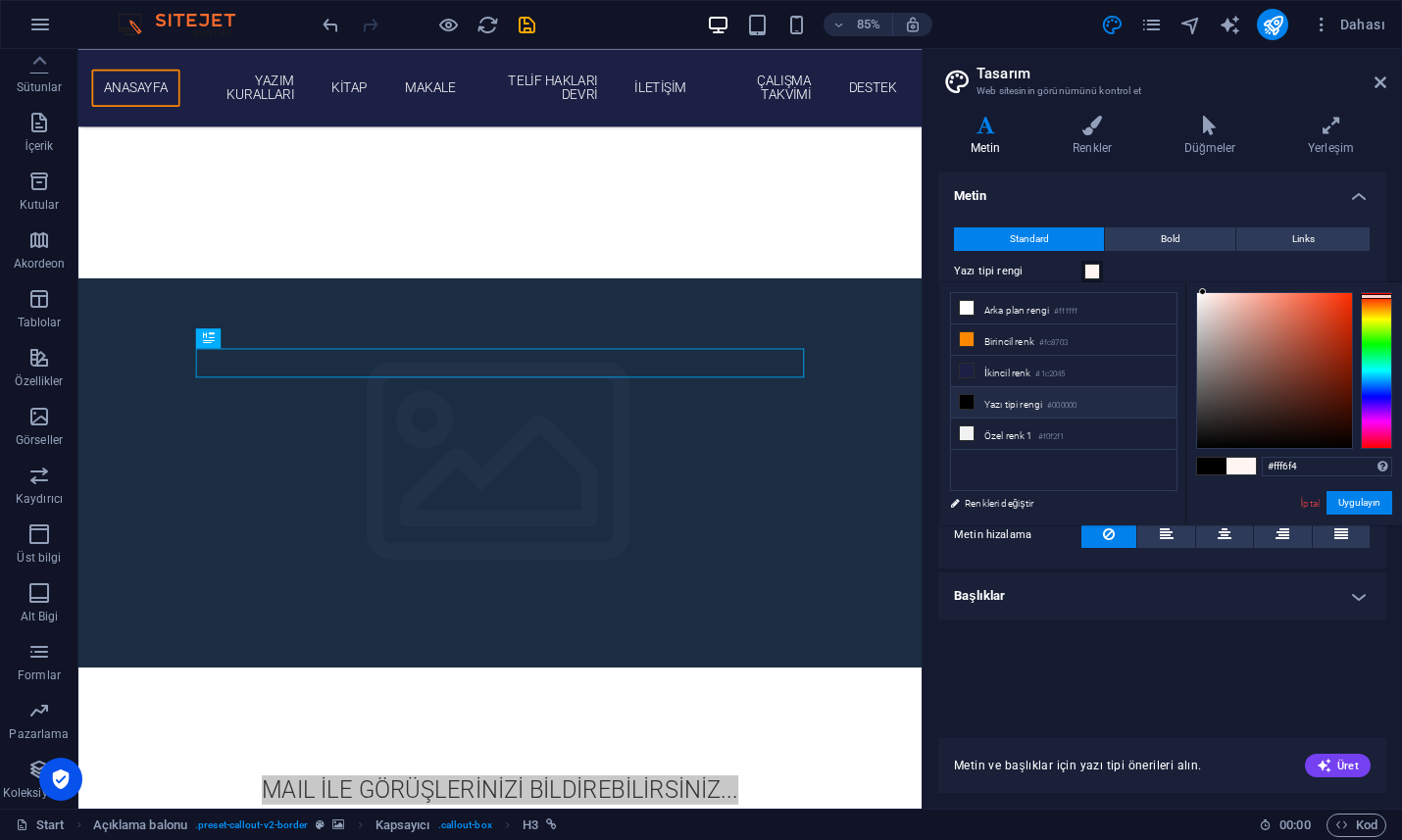 click on "Yazı tipi rengi
#000000" at bounding box center [1064, 403] 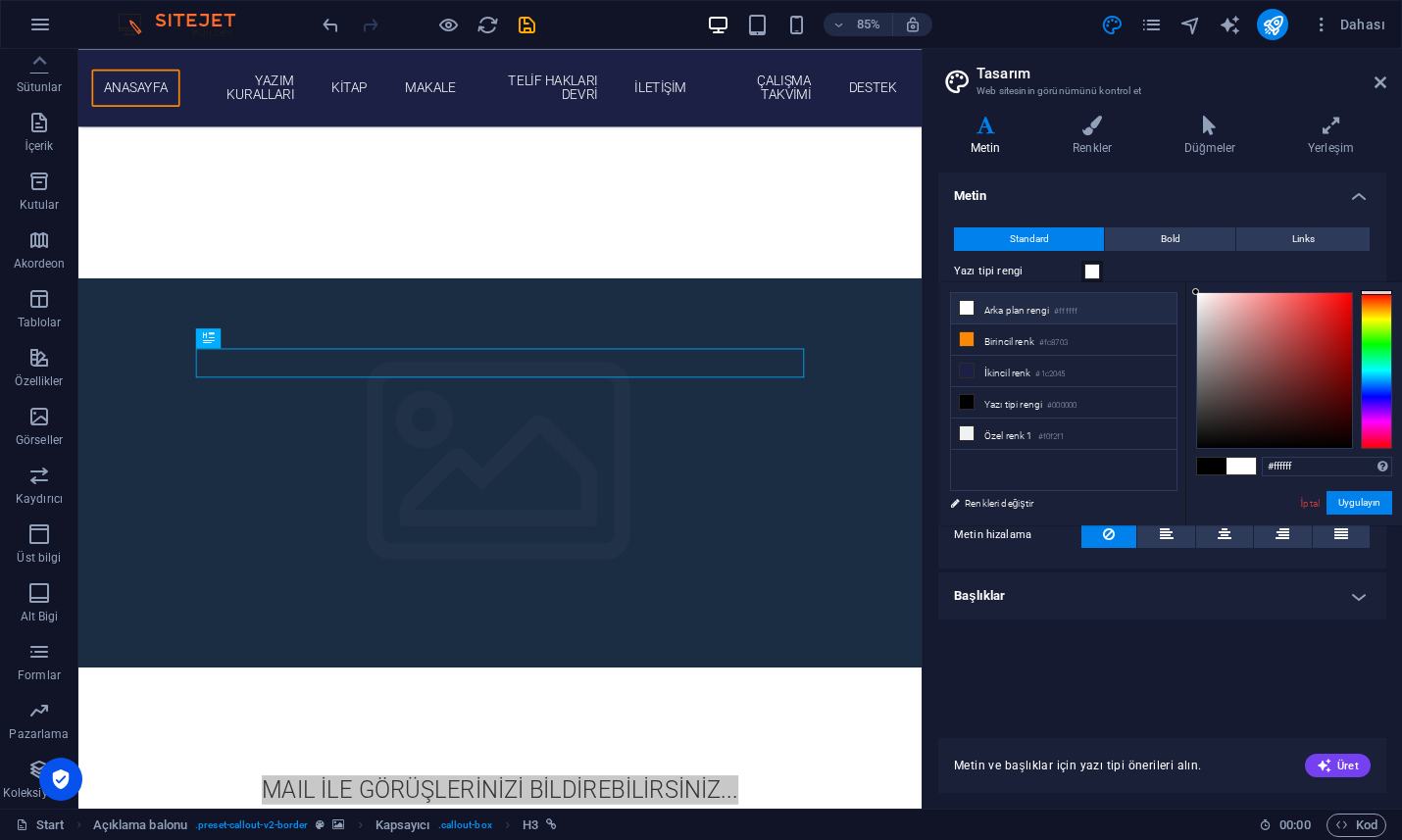 drag, startPoint x: 1213, startPoint y: 301, endPoint x: 1182, endPoint y: 284, distance: 35.35534 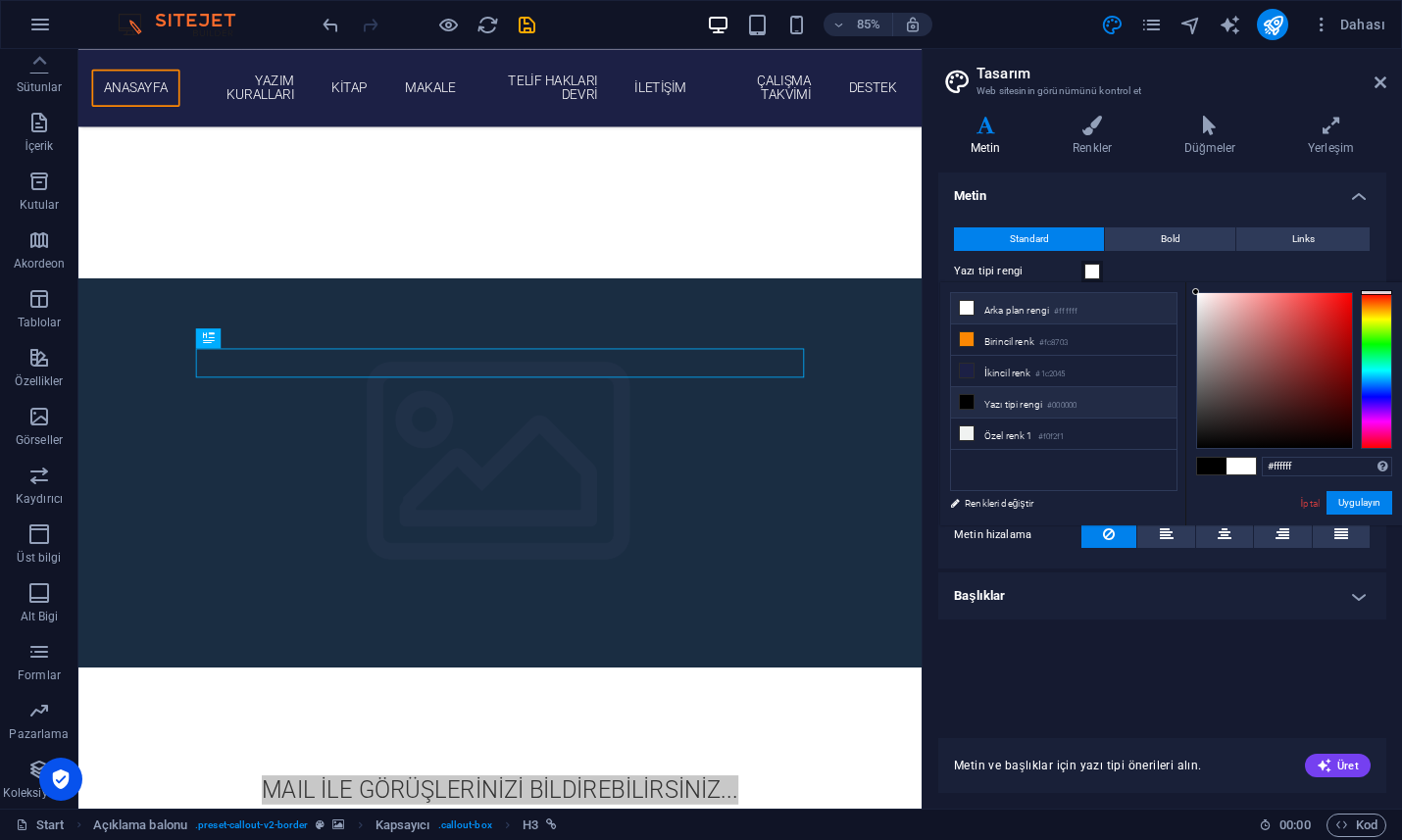 click on "Yazı tipi rengi
#000000" at bounding box center (1064, 403) 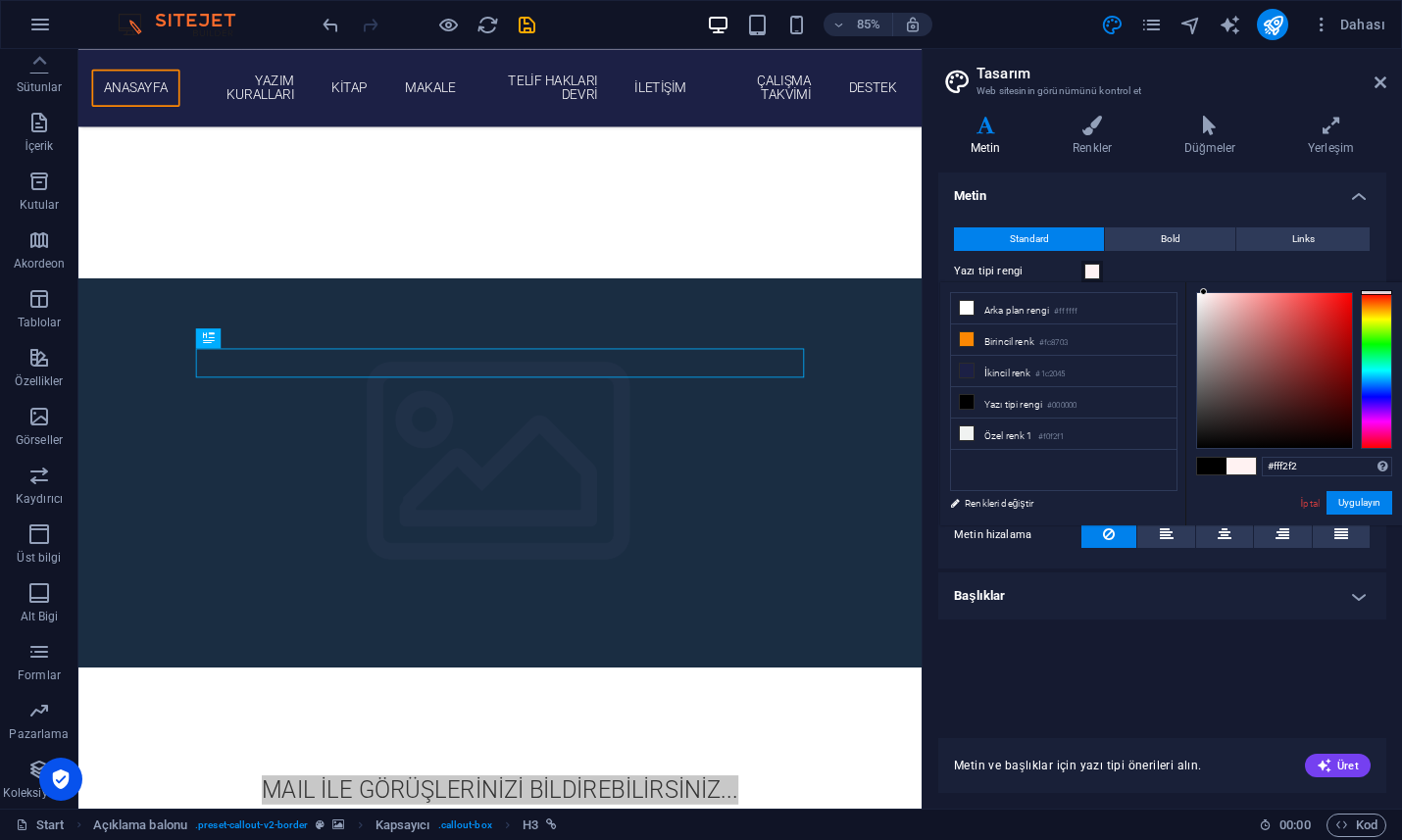 drag, startPoint x: 1196, startPoint y: 445, endPoint x: 1204, endPoint y: 283, distance: 162.19741 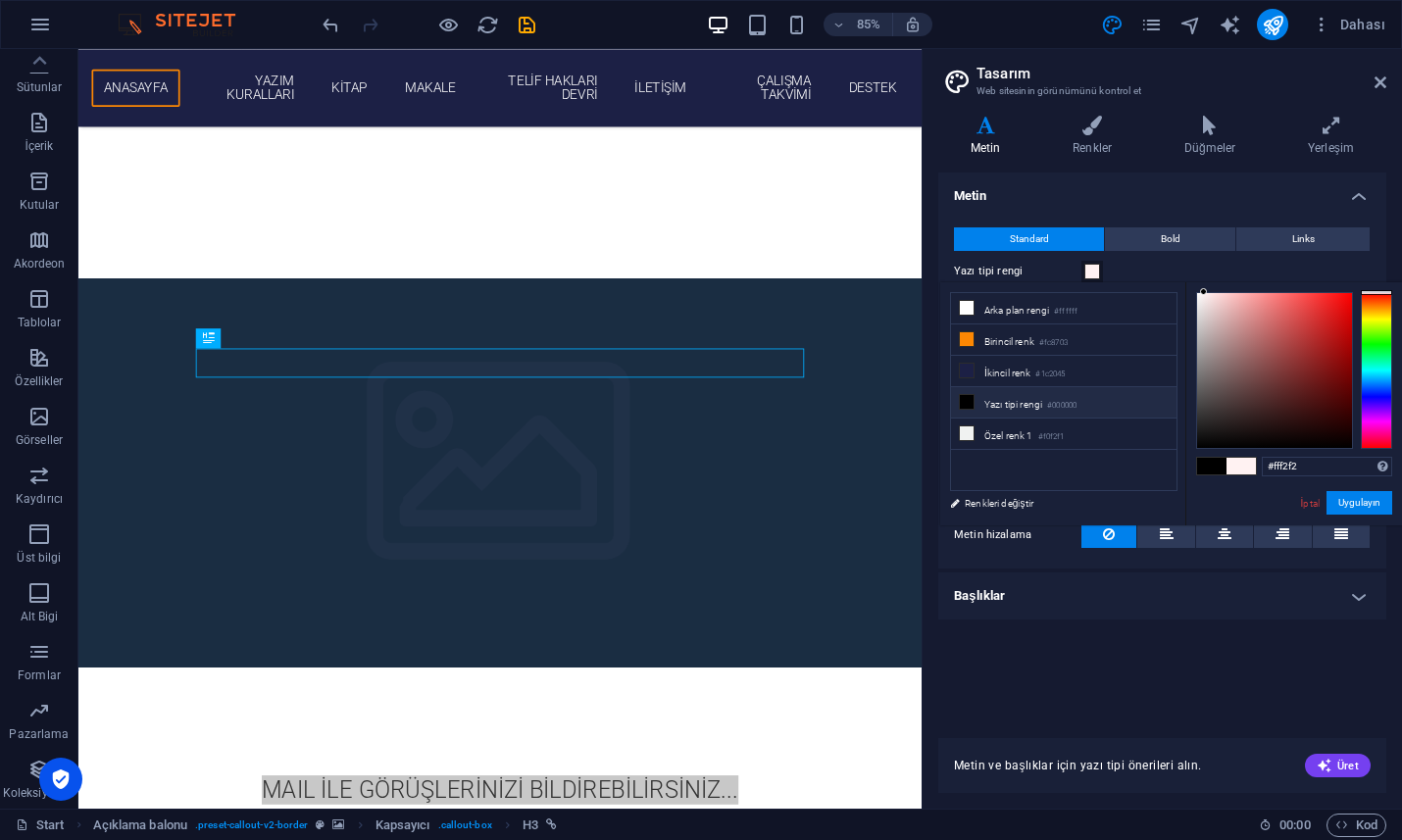 click on "Yazı tipi rengi
#000000" at bounding box center [1064, 403] 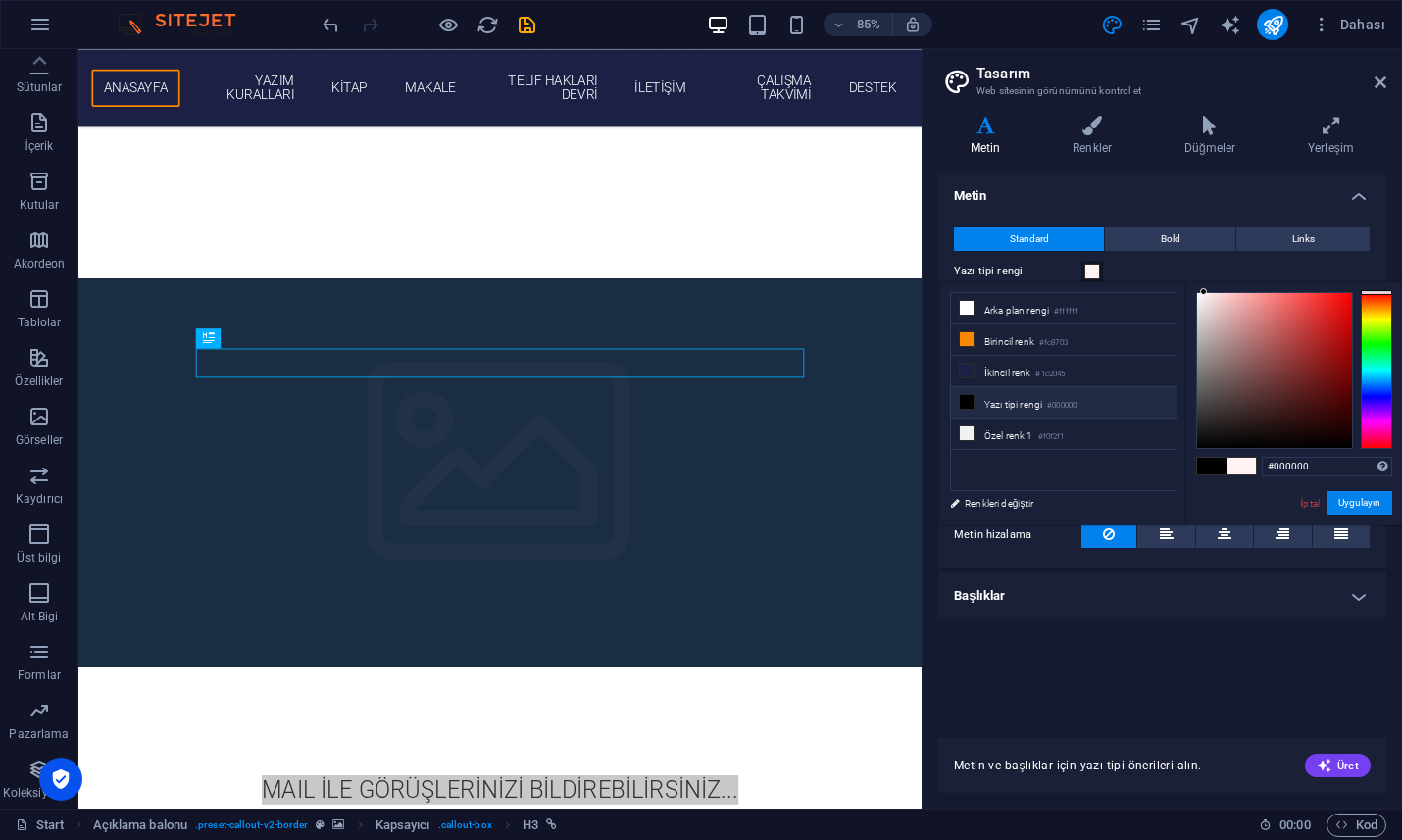 click on "Yazı tipi rengi
#000000" at bounding box center (1064, 403) 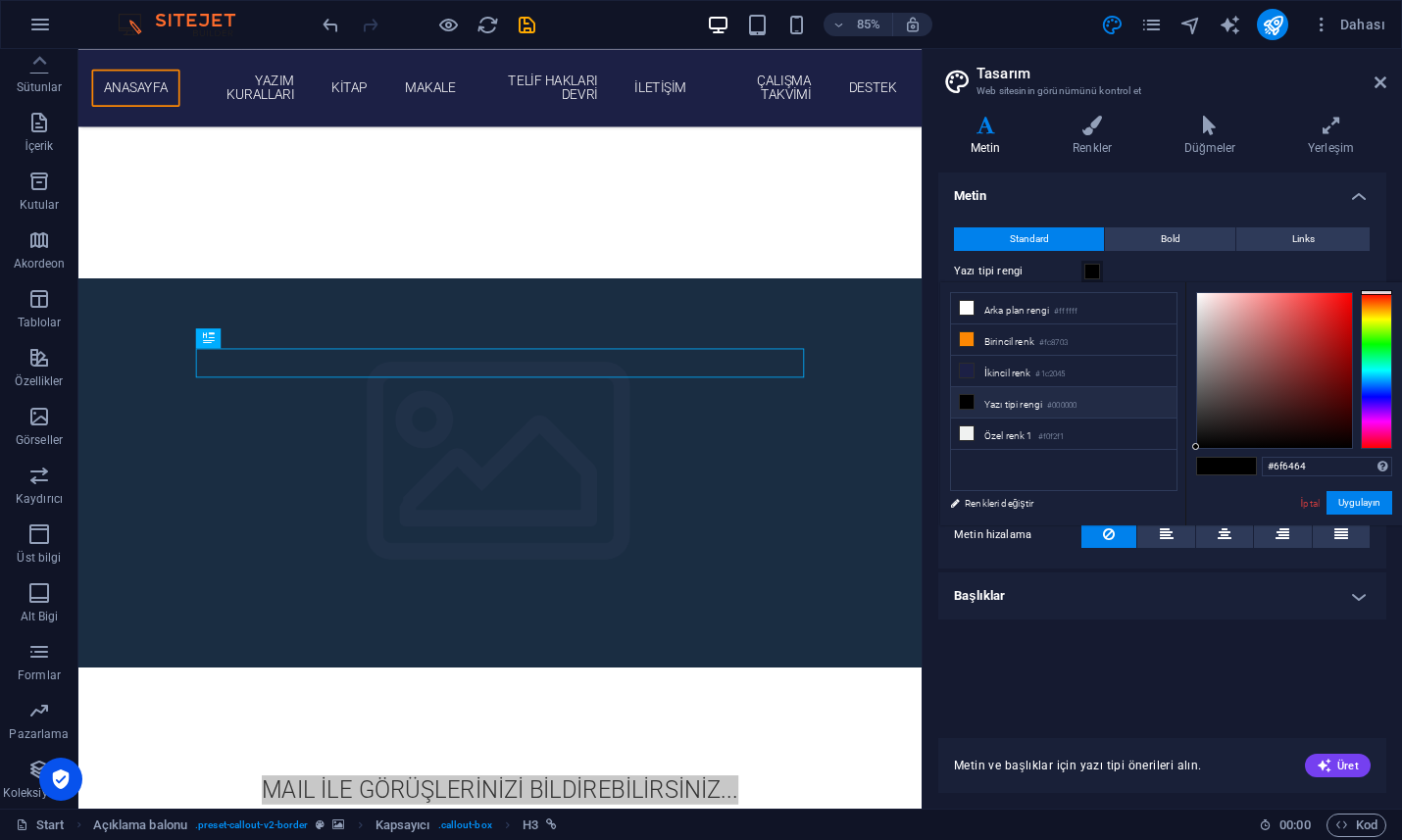 click at bounding box center (1275, 371) 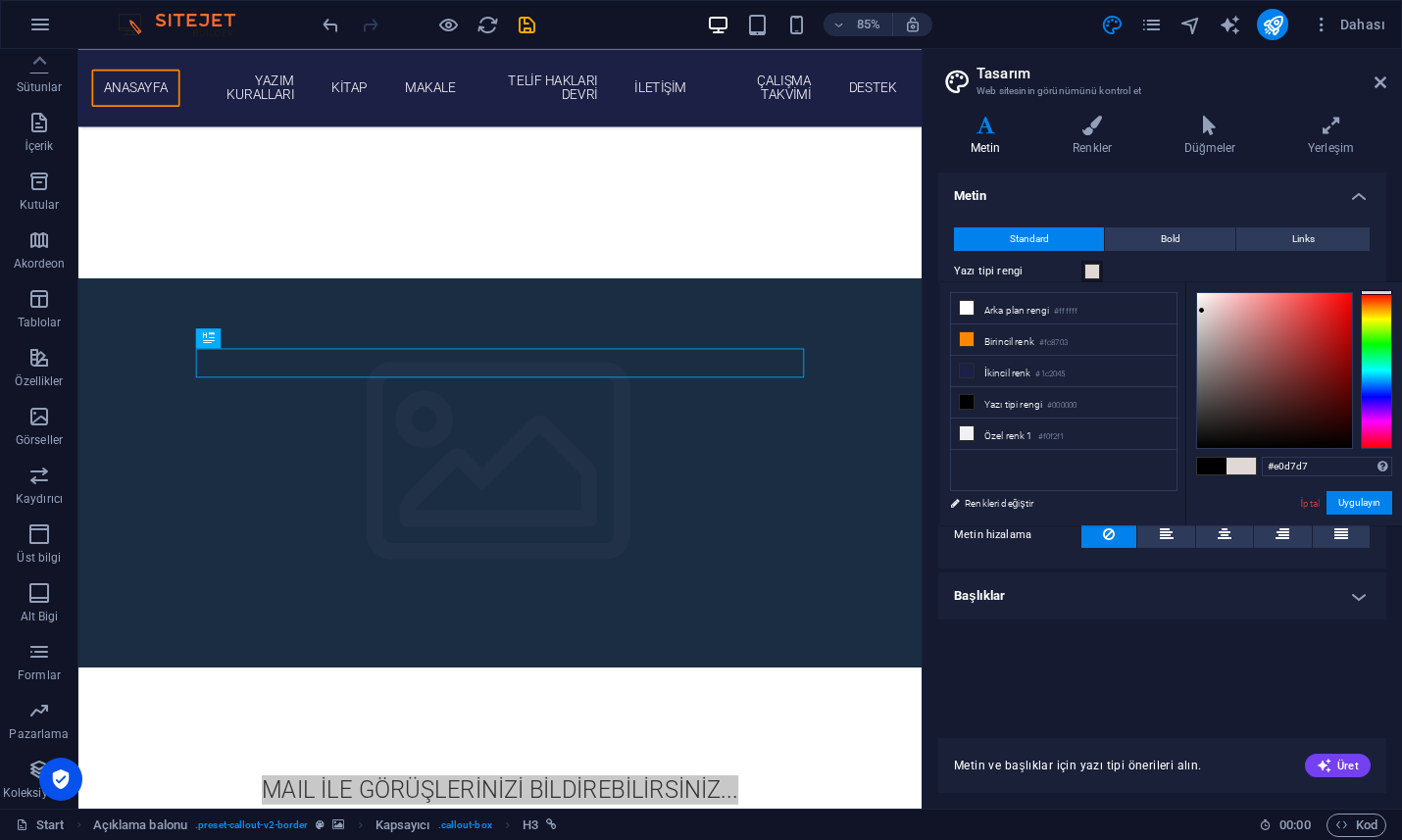 click at bounding box center [1275, 371] 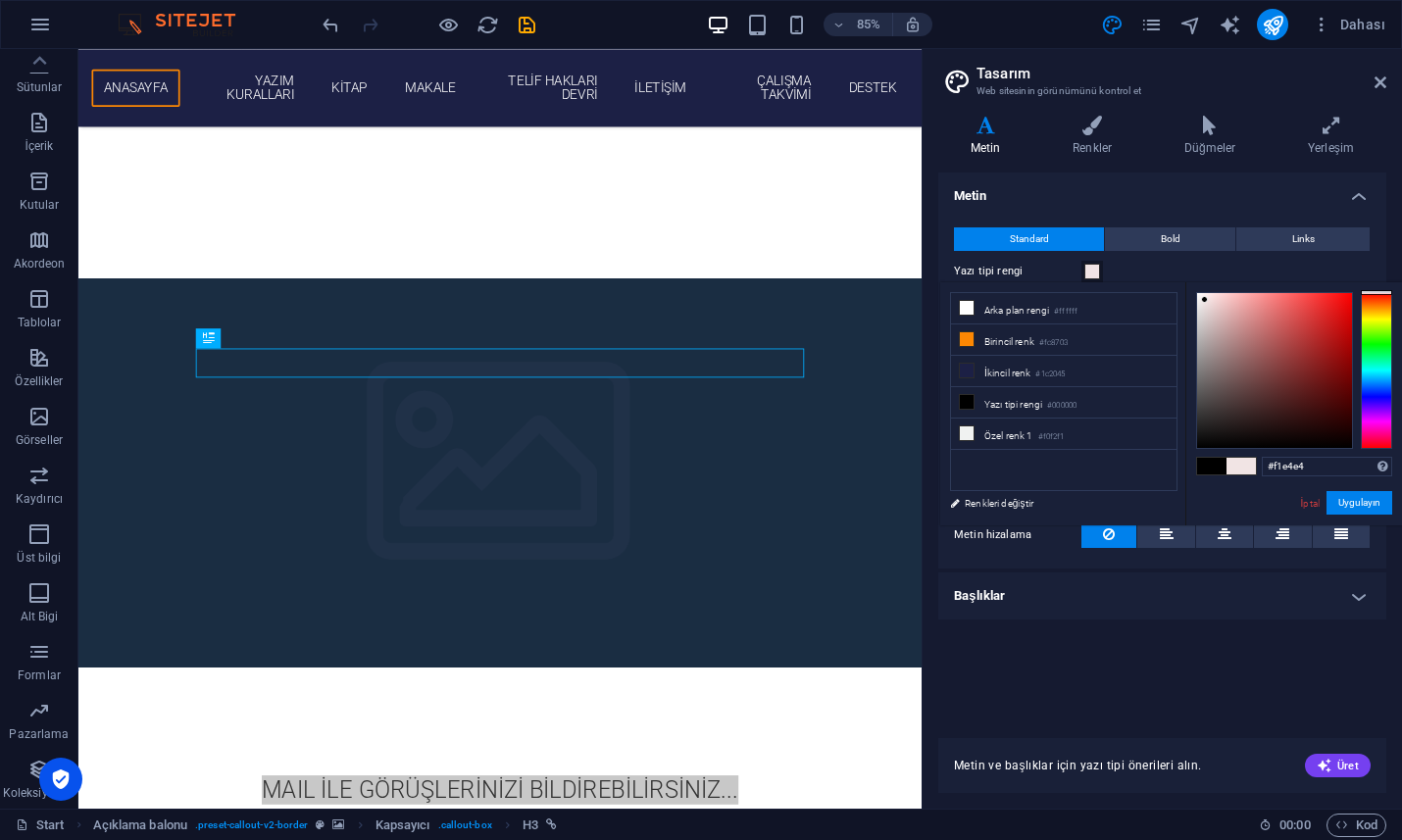 click at bounding box center (1275, 371) 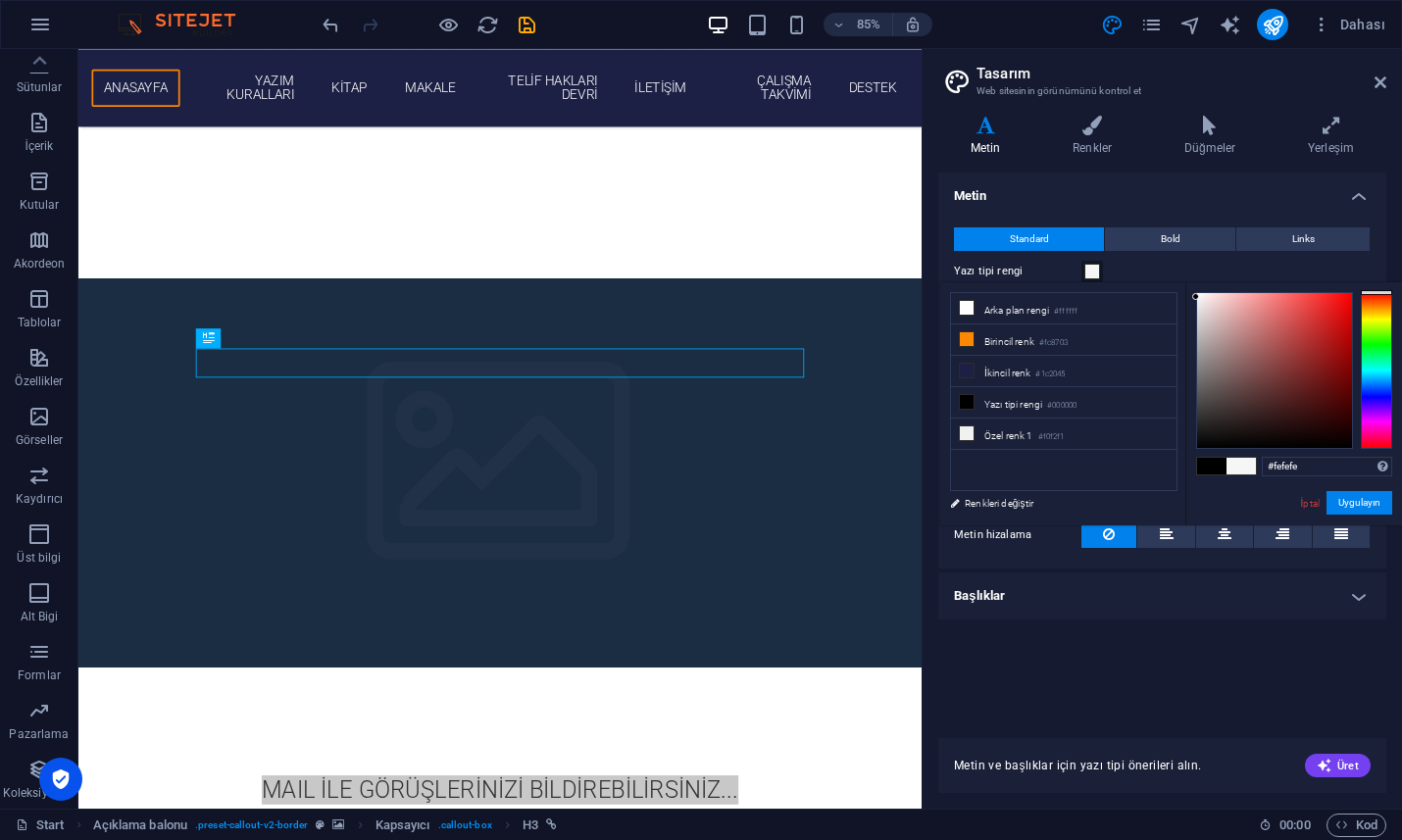 type on "#ffffff" 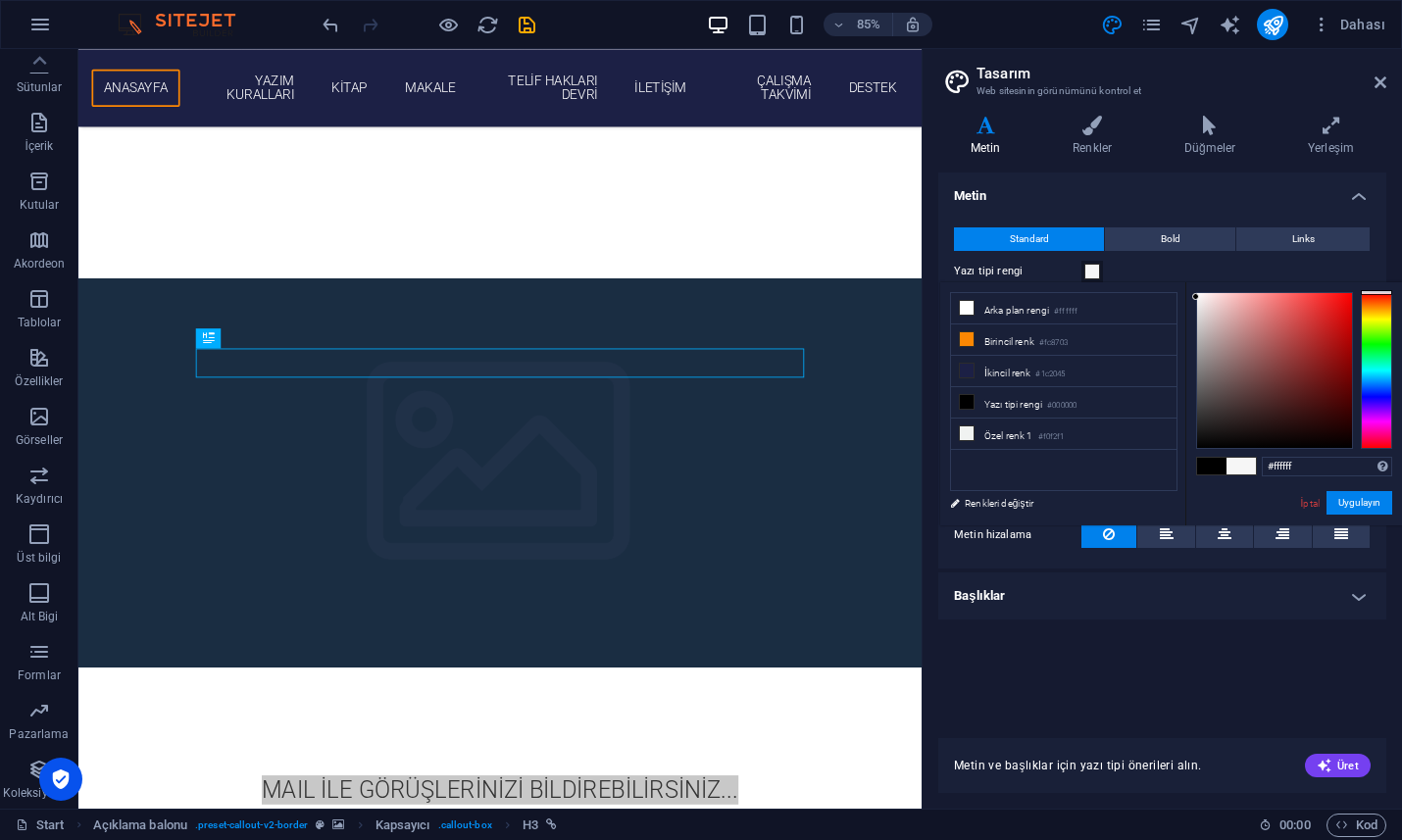drag, startPoint x: 1205, startPoint y: 300, endPoint x: 1173, endPoint y: 290, distance: 33.52611 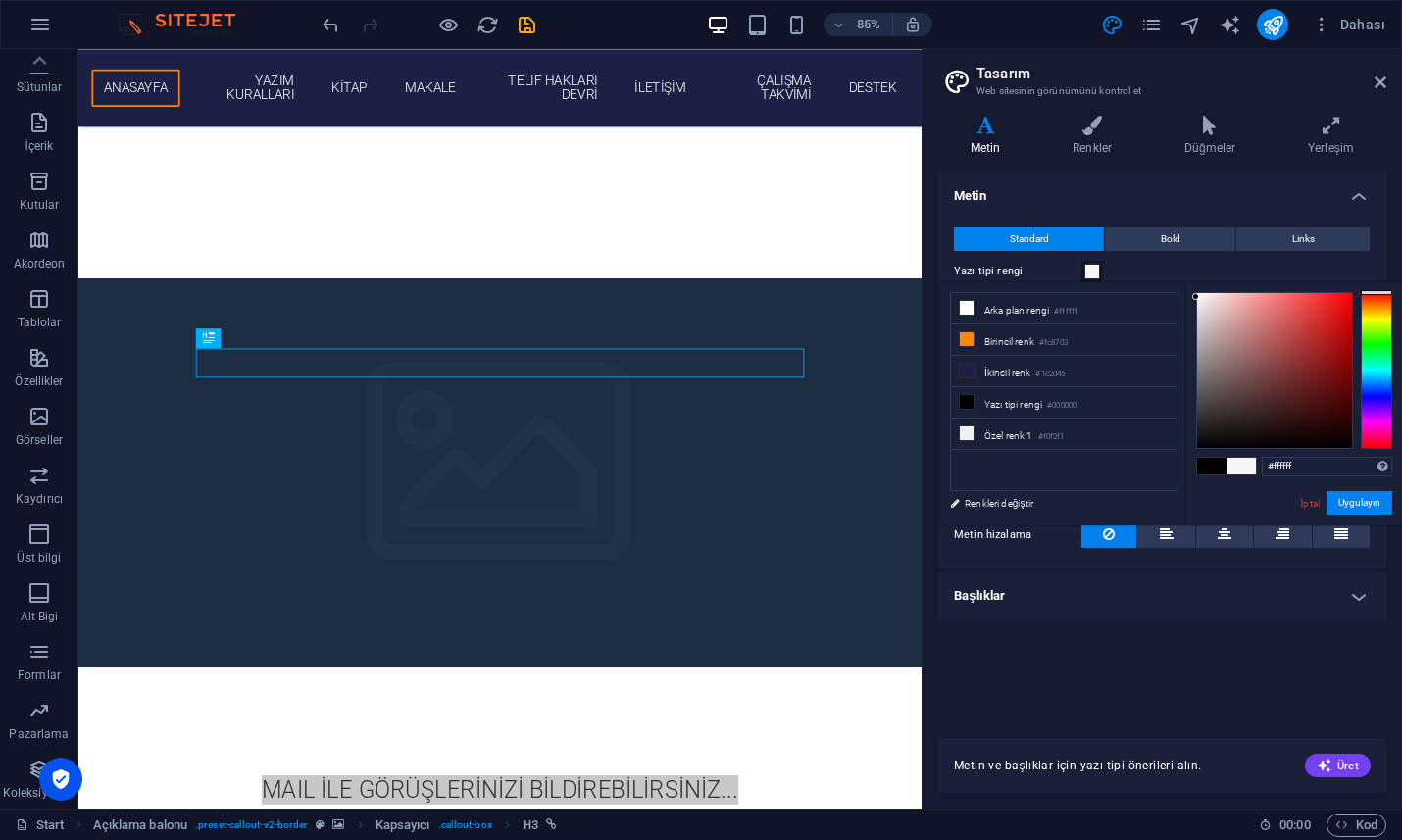 click on "less
Arka plan rengi
#ffffff
Birincil renk
#fc8703
İkincil renk
#1c2045
Yazı tipi rengi
İptal" at bounding box center (1171, 404) 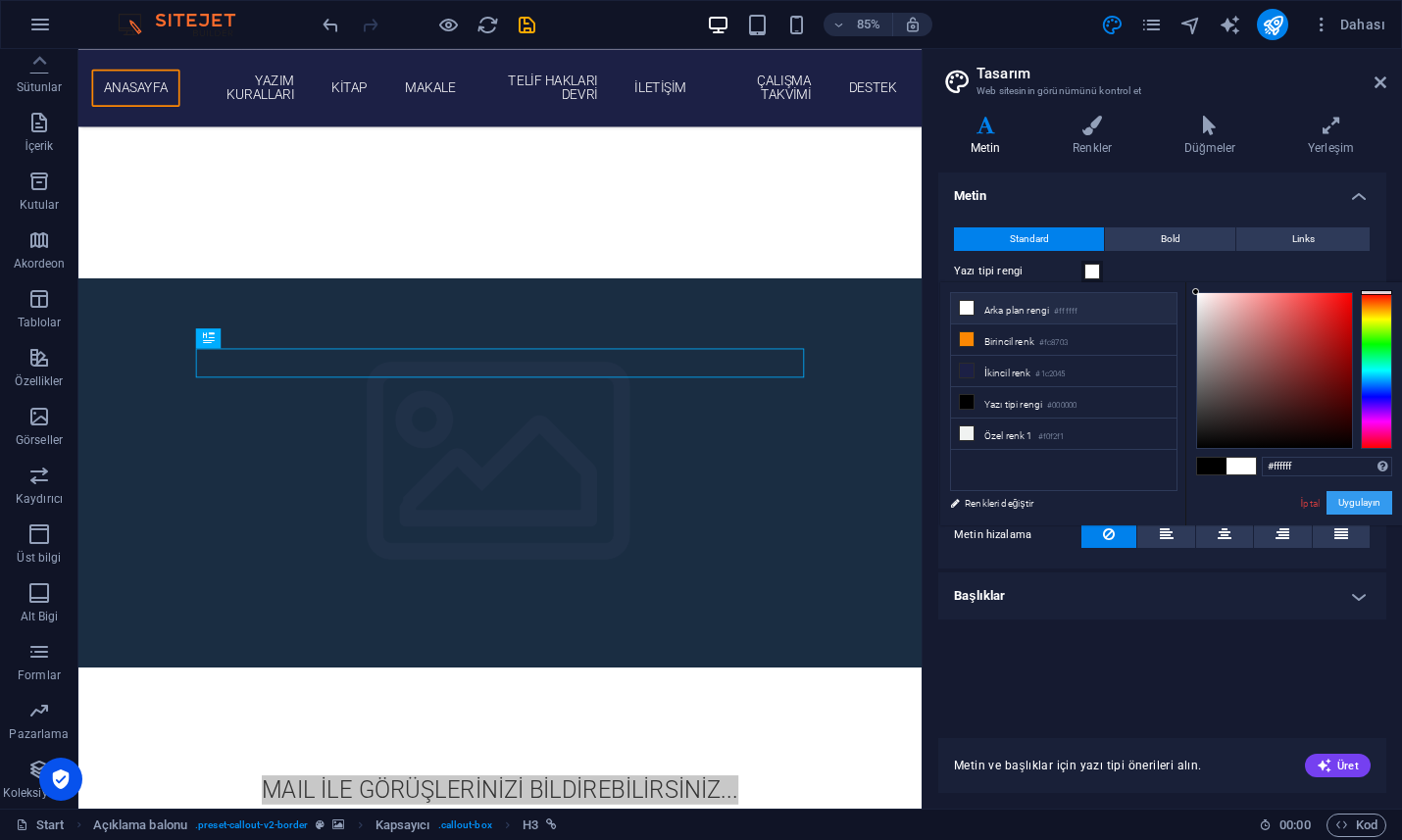 click on "Uygulayın" at bounding box center (1359, 503) 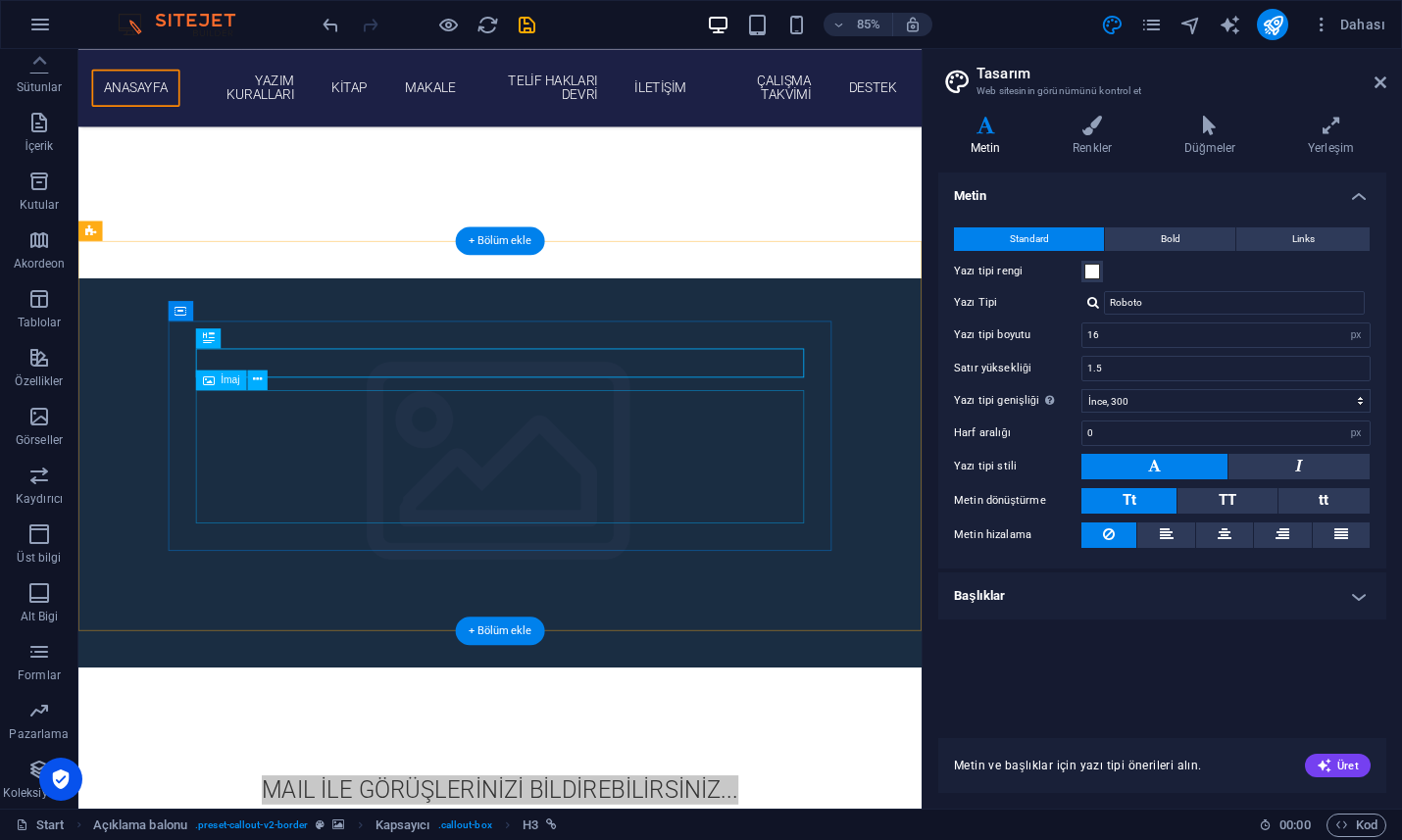 click at bounding box center [575, 1109] 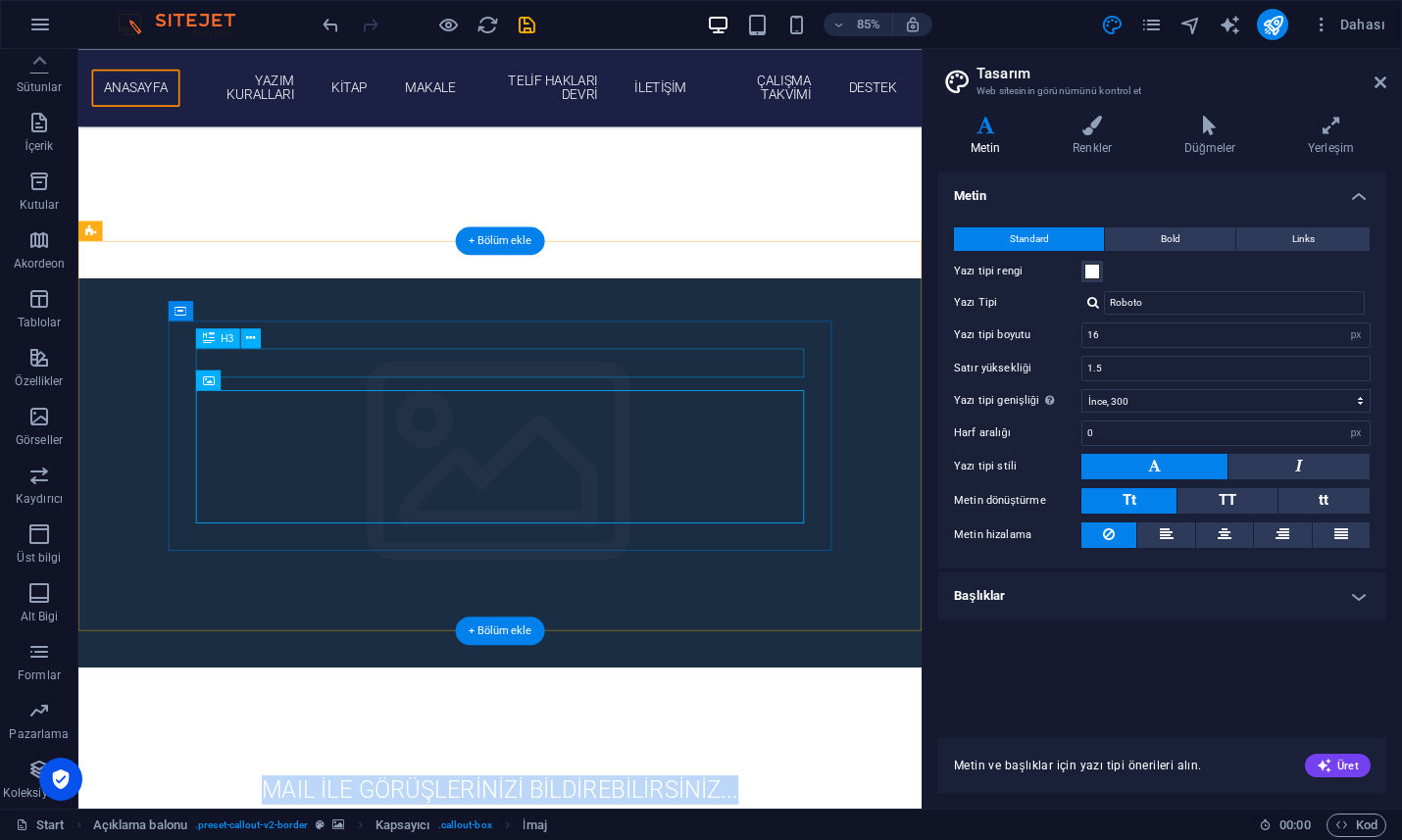 click on "MAIL İLE GÖRÜŞLERİNİZİ BİLDİREBİLİRSİNİZ..." at bounding box center [575, 919] 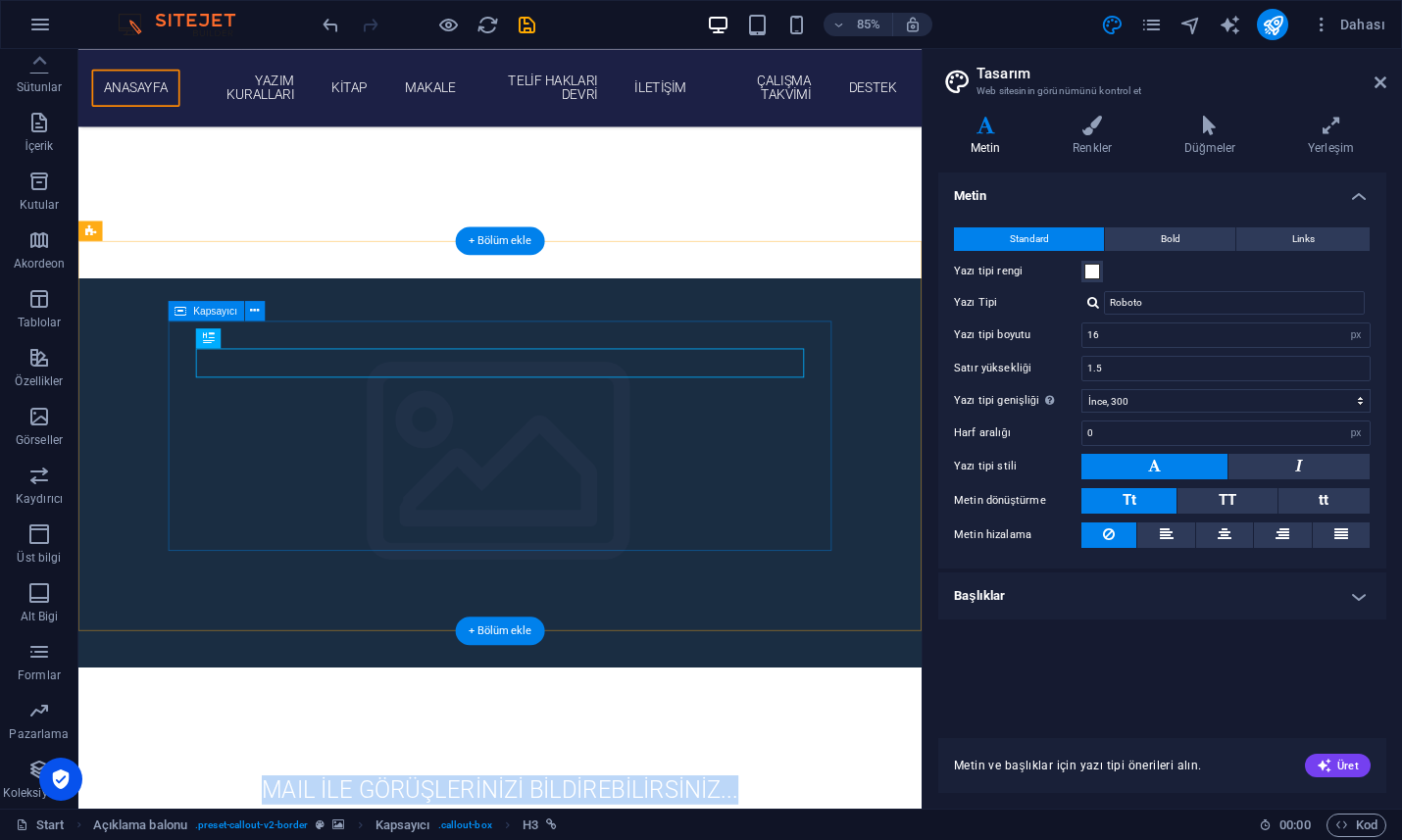 click on "MAIL İLE GÖRÜŞLERİNİZİ BİLDİREBİLİRSİNİZ..." at bounding box center (575, 1084) 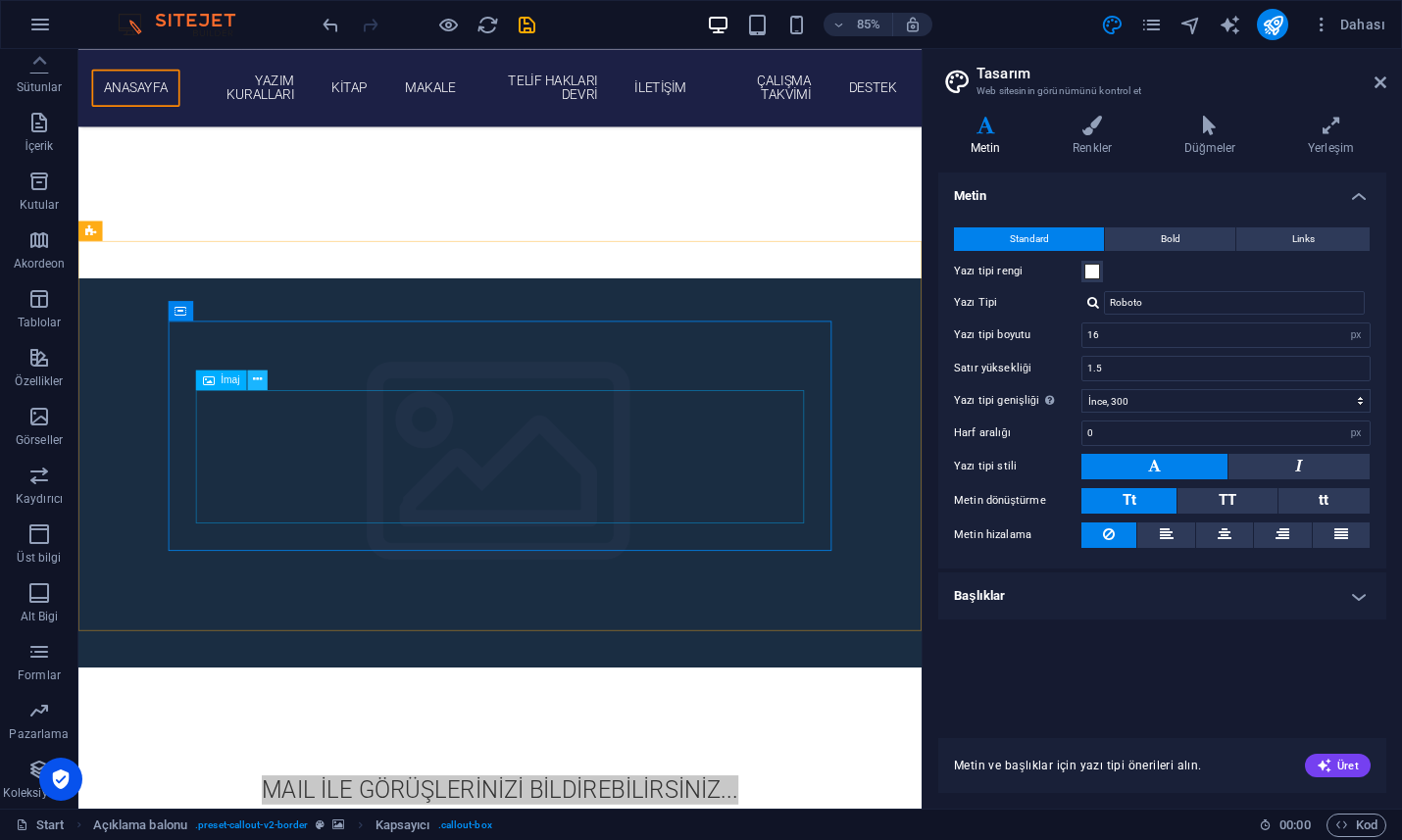 click at bounding box center (257, 379) 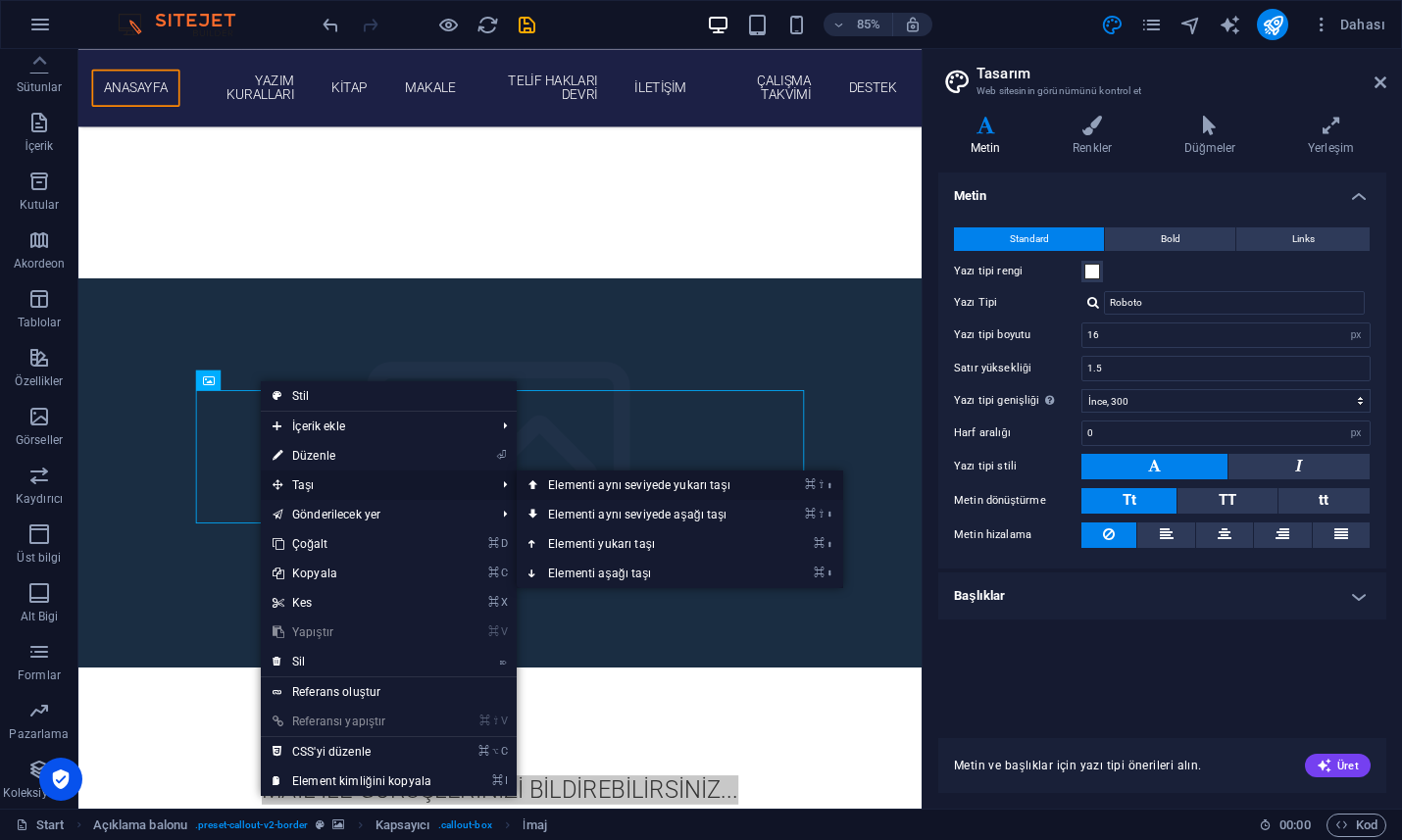 click on "⌘ ⇧ ⬆  Elementi aynı seviyede yukarı taşı" at bounding box center [643, 485] 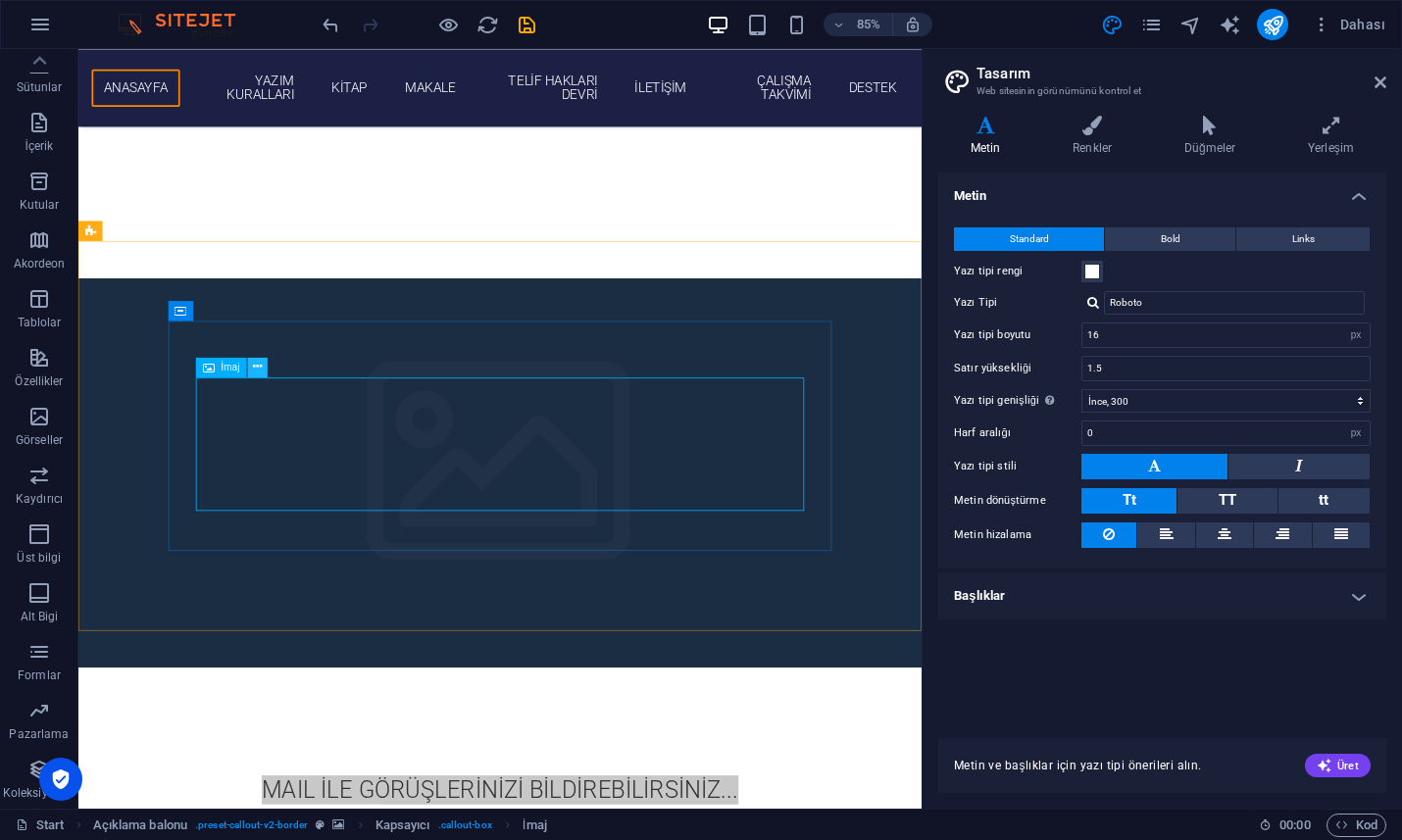 click at bounding box center (257, 367) 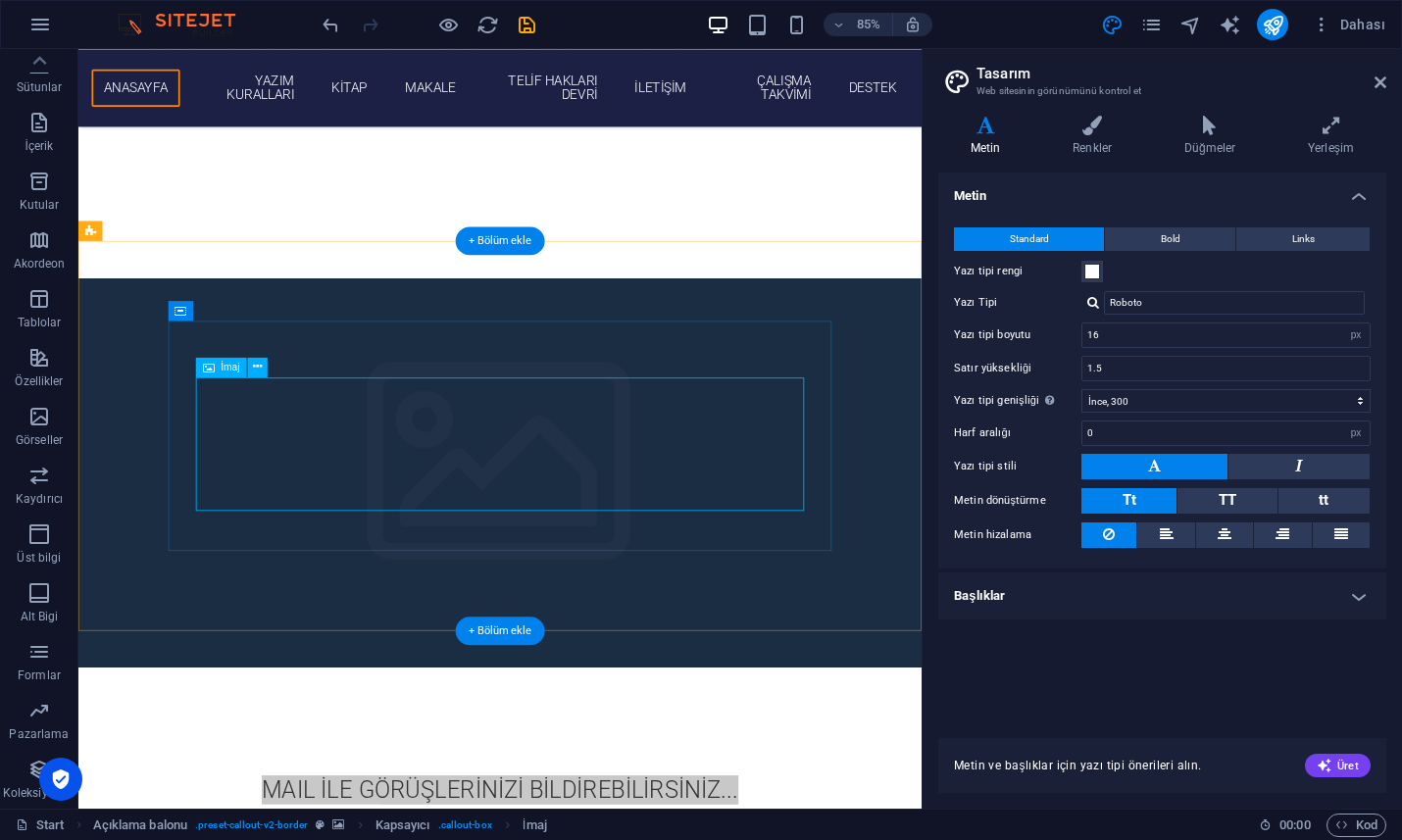click at bounding box center (575, 1094) 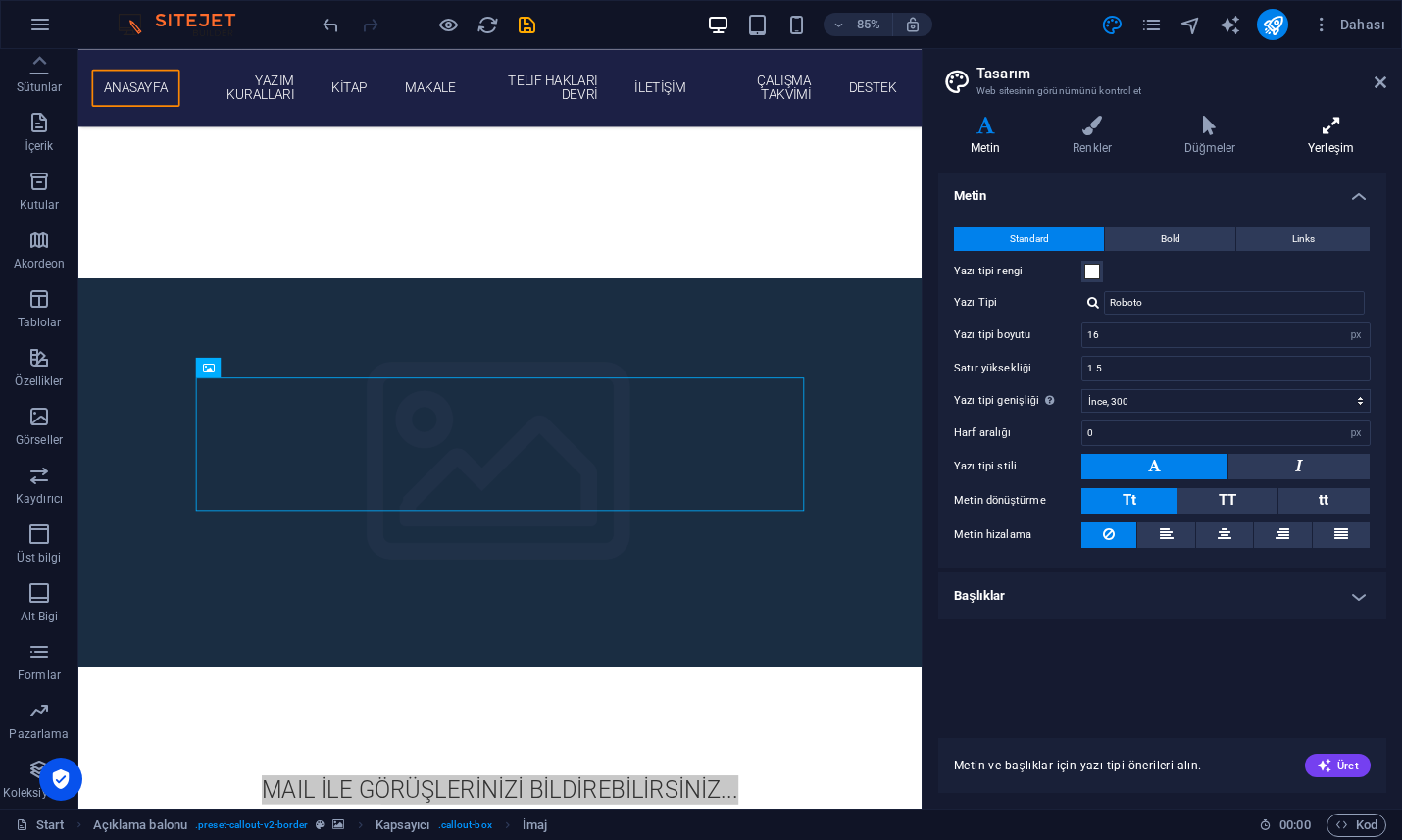 click on "Yerleşim" at bounding box center (1330, 136) 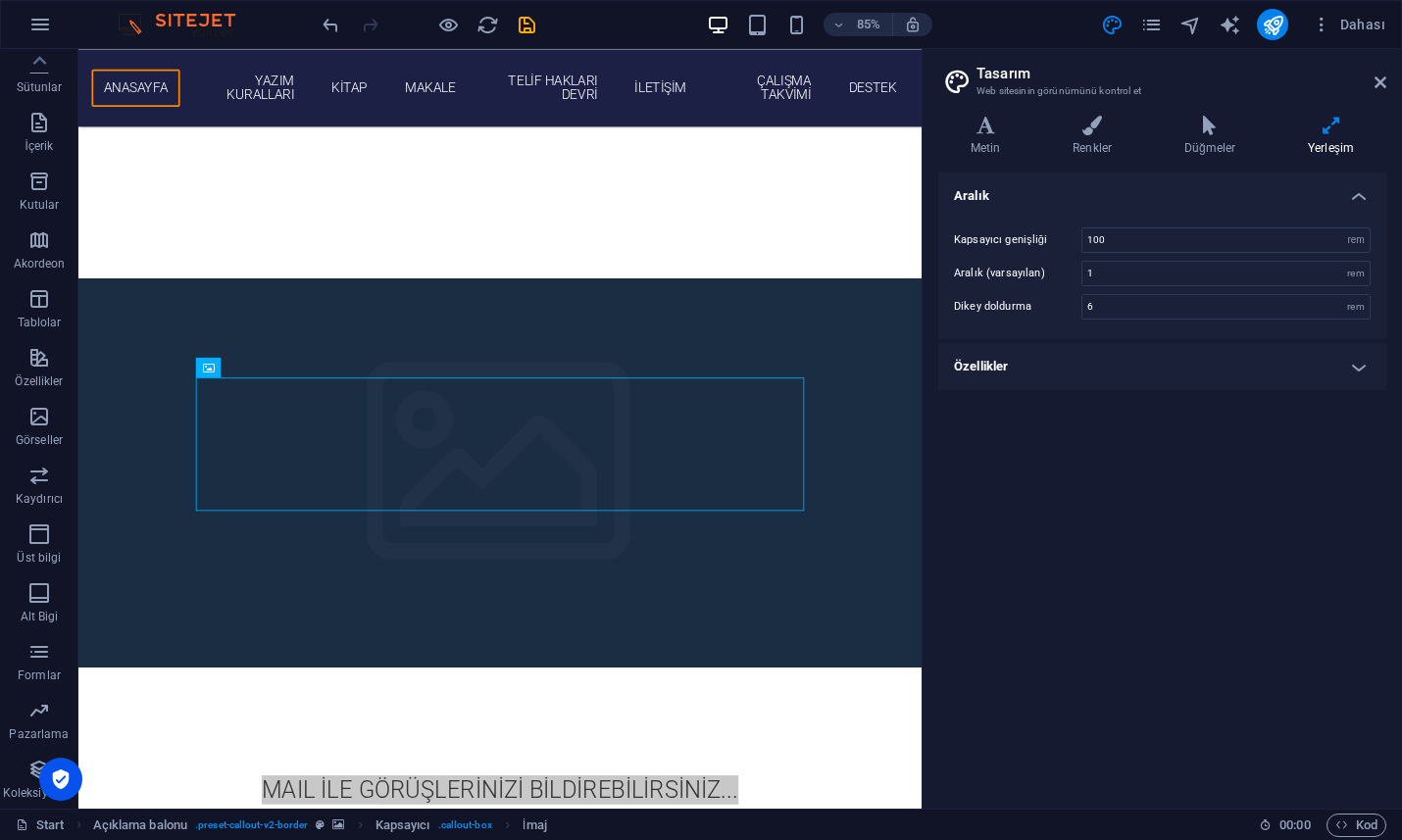 click on "Özellikler" at bounding box center (1162, 367) 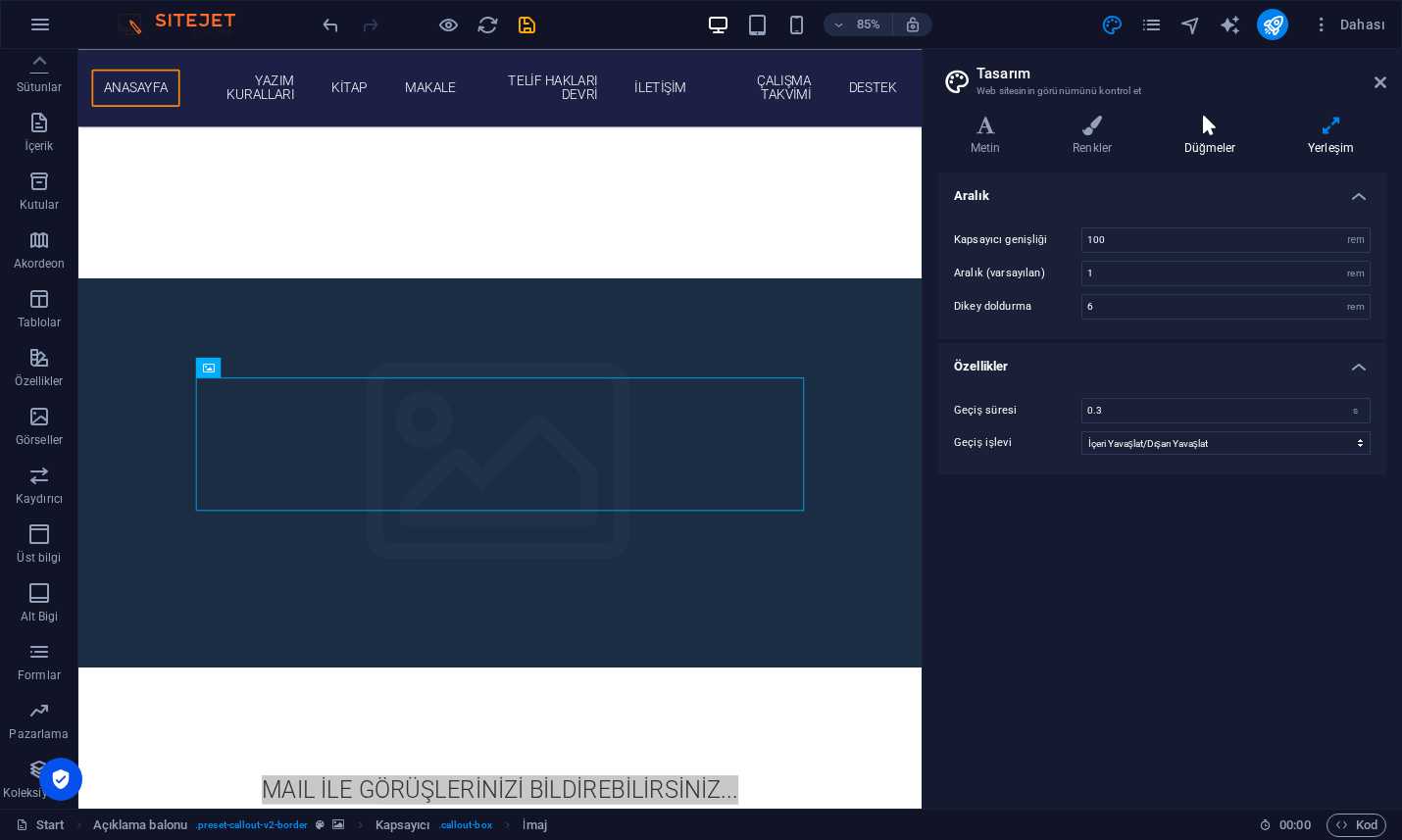 click at bounding box center [1210, 125] 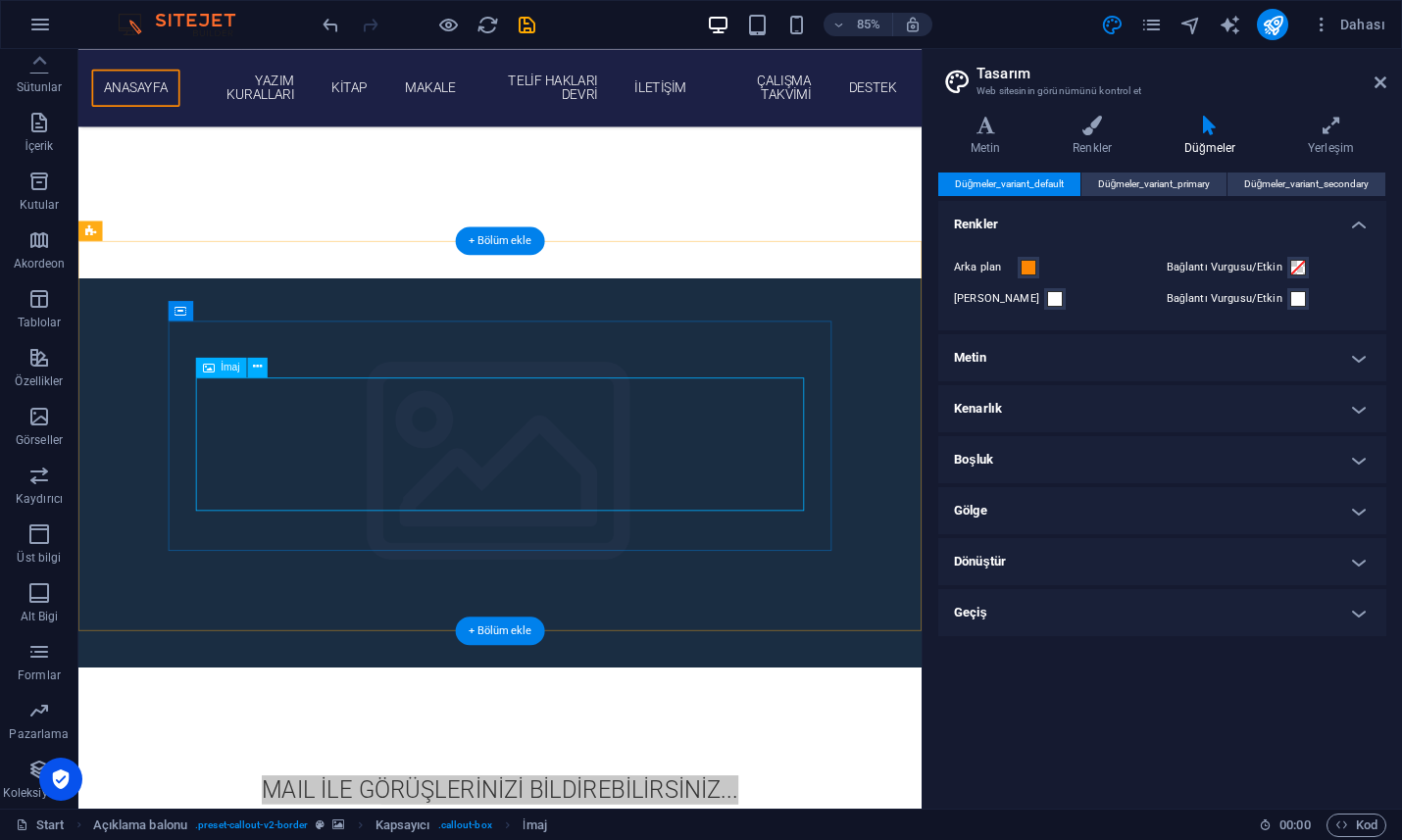 click at bounding box center (575, 1094) 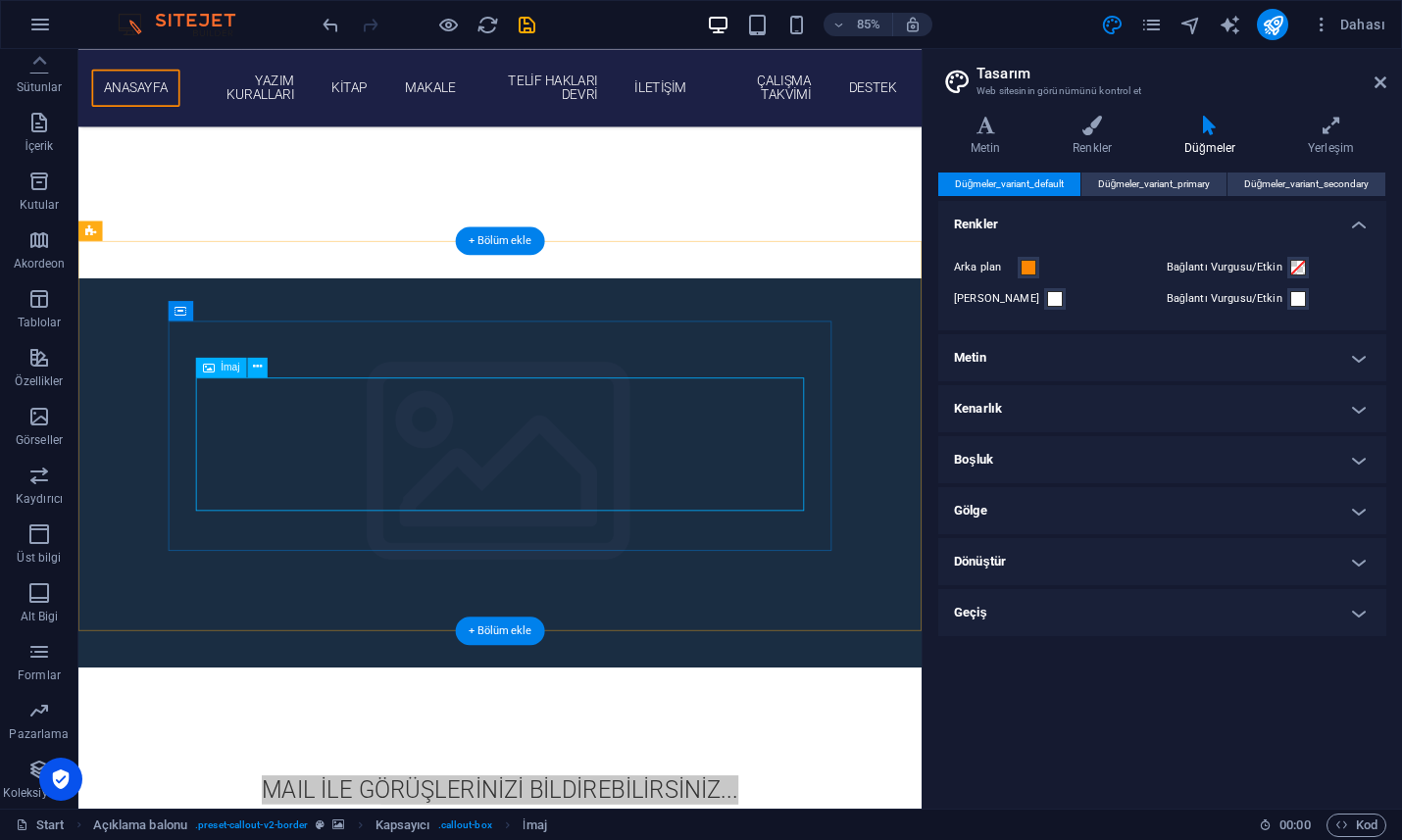 click at bounding box center (575, 1094) 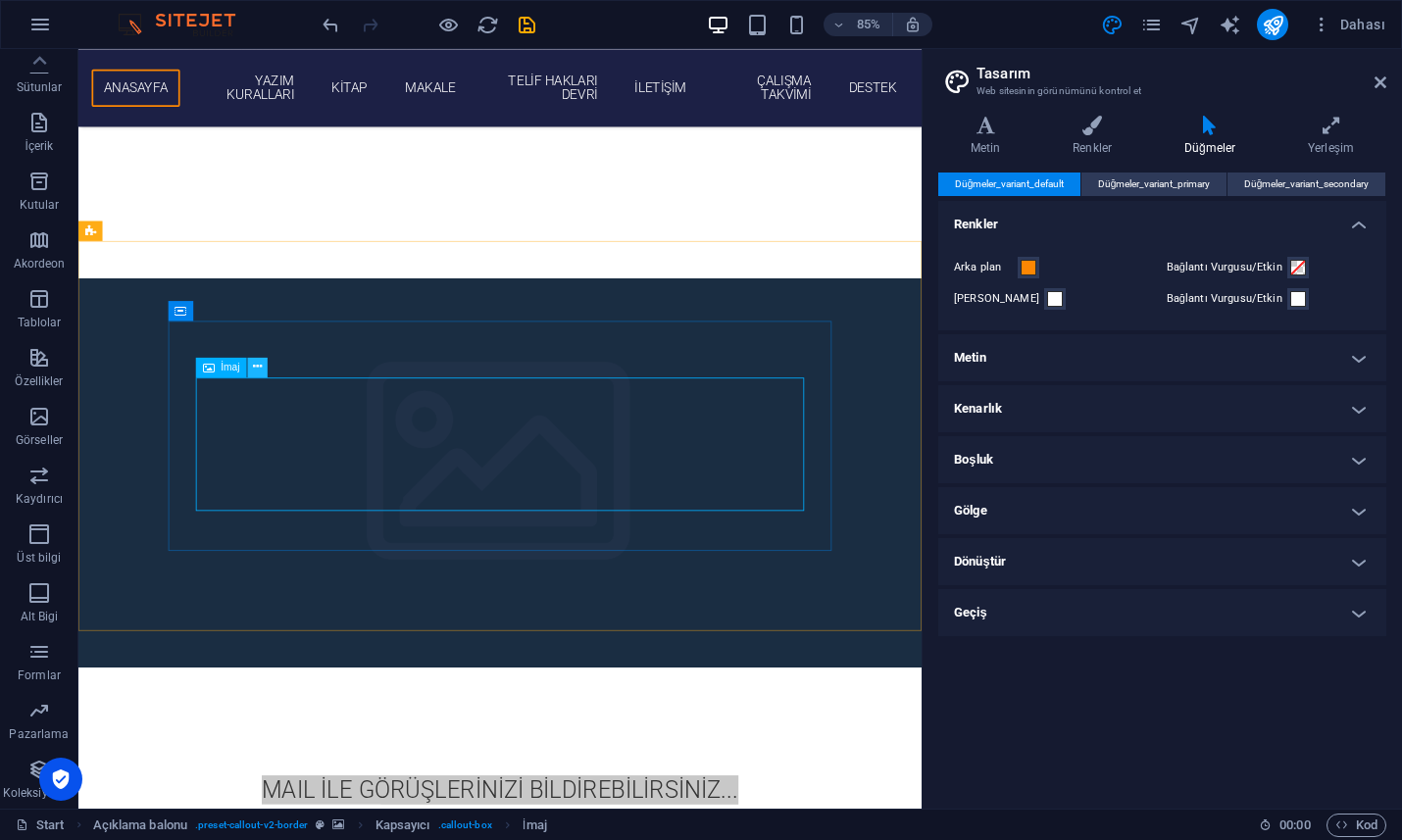 click at bounding box center (257, 367) 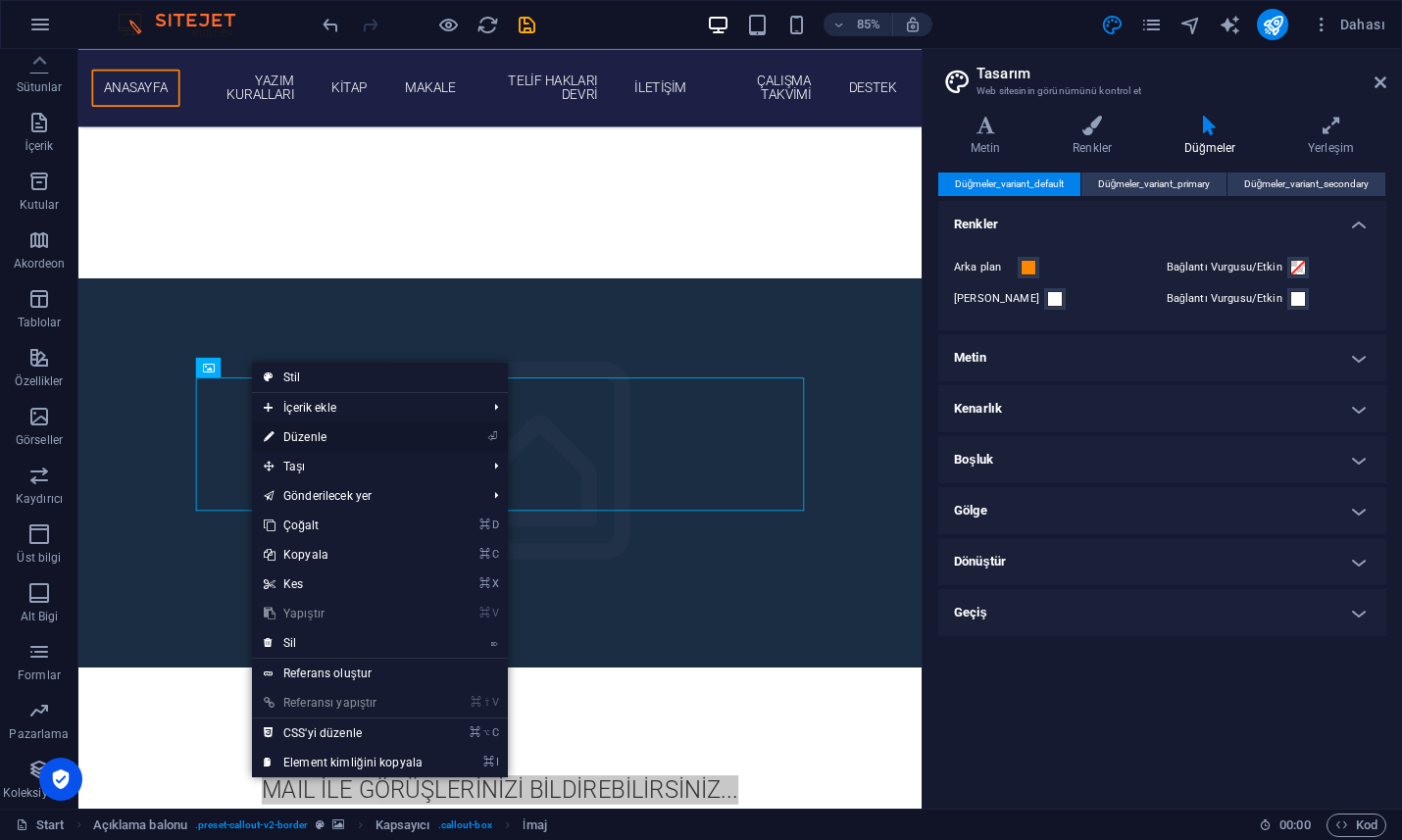 click on "⏎  Düzenle" at bounding box center (343, 437) 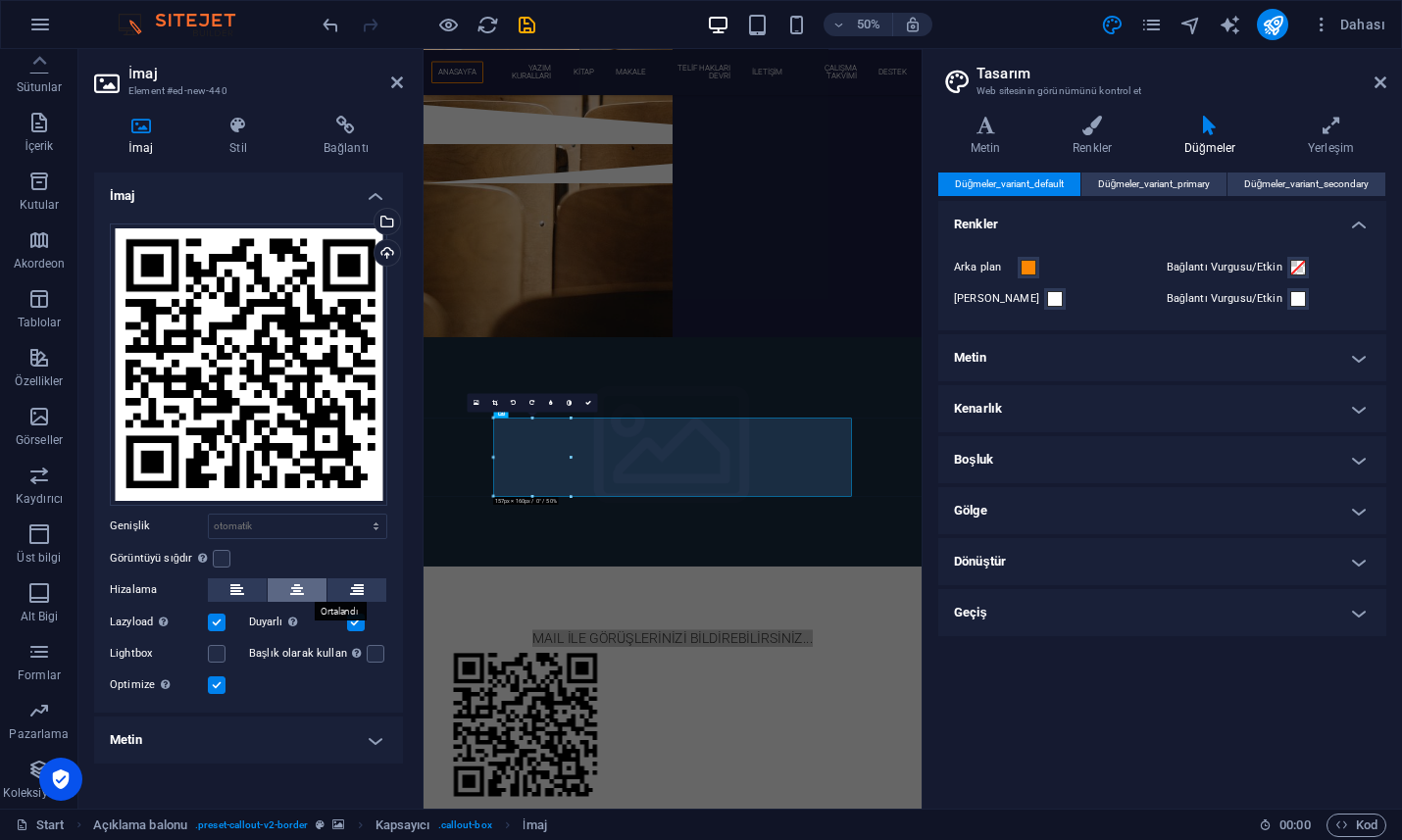 click at bounding box center (297, 590) 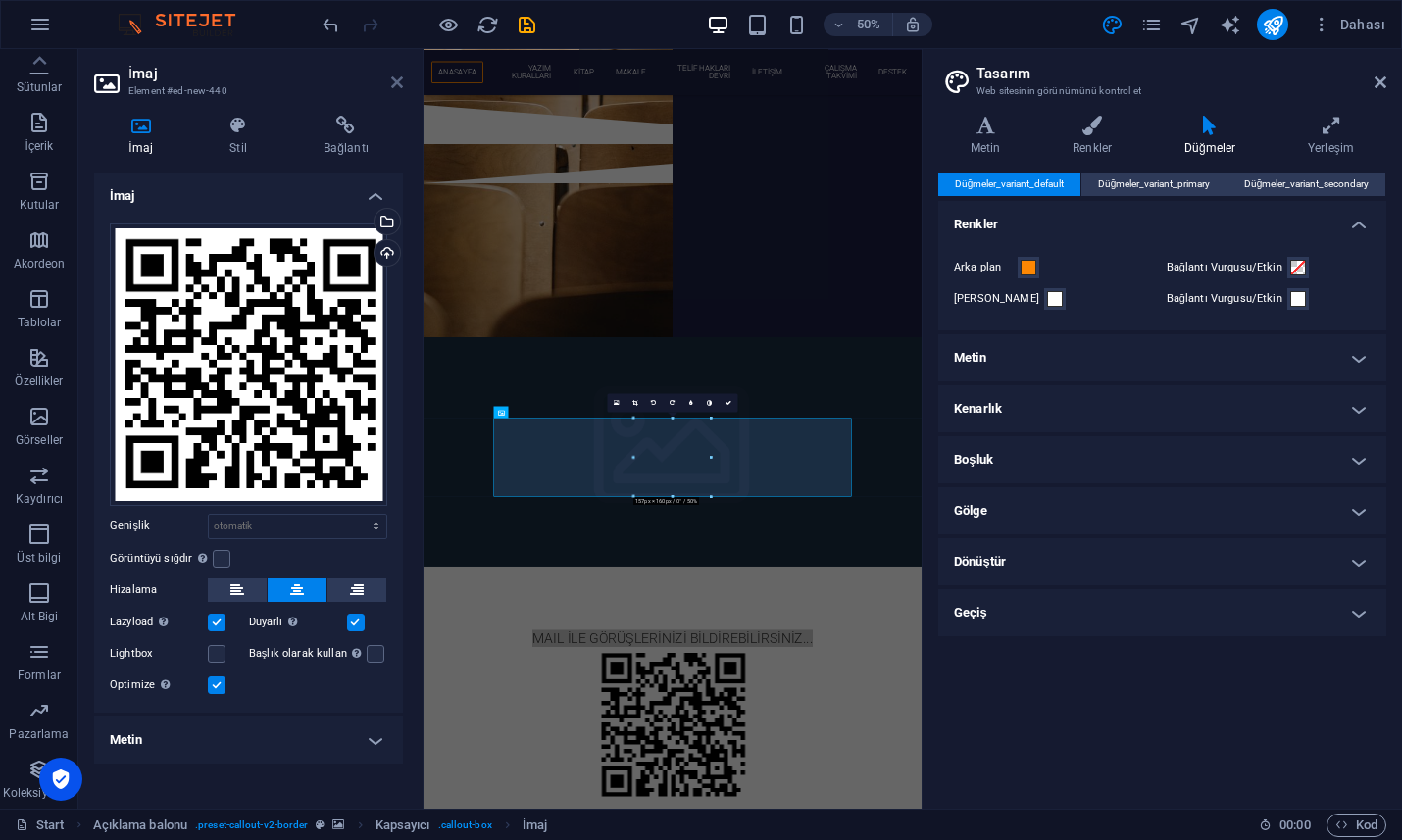 click at bounding box center (397, 82) 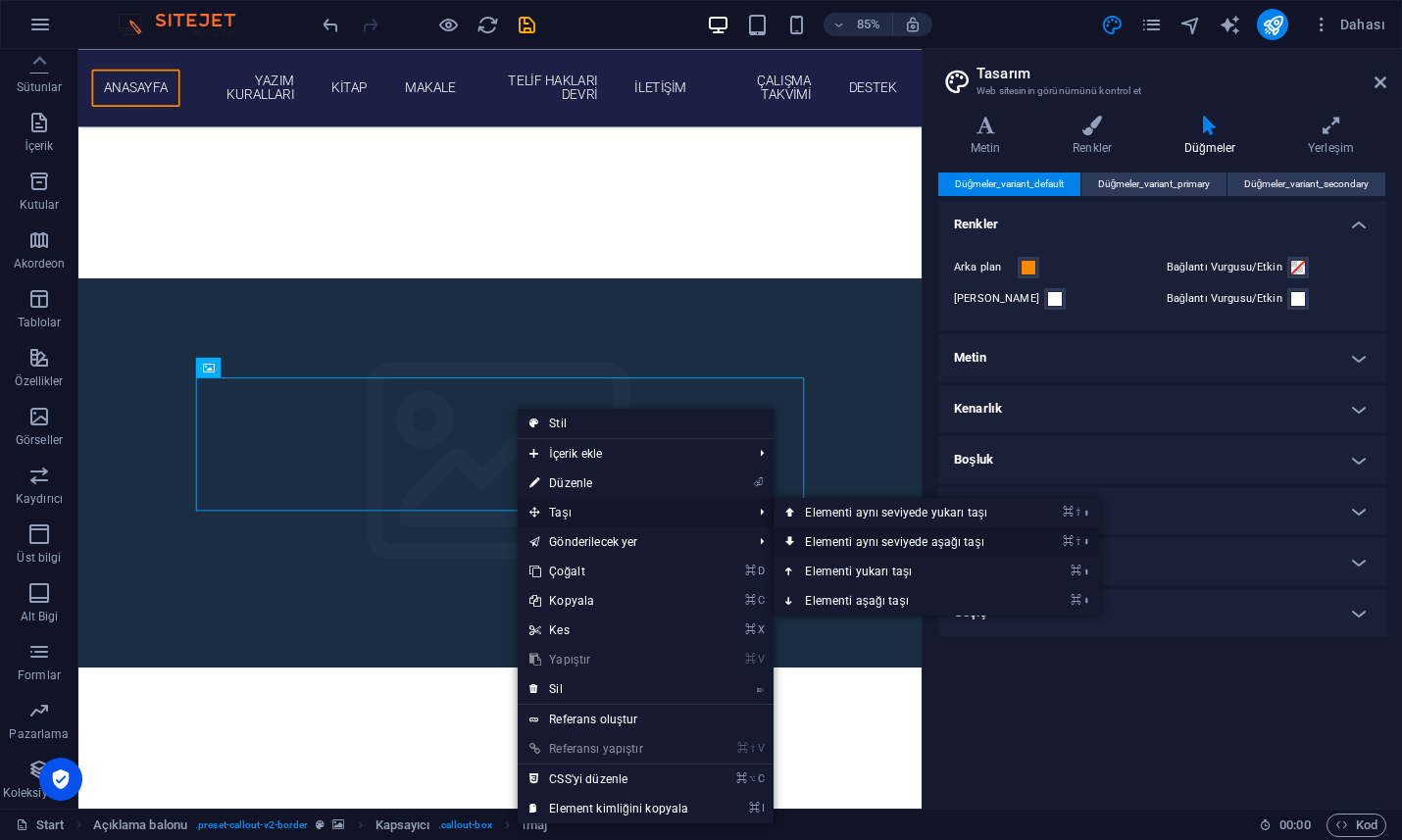 click on "⌘ ⇧ ⬇  Elementi aynı seviyede aşağı taşı" at bounding box center (900, 542) 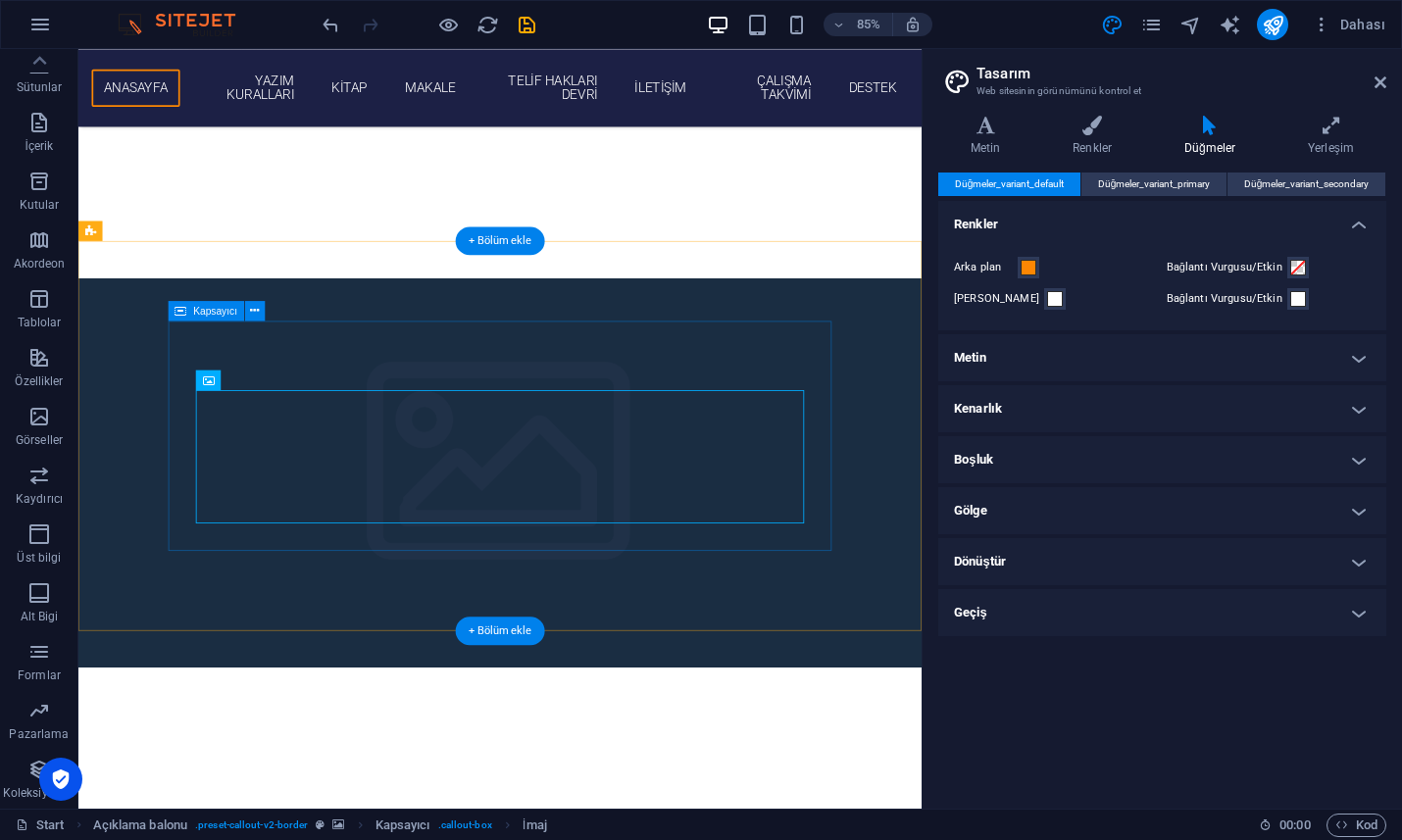 click on "MAIL İLE GÖRÜŞLERİNİZİ BİLDİREBİLİRSİNİZ..." at bounding box center (575, 1084) 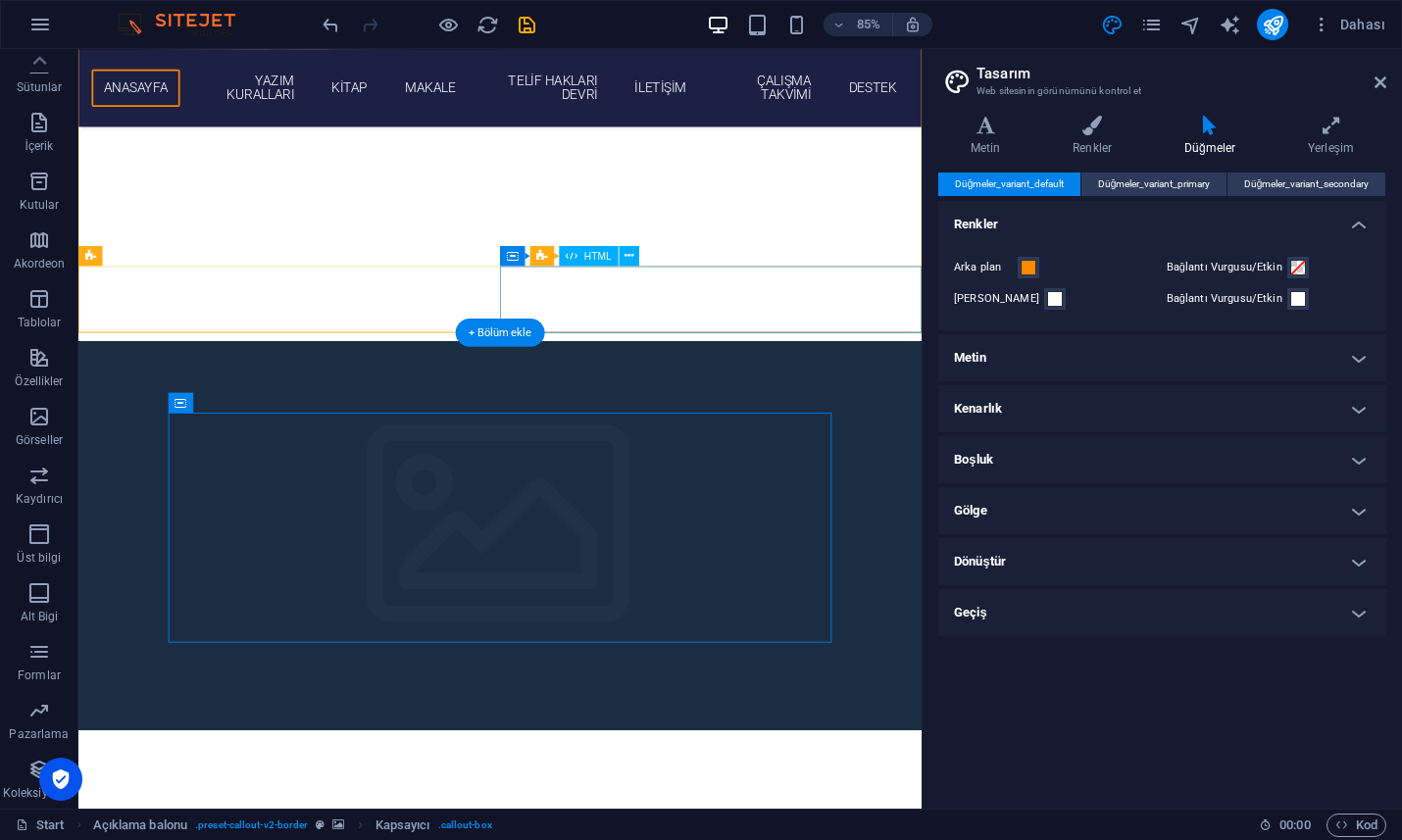 scroll, scrollTop: 889, scrollLeft: 0, axis: vertical 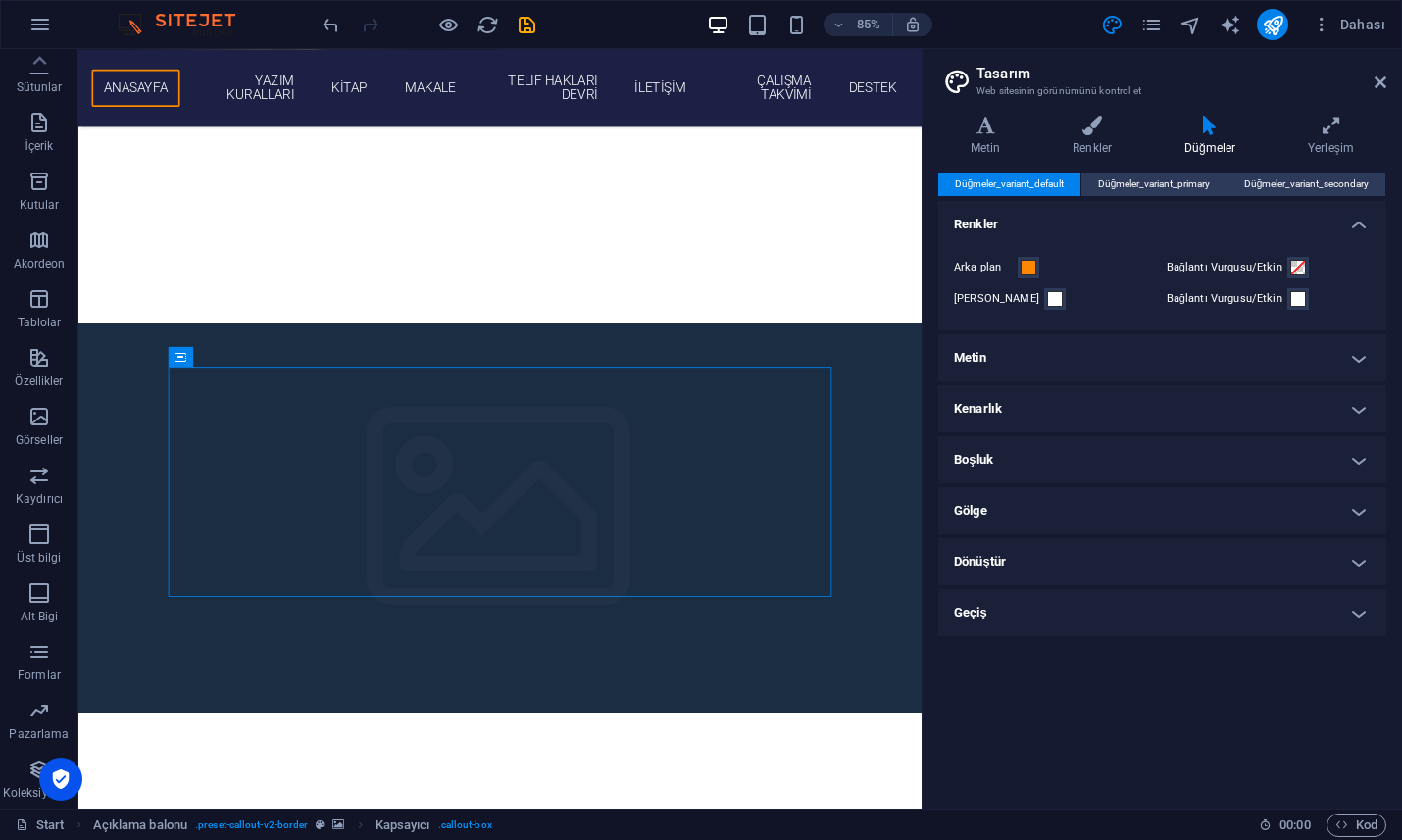 click on "Tasarım Web sitesinin görünümünü kontrol et" at bounding box center [1164, 74] 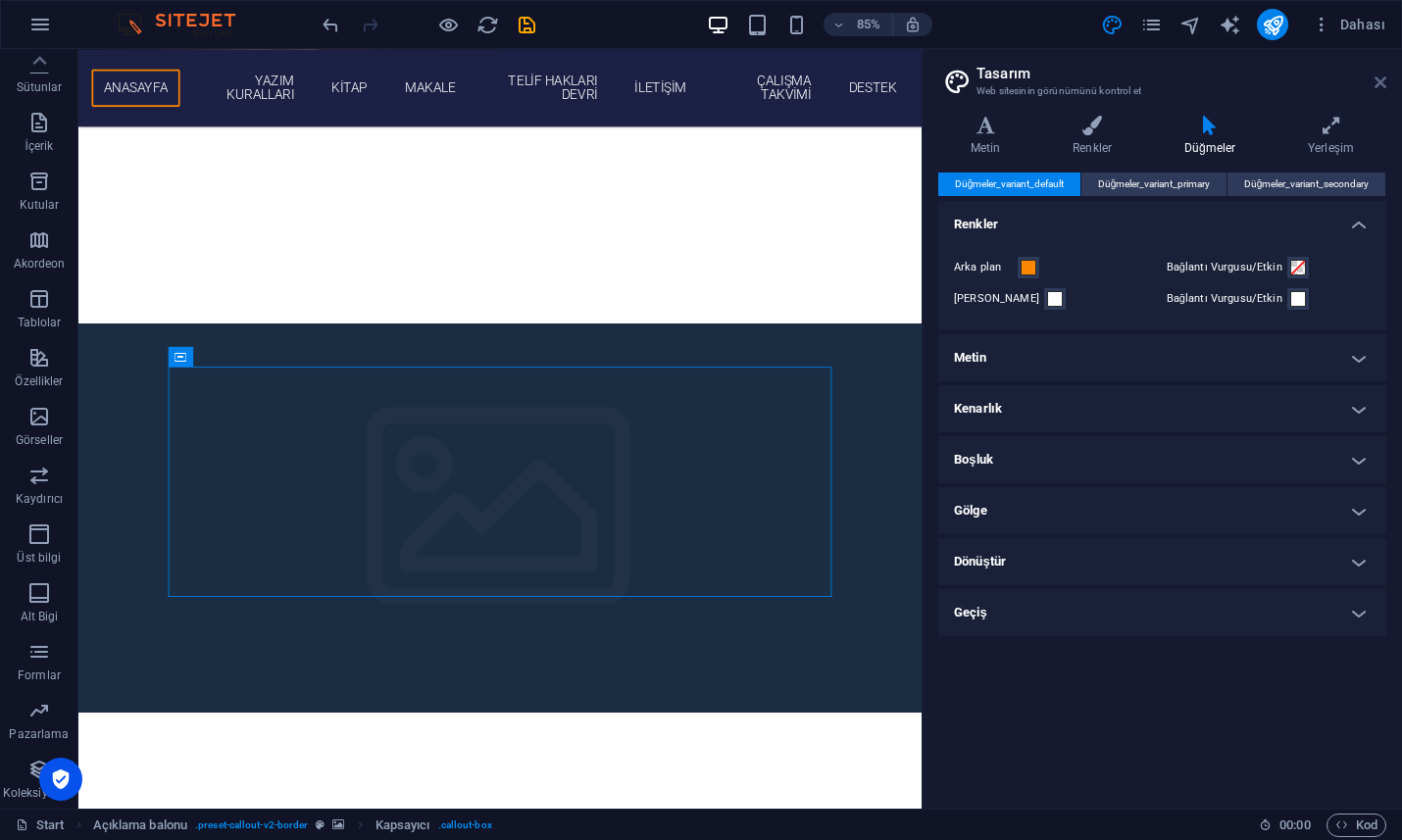drag, startPoint x: 1381, startPoint y: 86, endPoint x: 1192, endPoint y: 98, distance: 189.3806 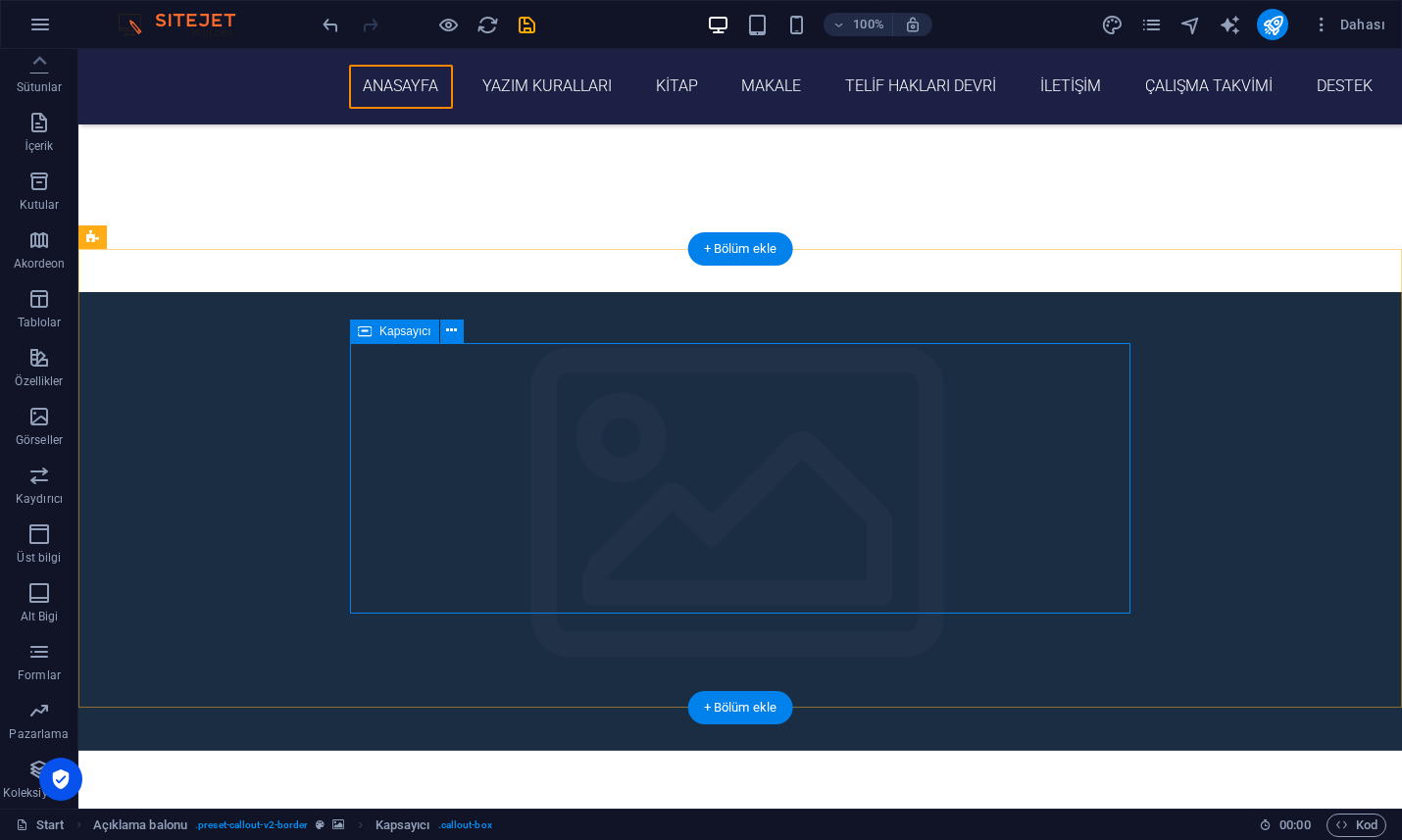 scroll, scrollTop: 794, scrollLeft: 0, axis: vertical 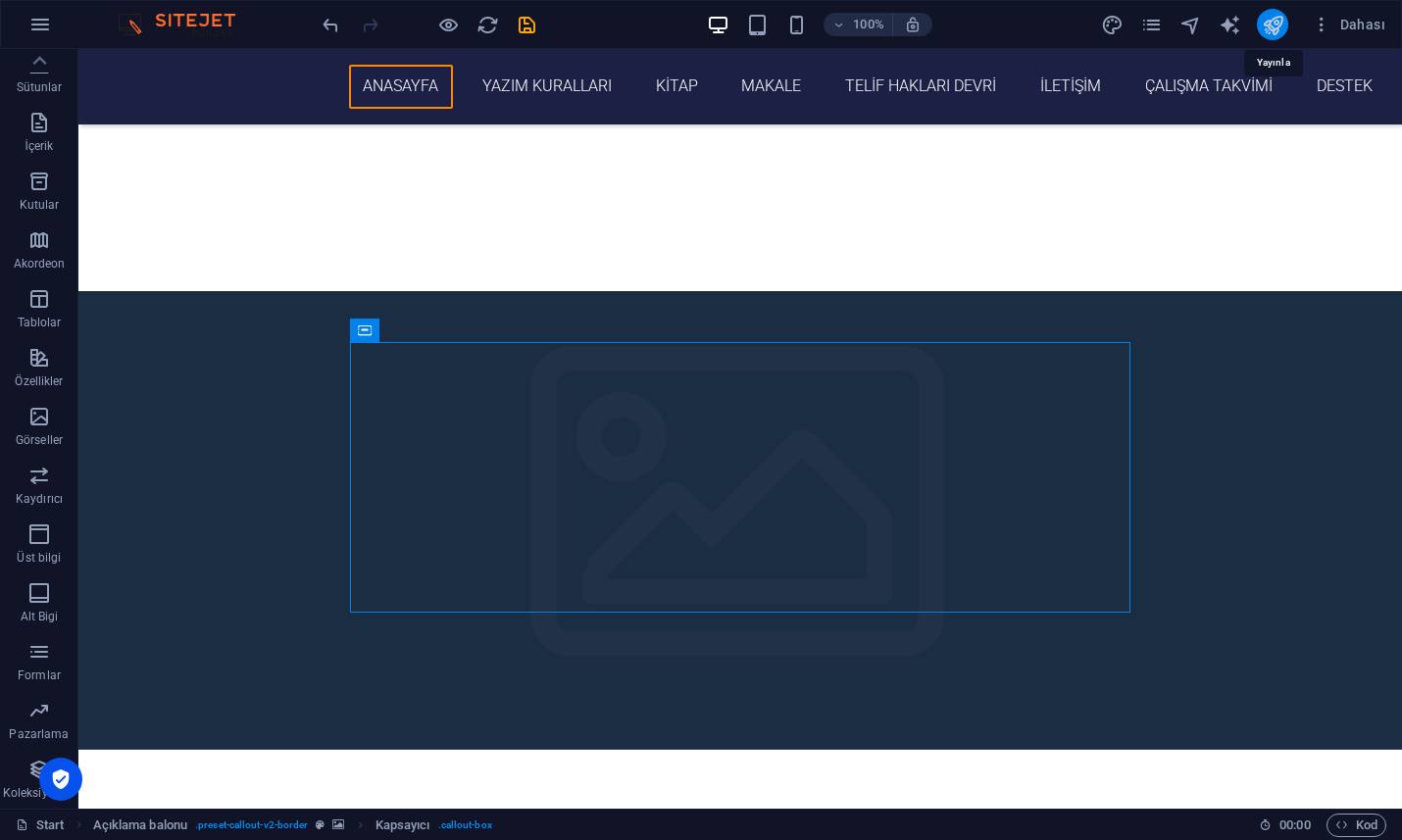 click at bounding box center (1273, 25) 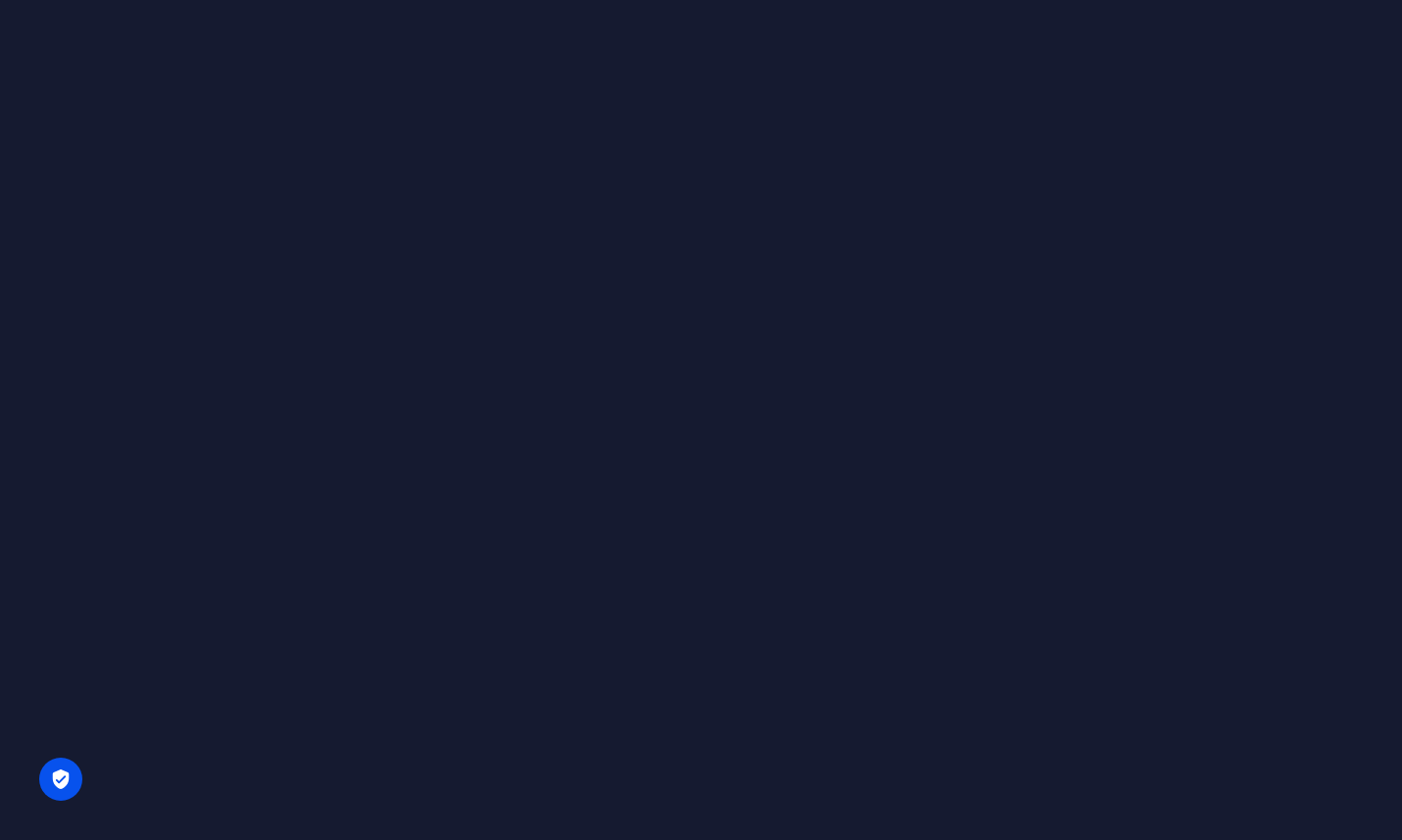 scroll, scrollTop: 0, scrollLeft: 0, axis: both 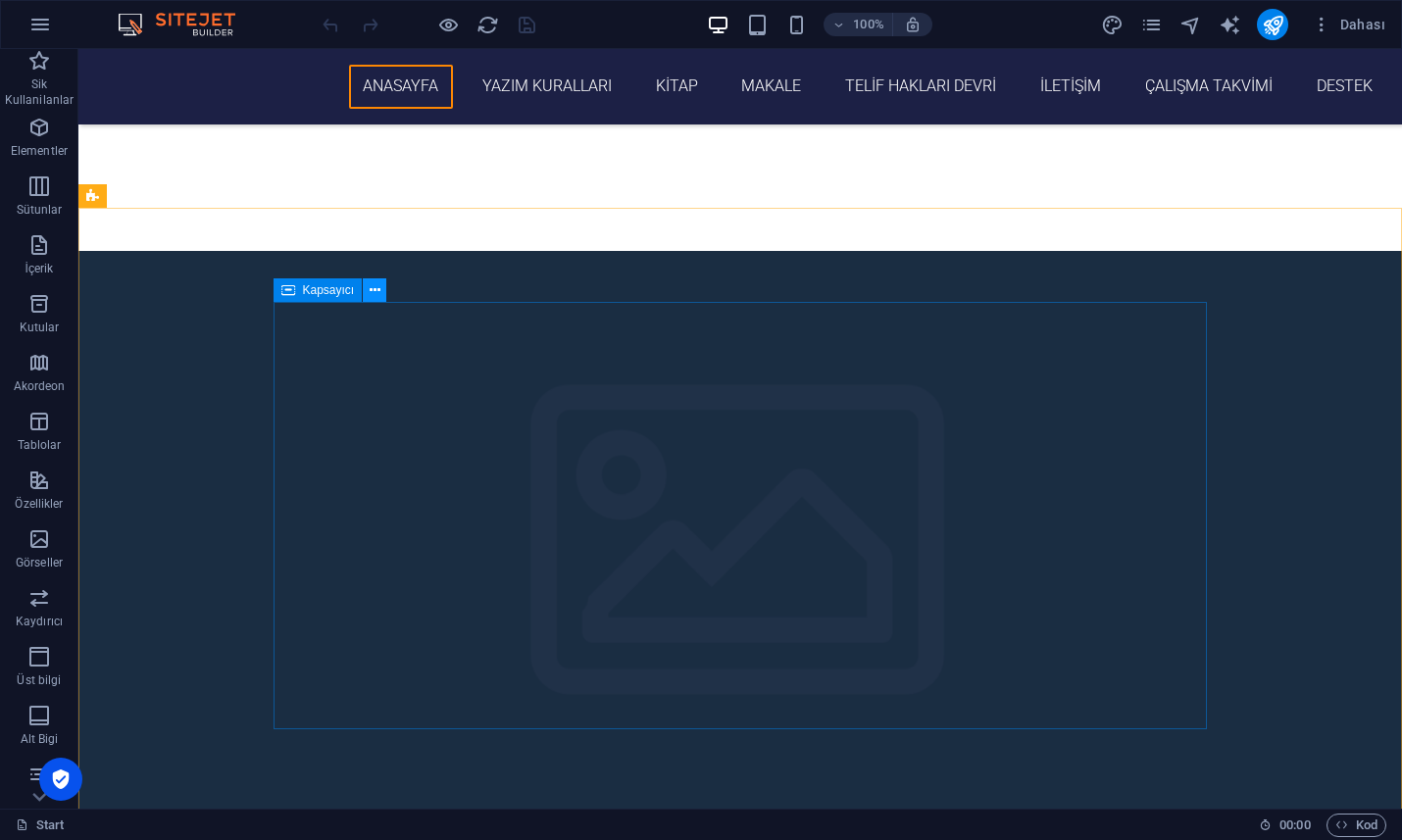 click at bounding box center [375, 290] 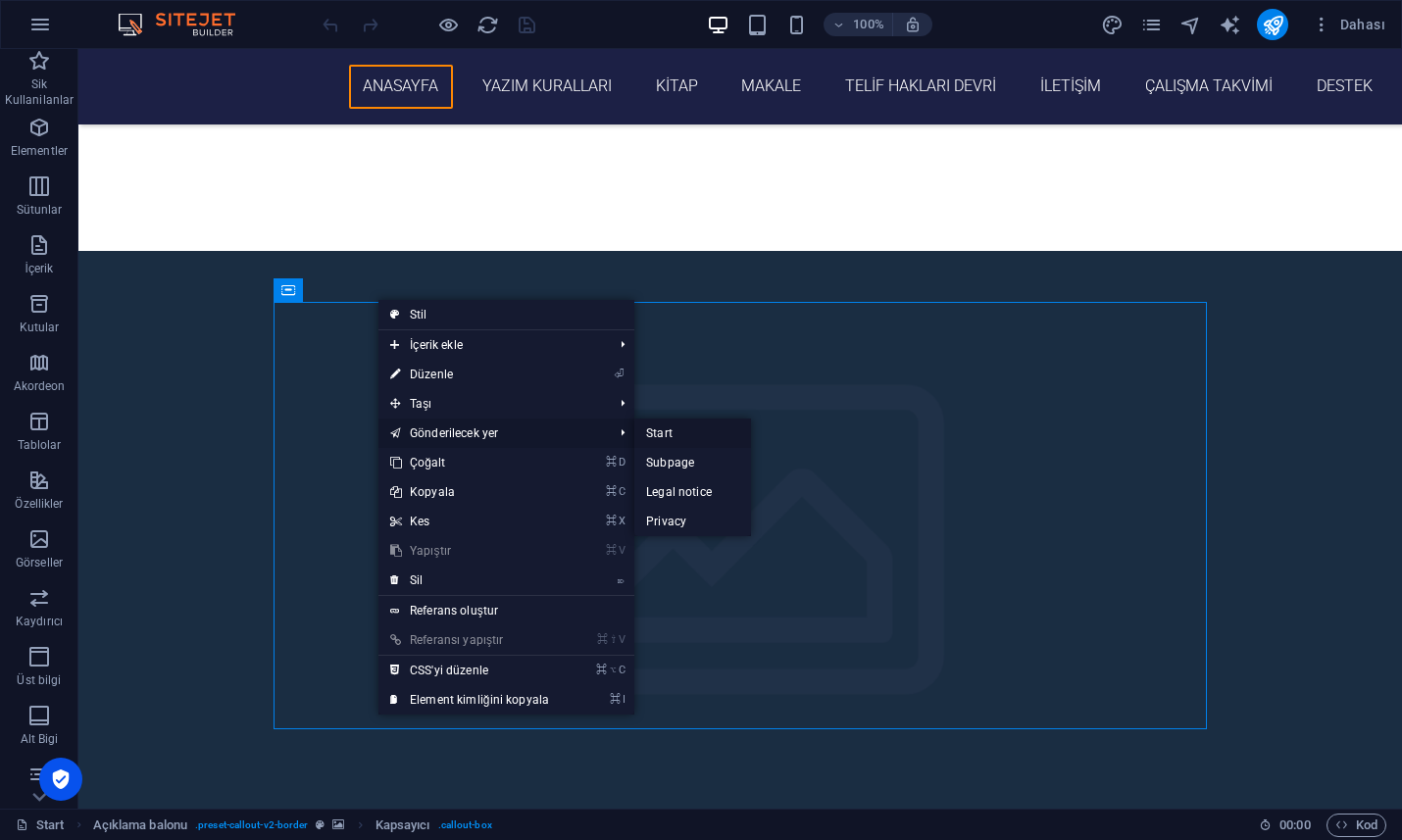 click on "Start" at bounding box center [692, 433] 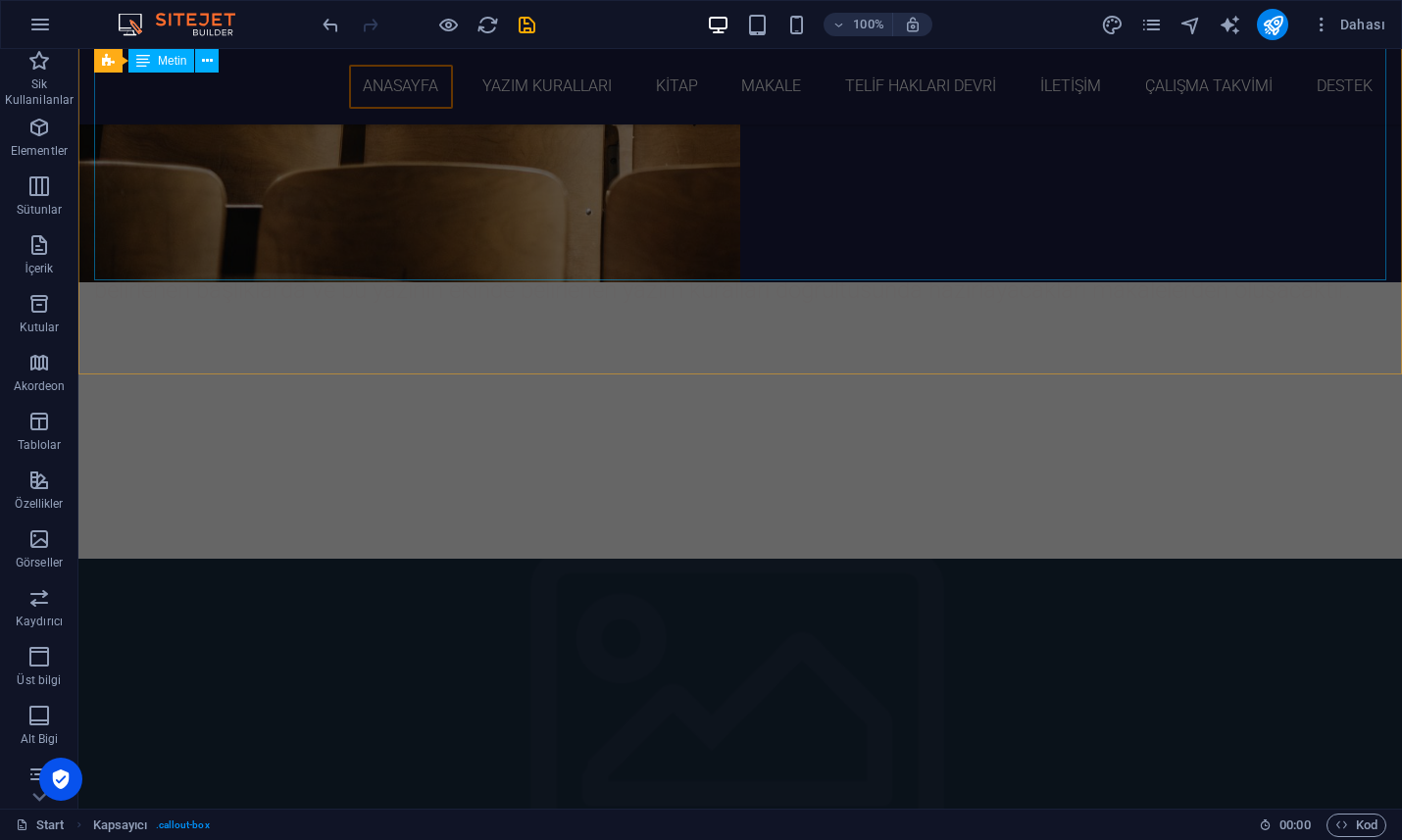 scroll, scrollTop: 0, scrollLeft: 0, axis: both 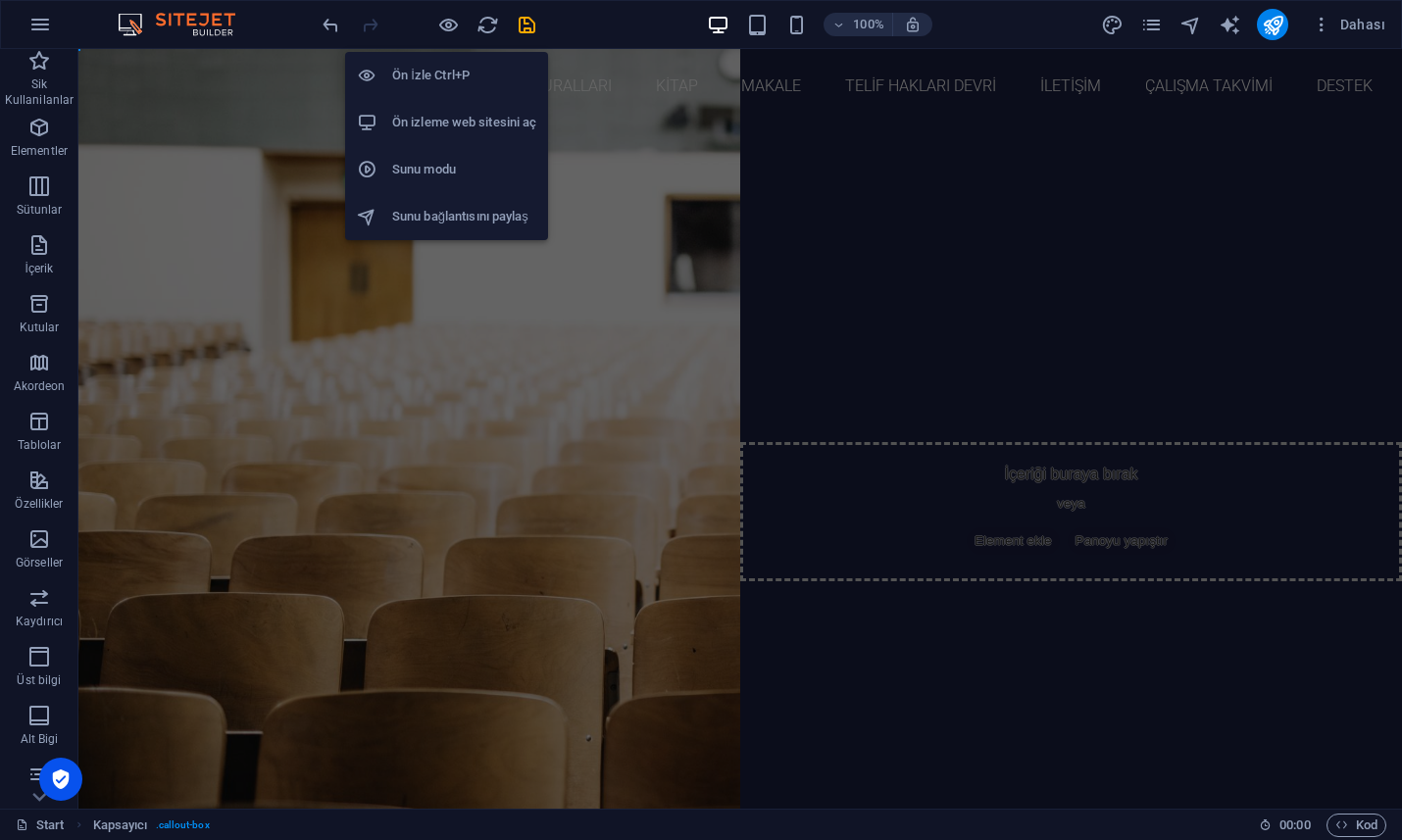 click on "Ön izleme web sitesini aç" at bounding box center [464, 123] 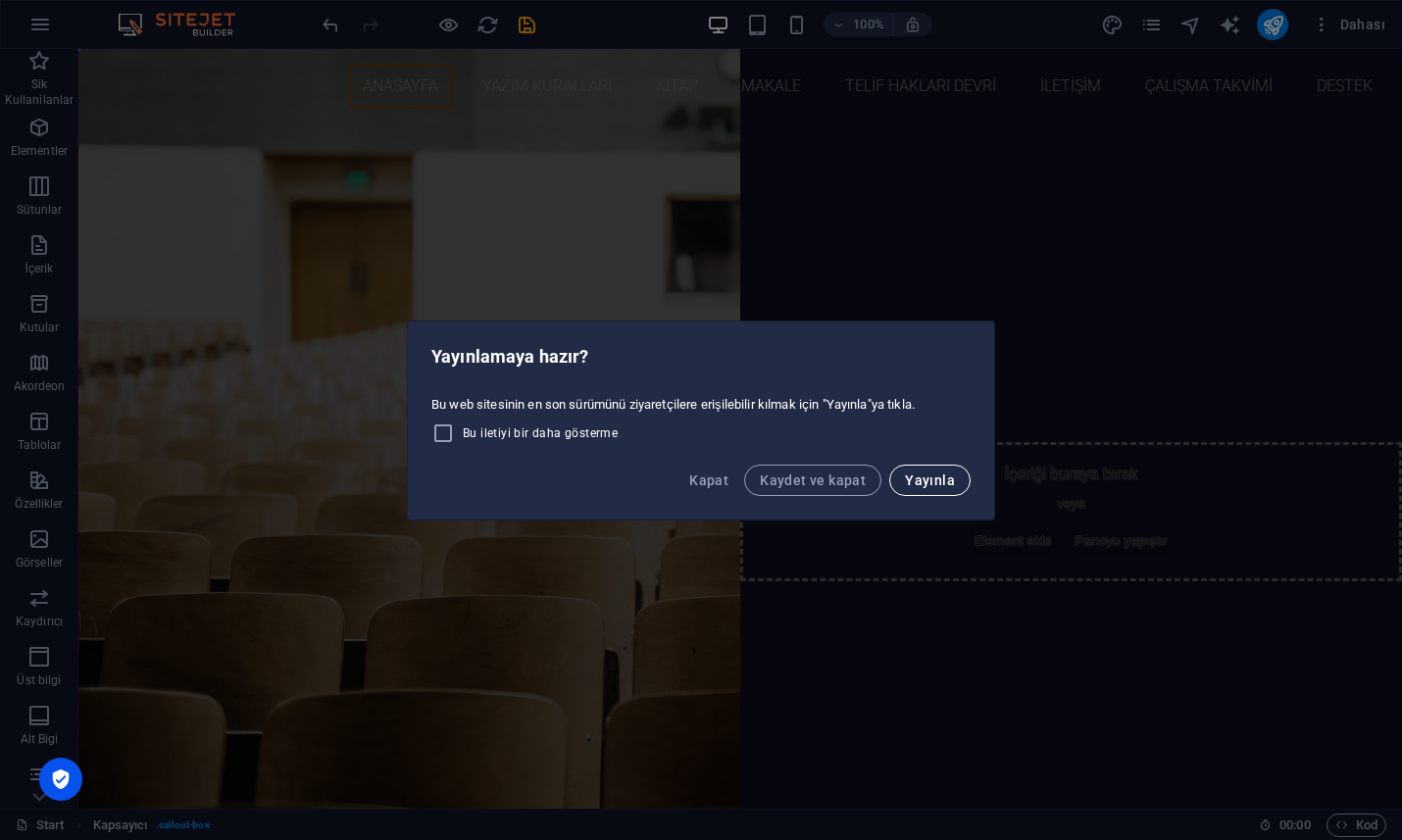 click on "Yayınla" at bounding box center (929, 480) 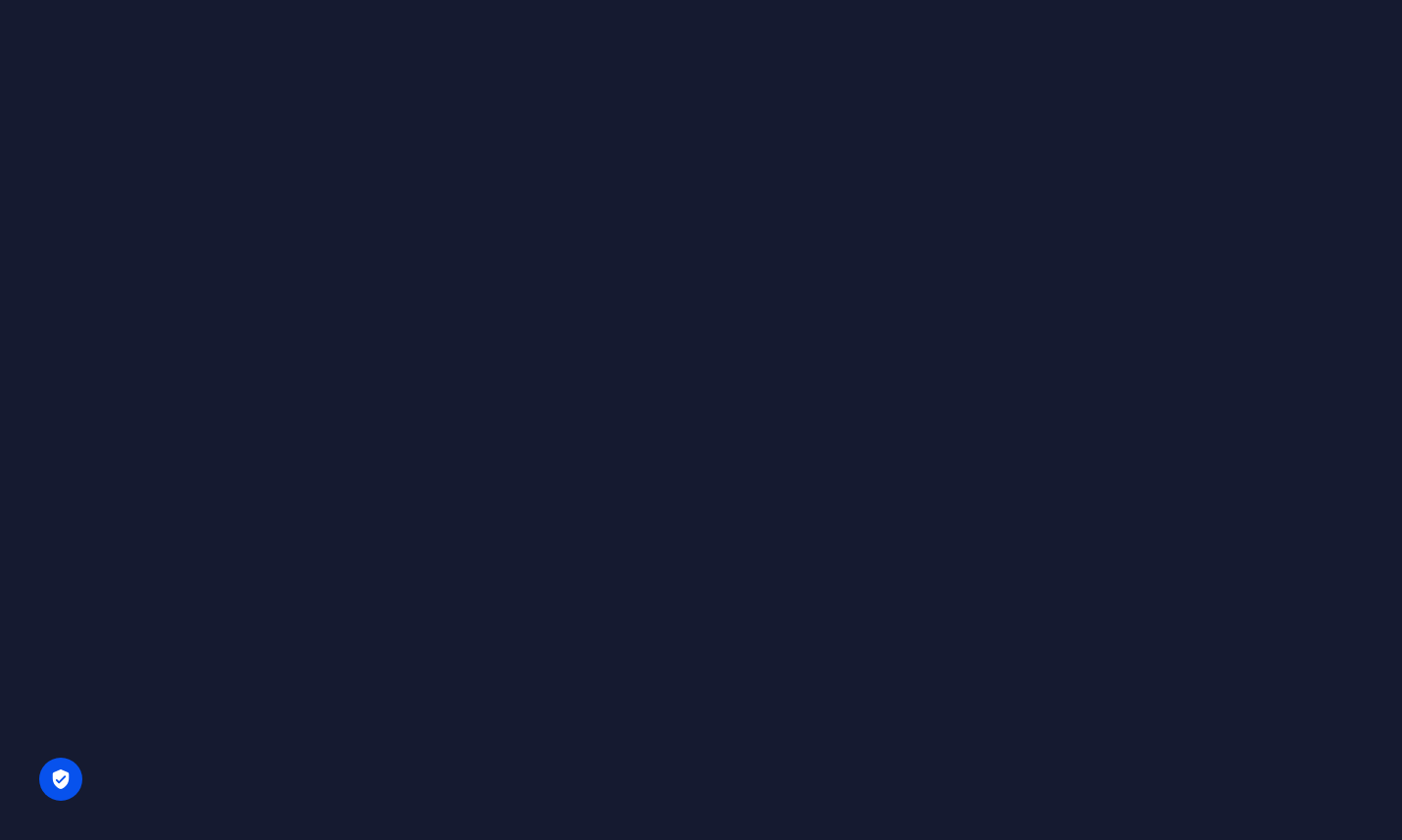 scroll, scrollTop: 0, scrollLeft: 0, axis: both 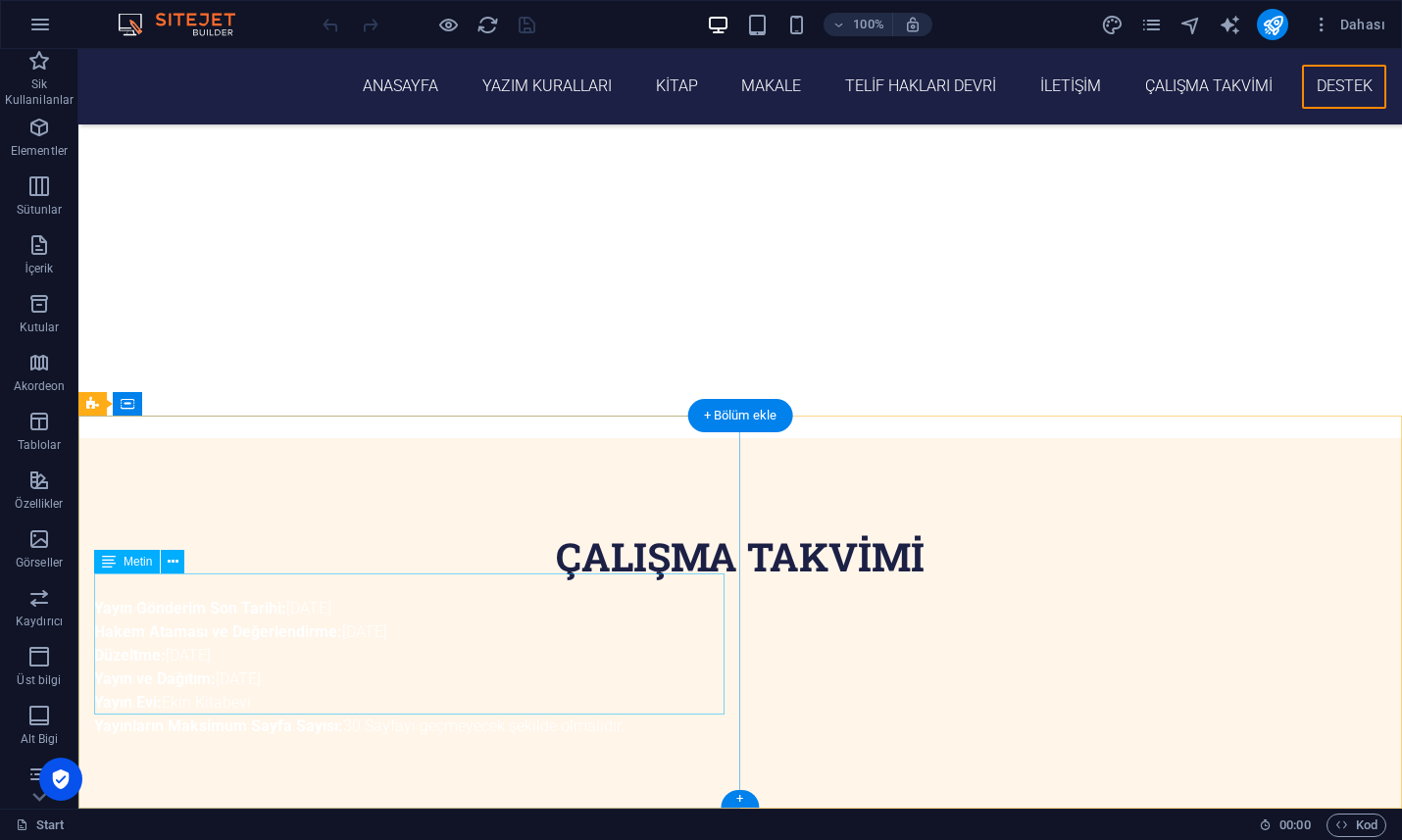 click on "jotefilo.org Prof.Dr. Gültekin RODOPLU Finans Metaforları Anı Kitabı Editörlüğü ,  Yalova Yalova Üniversitesi, İ.İ.B.F. Merkez Kampüs, Çınarcık Yolu  2. Km. Merkez-YALOVA Yurt İçi İletişim Maili:  cemal.elitas@yalova.edu.tr Yurt Dışı İletişim Maili:  celitas@uni-bremen.de" at bounding box center (409, 1955) 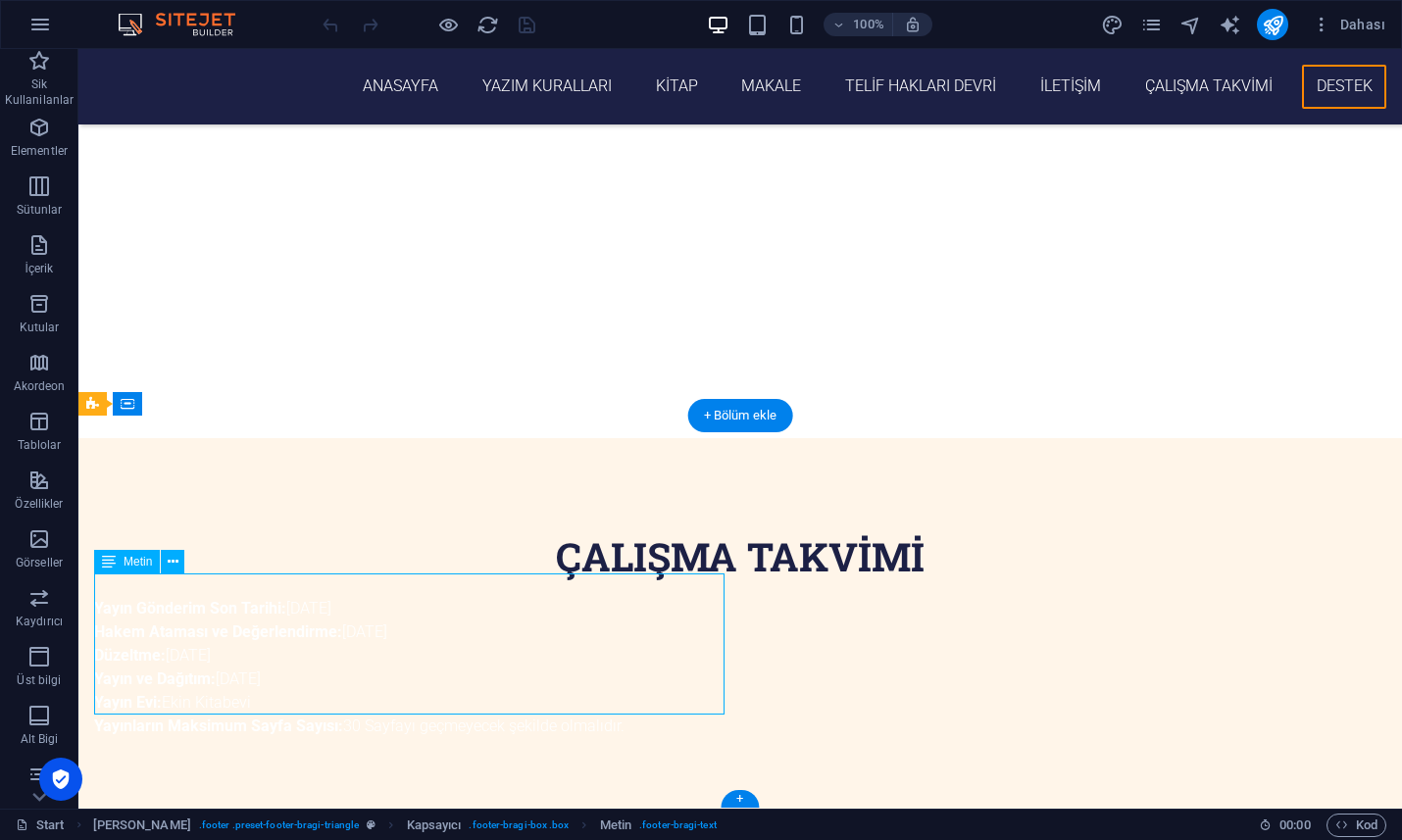 click on "jotefilo.org Prof.Dr. Gültekin RODOPLU Finans Metaforları Anı Kitabı Editörlüğü ,  Yalova Yalova Üniversitesi, İ.İ.B.F. Merkez Kampüs, Çınarcık Yolu  2. Km. Merkez-YALOVA Yurt İçi İletişim Maili:  cemal.elitas@yalova.edu.tr Yurt Dışı İletişim Maili:  celitas@uni-bremen.de" at bounding box center [409, 1955] 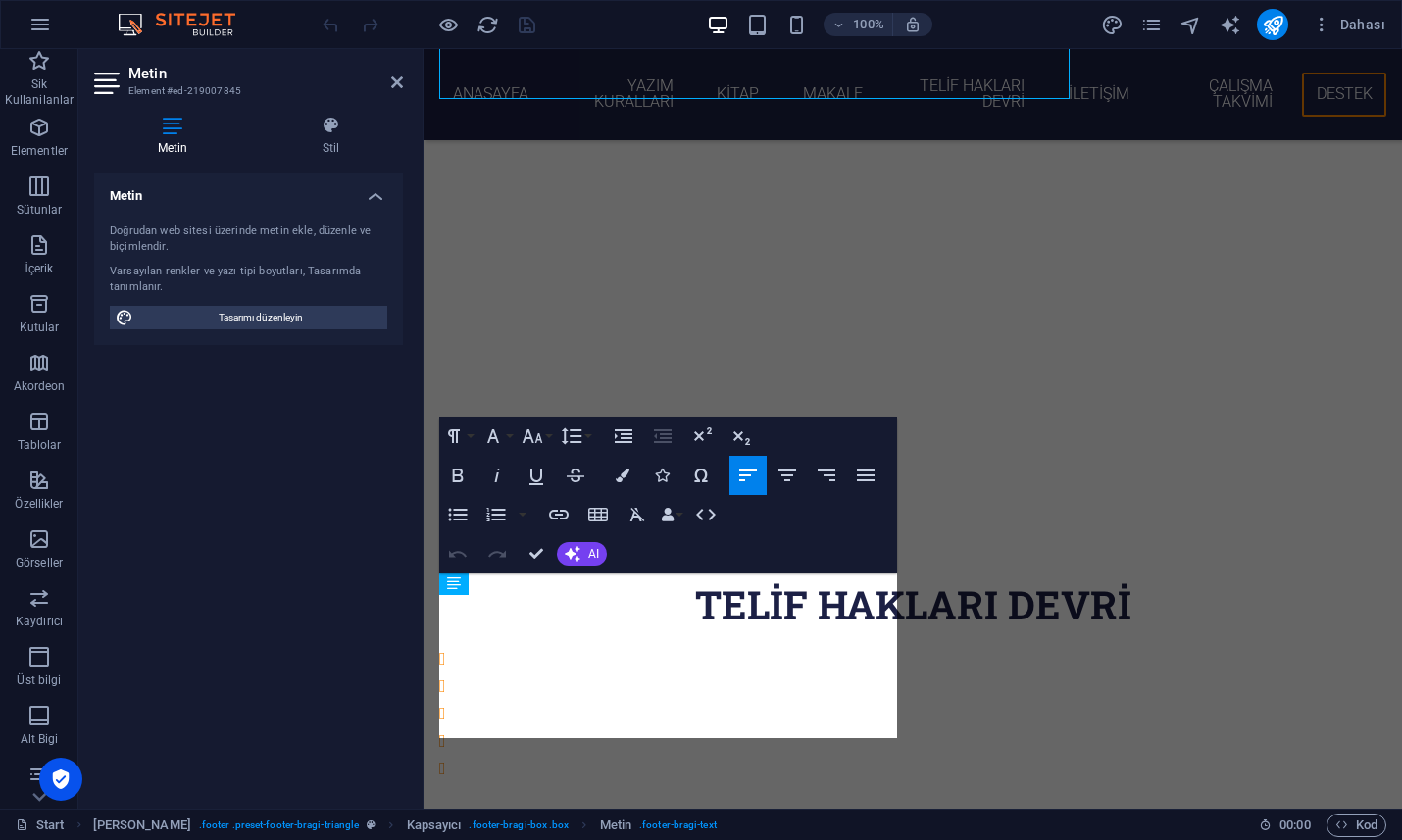 scroll, scrollTop: 6207, scrollLeft: 0, axis: vertical 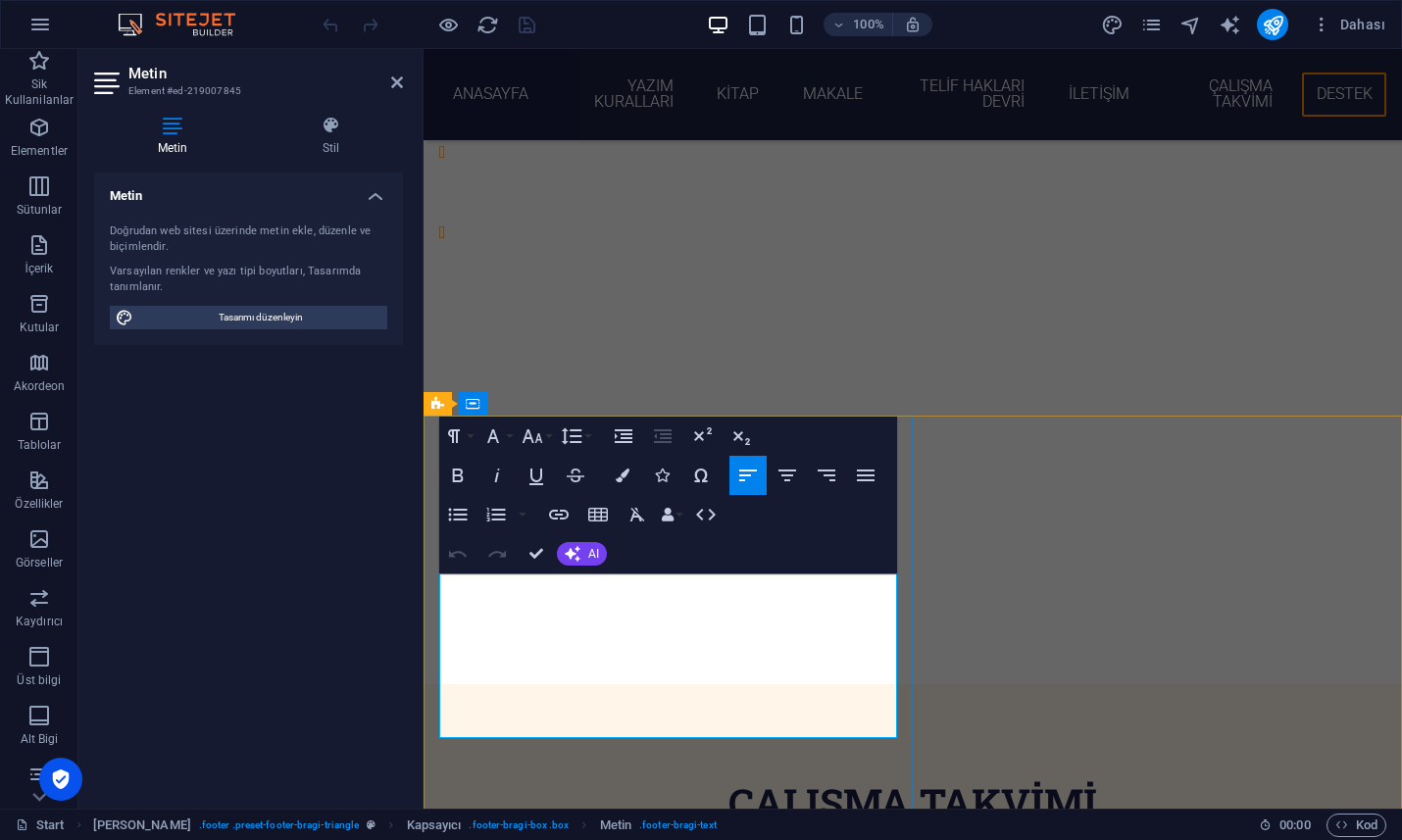 drag, startPoint x: 790, startPoint y: 720, endPoint x: 459, endPoint y: 581, distance: 359.00139 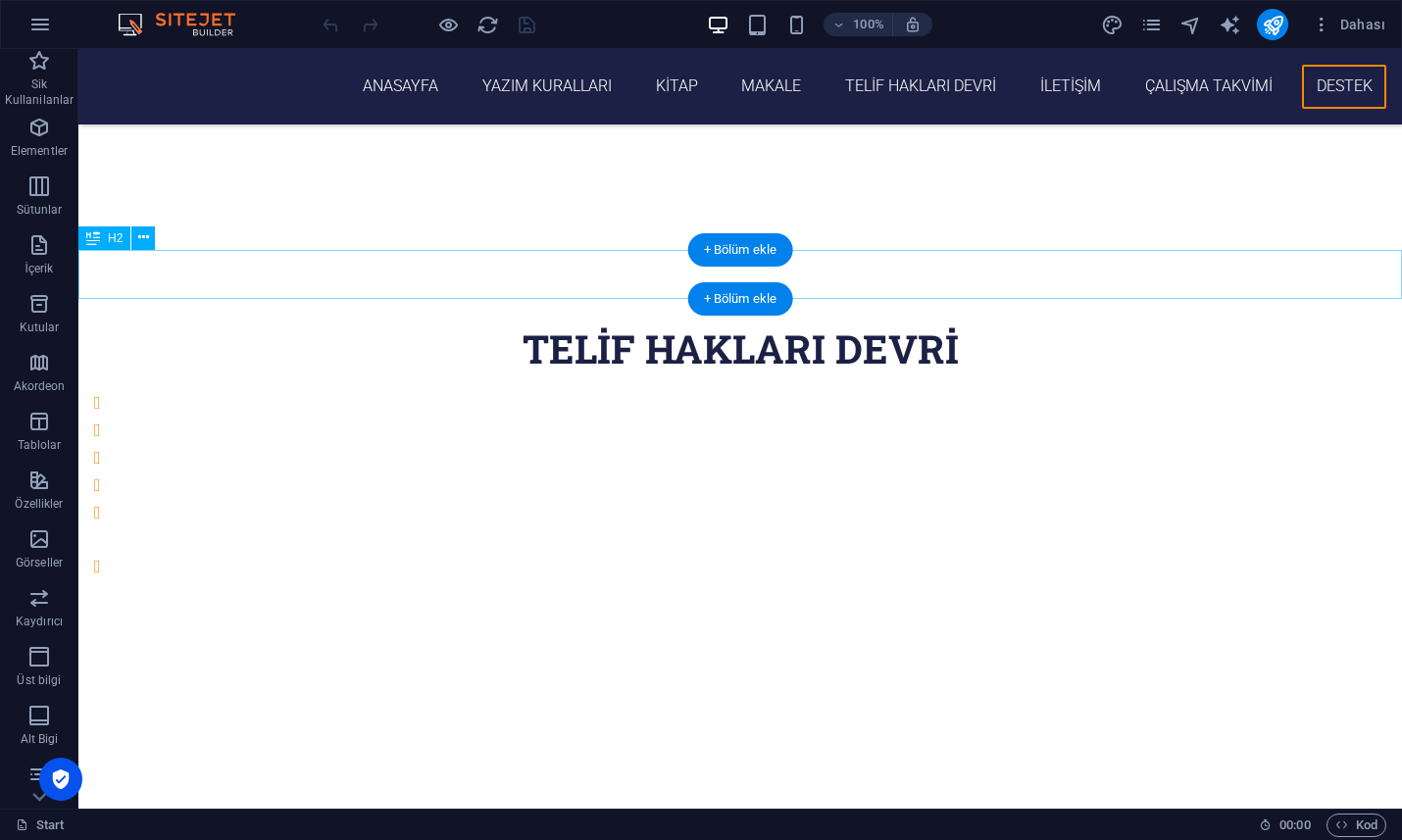 scroll, scrollTop: 5591, scrollLeft: 0, axis: vertical 